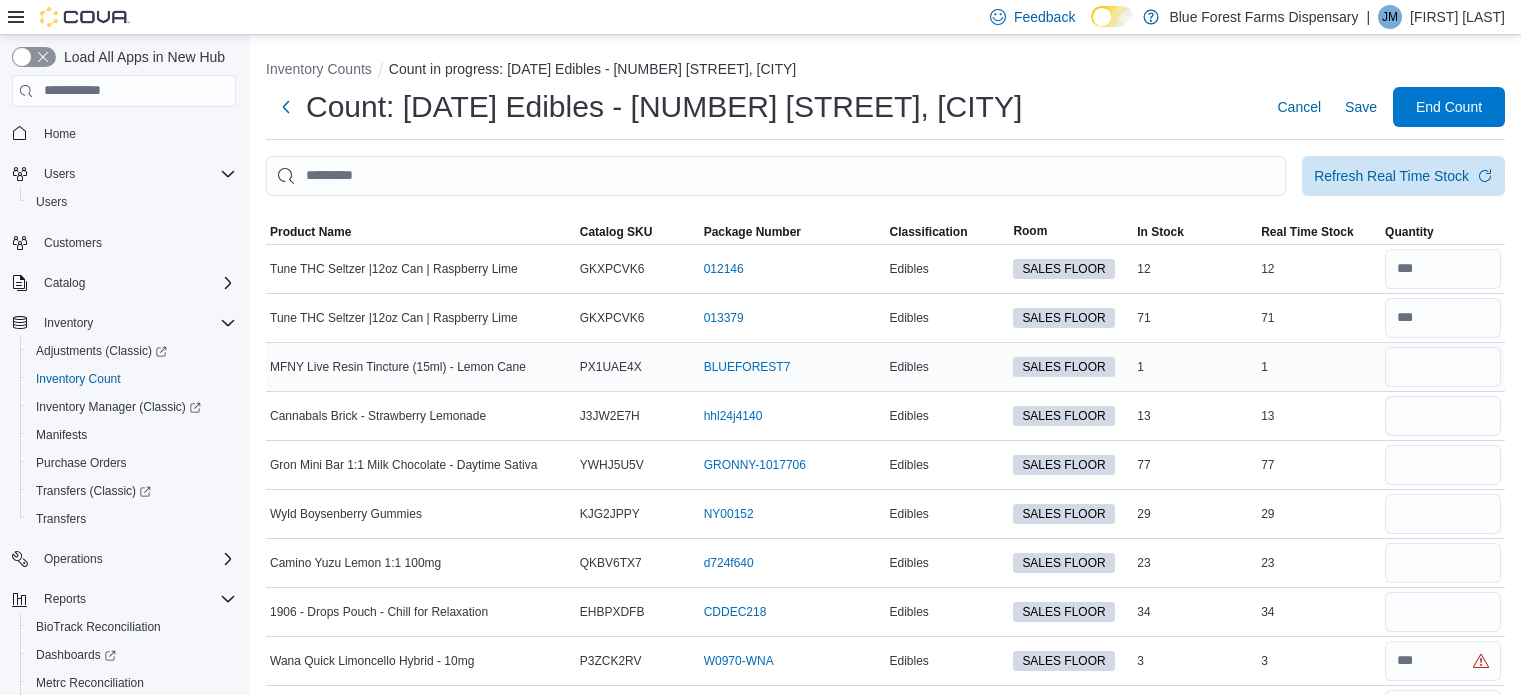 scroll, scrollTop: 0, scrollLeft: 0, axis: both 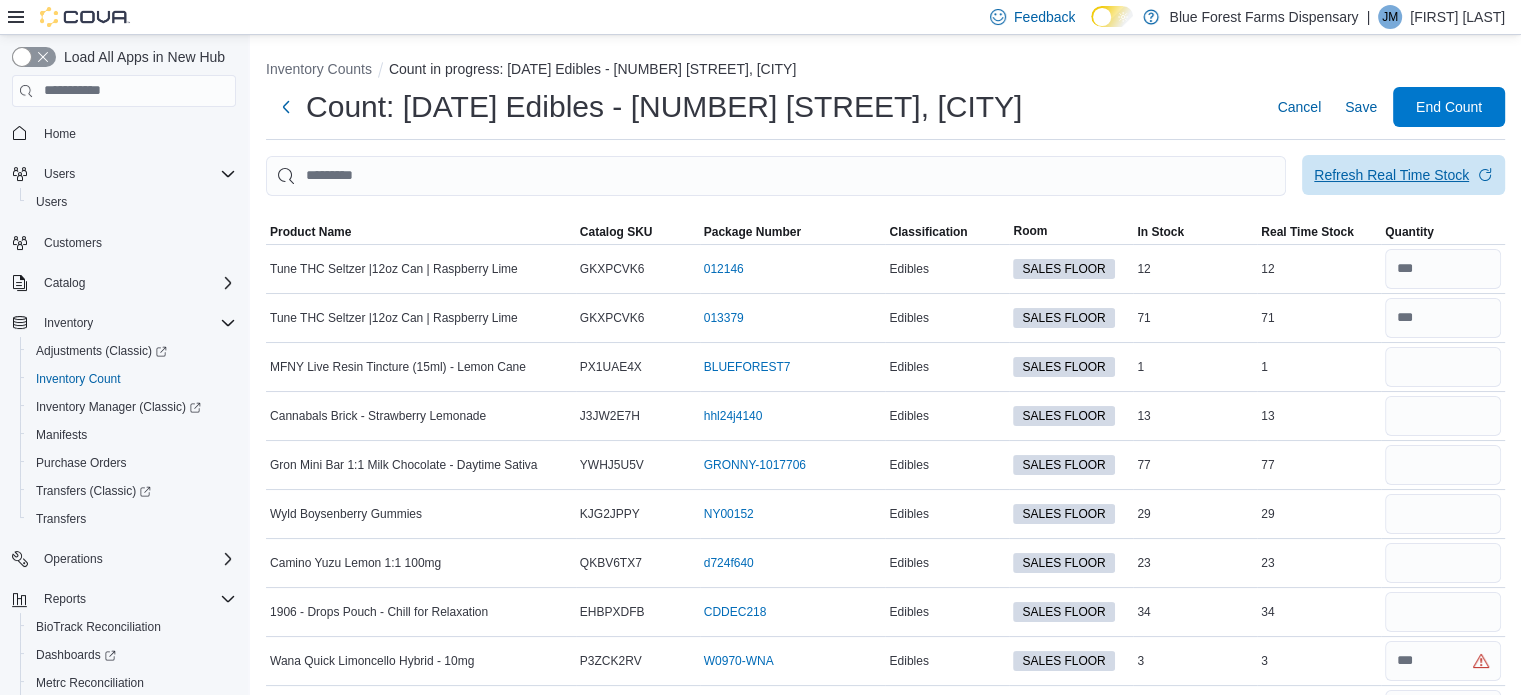 click on "Refresh Real Time Stock" at bounding box center [1403, 175] 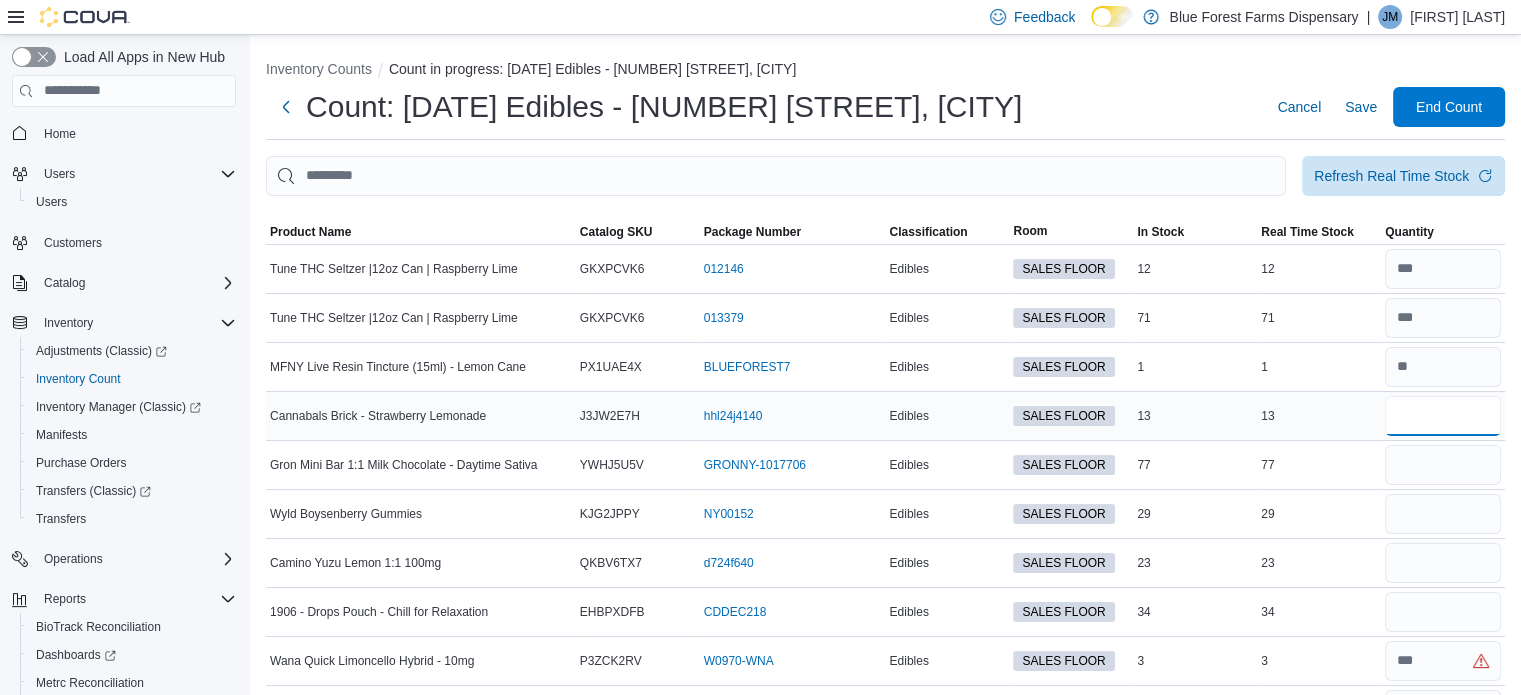 click at bounding box center [1443, 416] 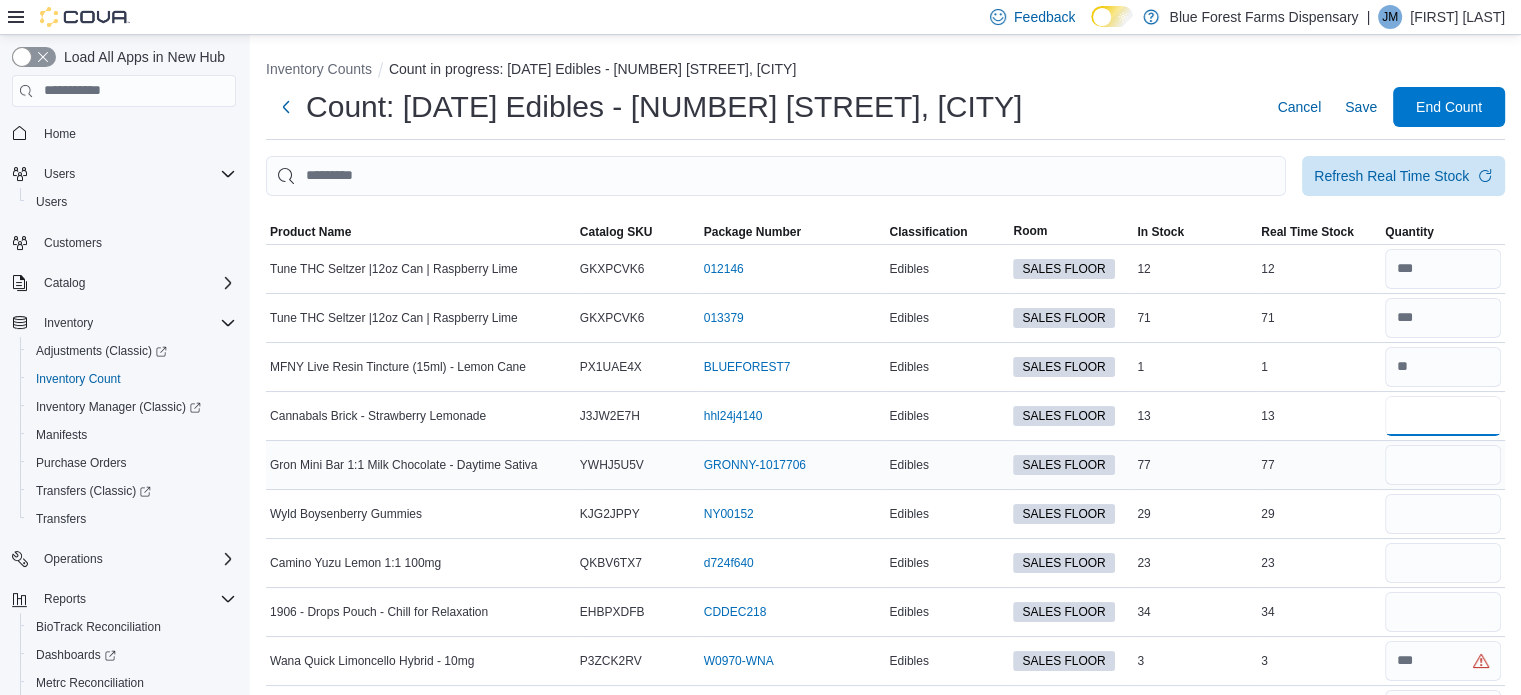 type on "**" 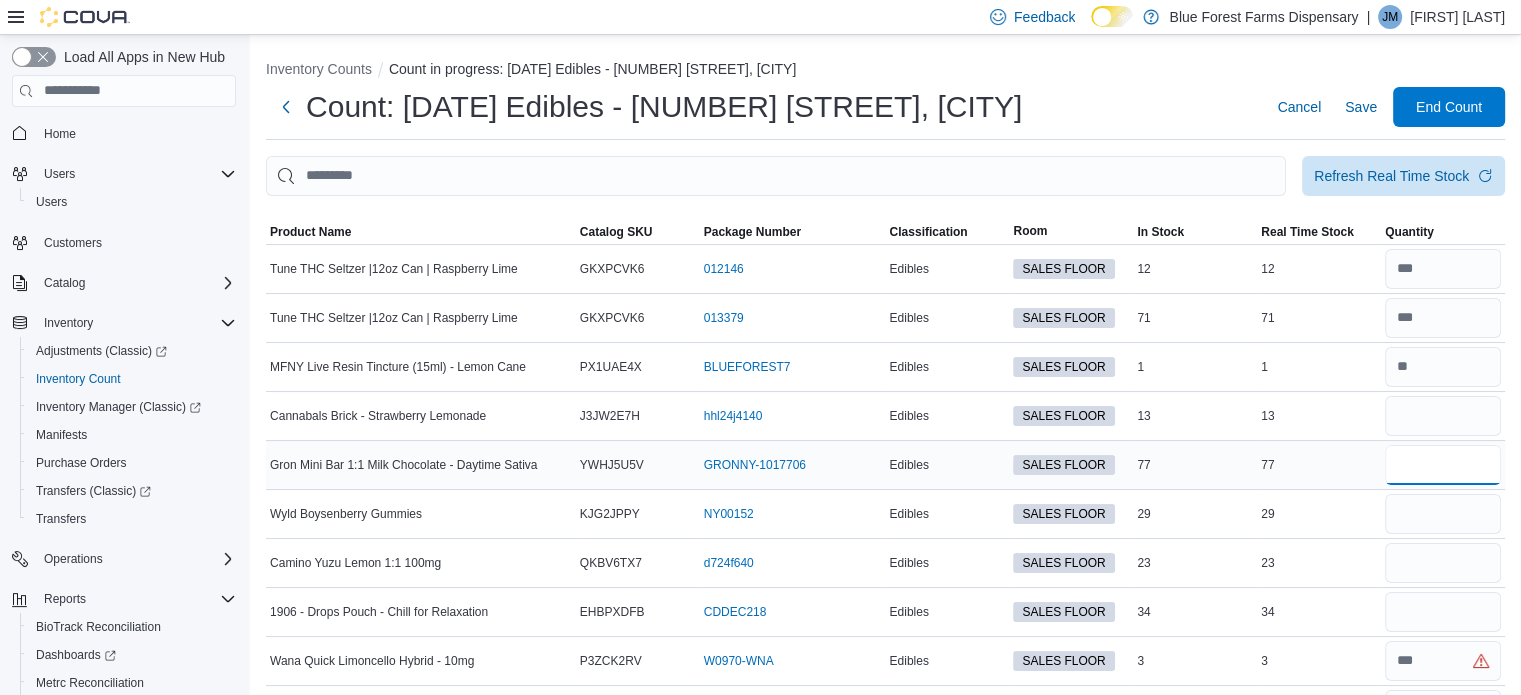 click at bounding box center (1443, 465) 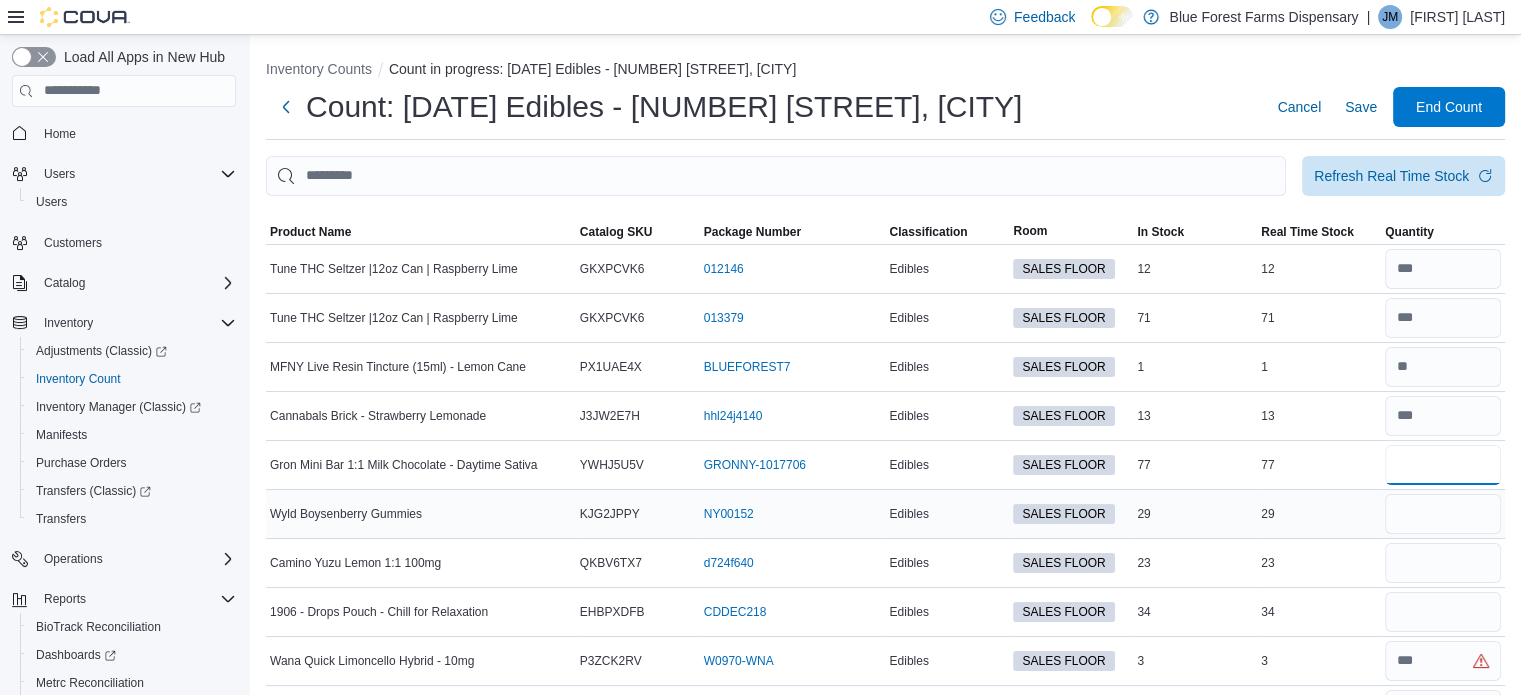 type on "**" 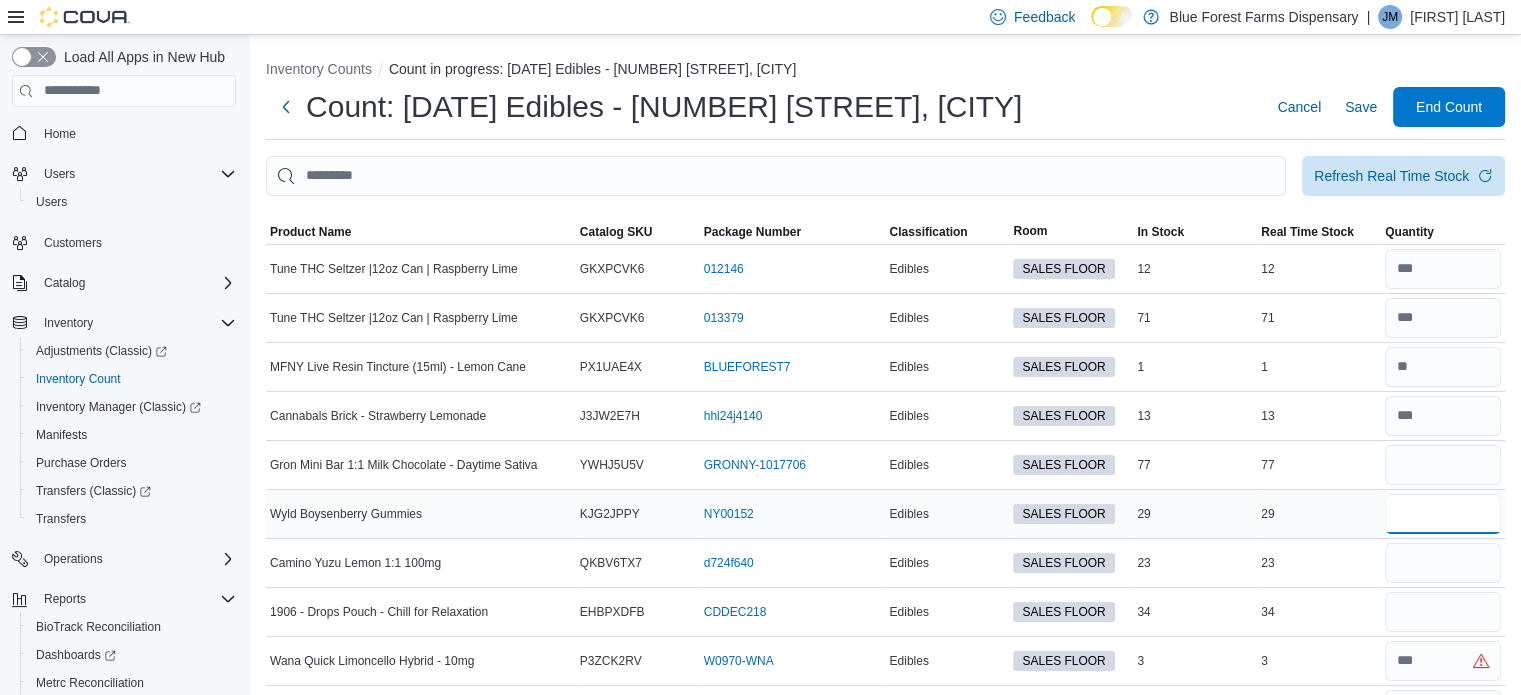 click at bounding box center [1443, 514] 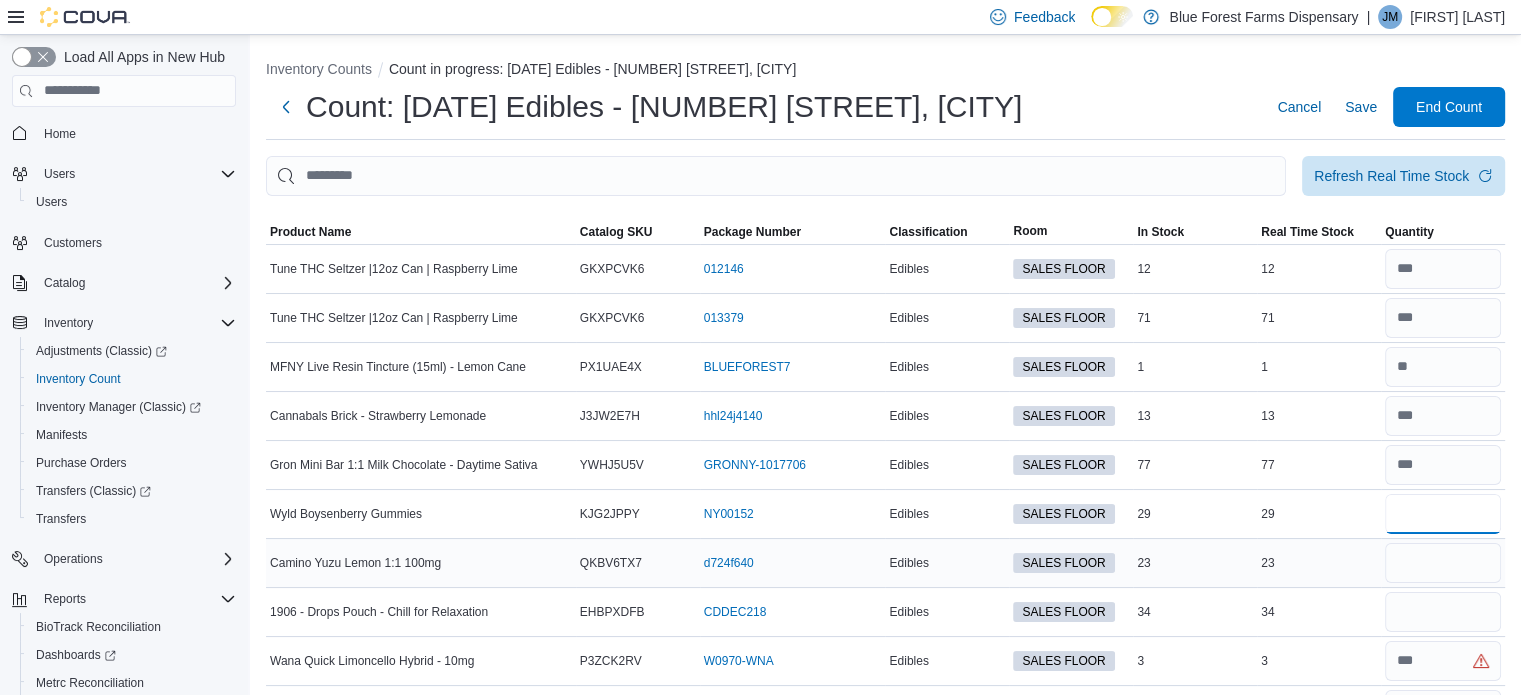 type on "**" 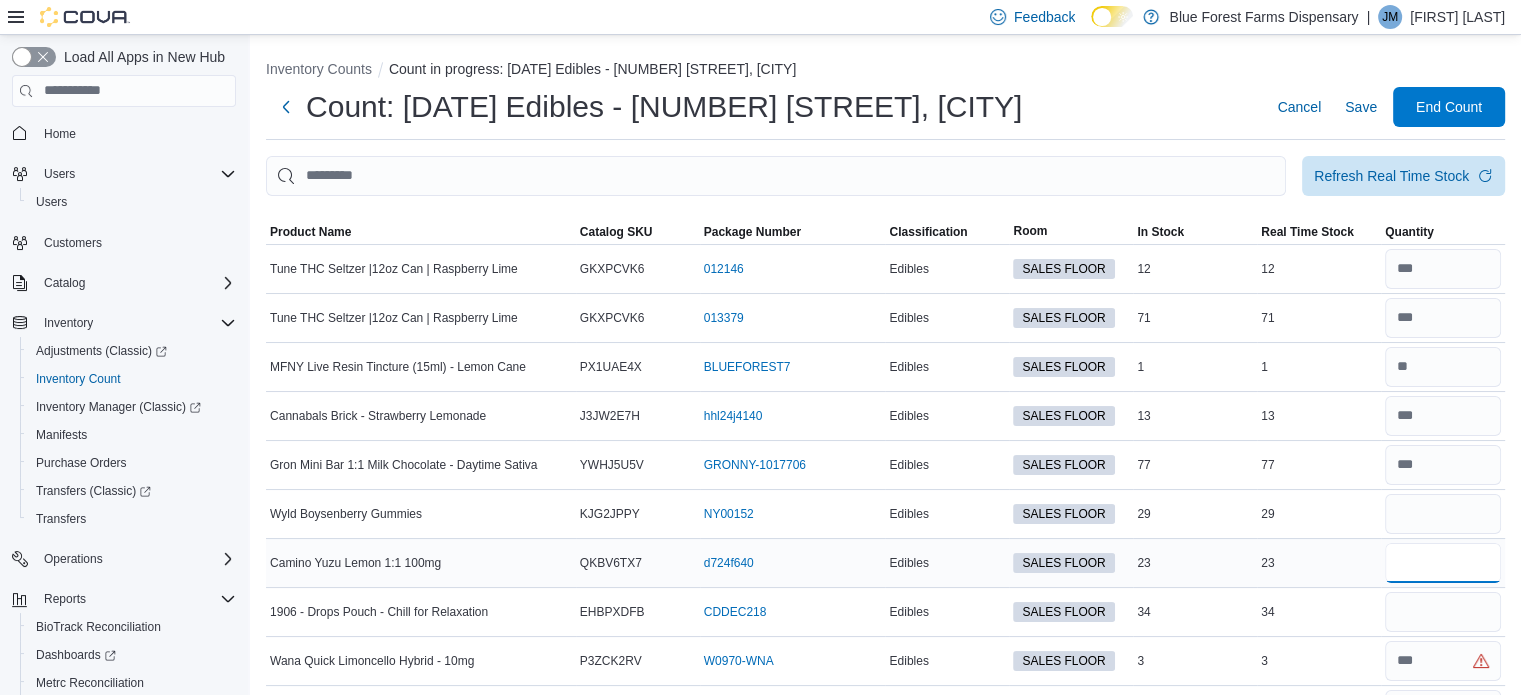 click at bounding box center [1443, 563] 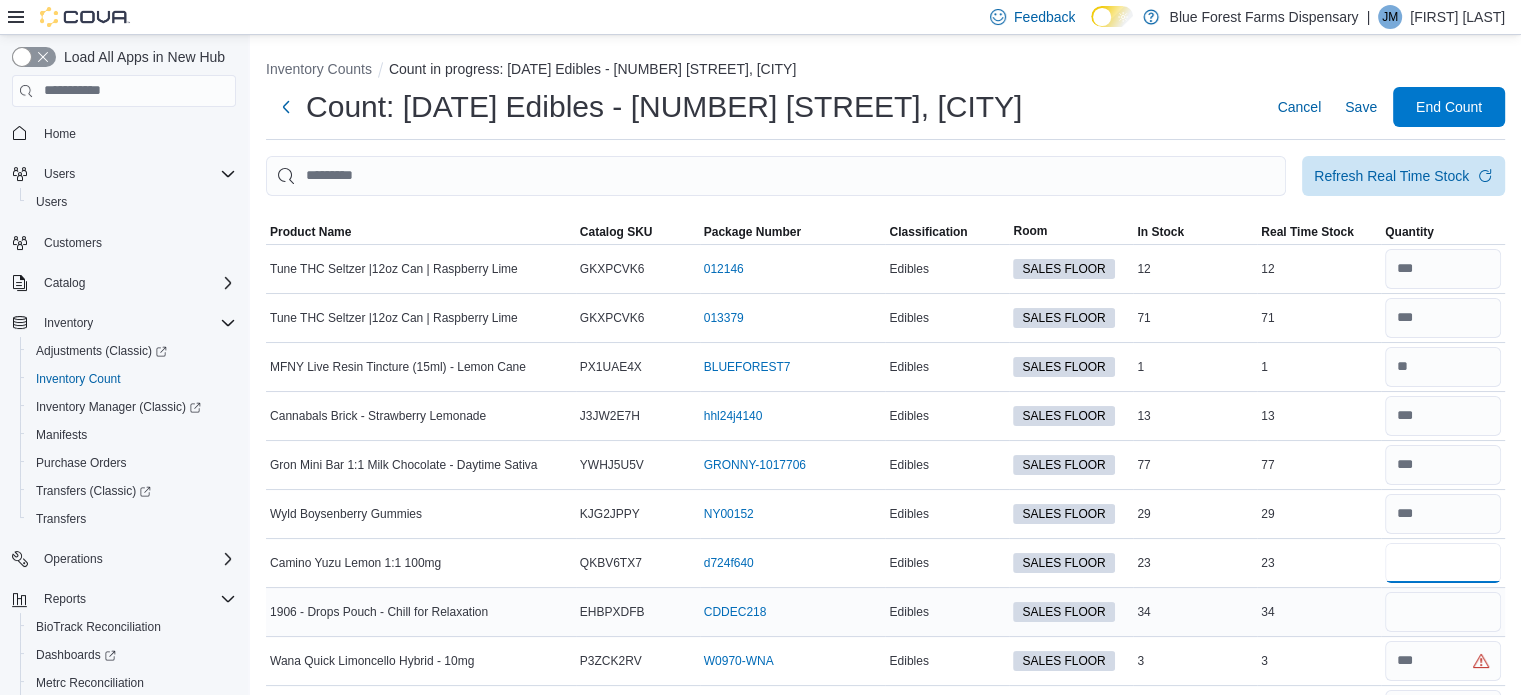 type on "**" 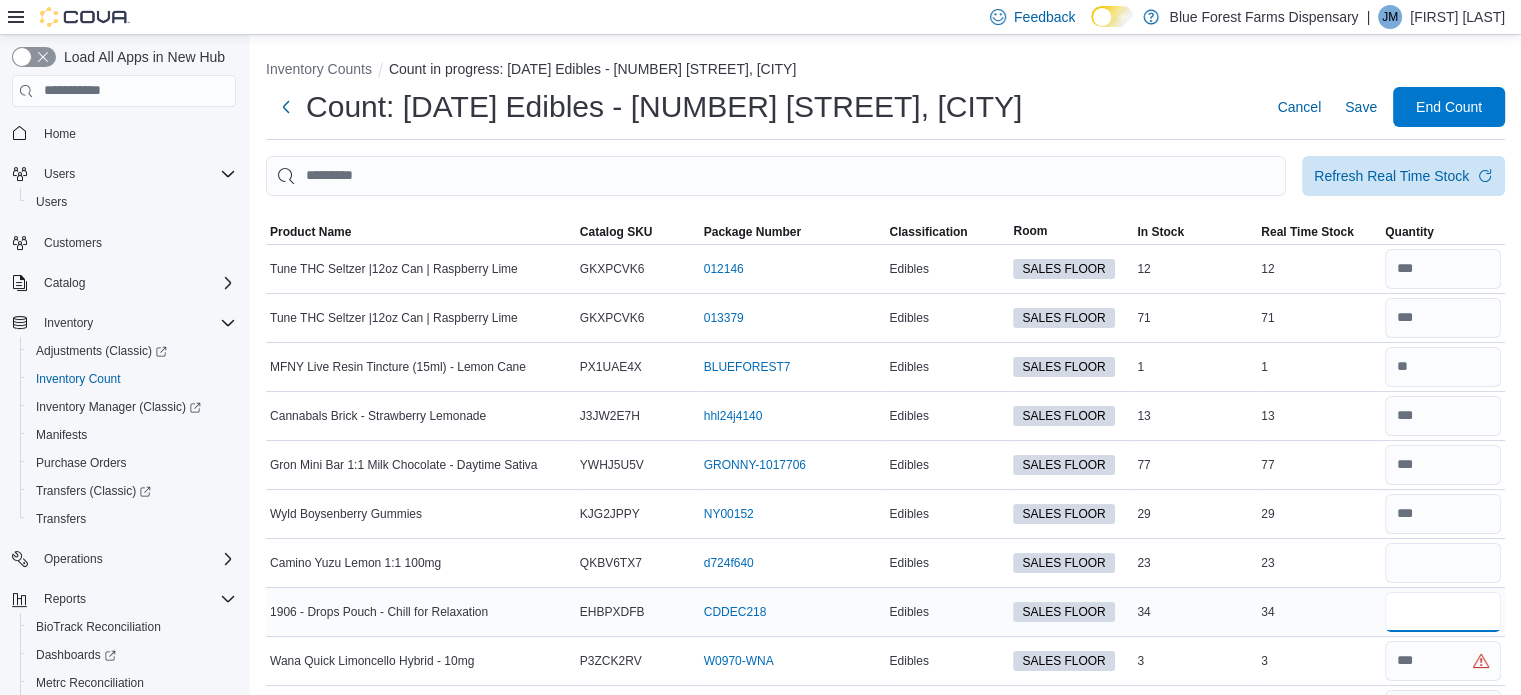 click at bounding box center [1443, 612] 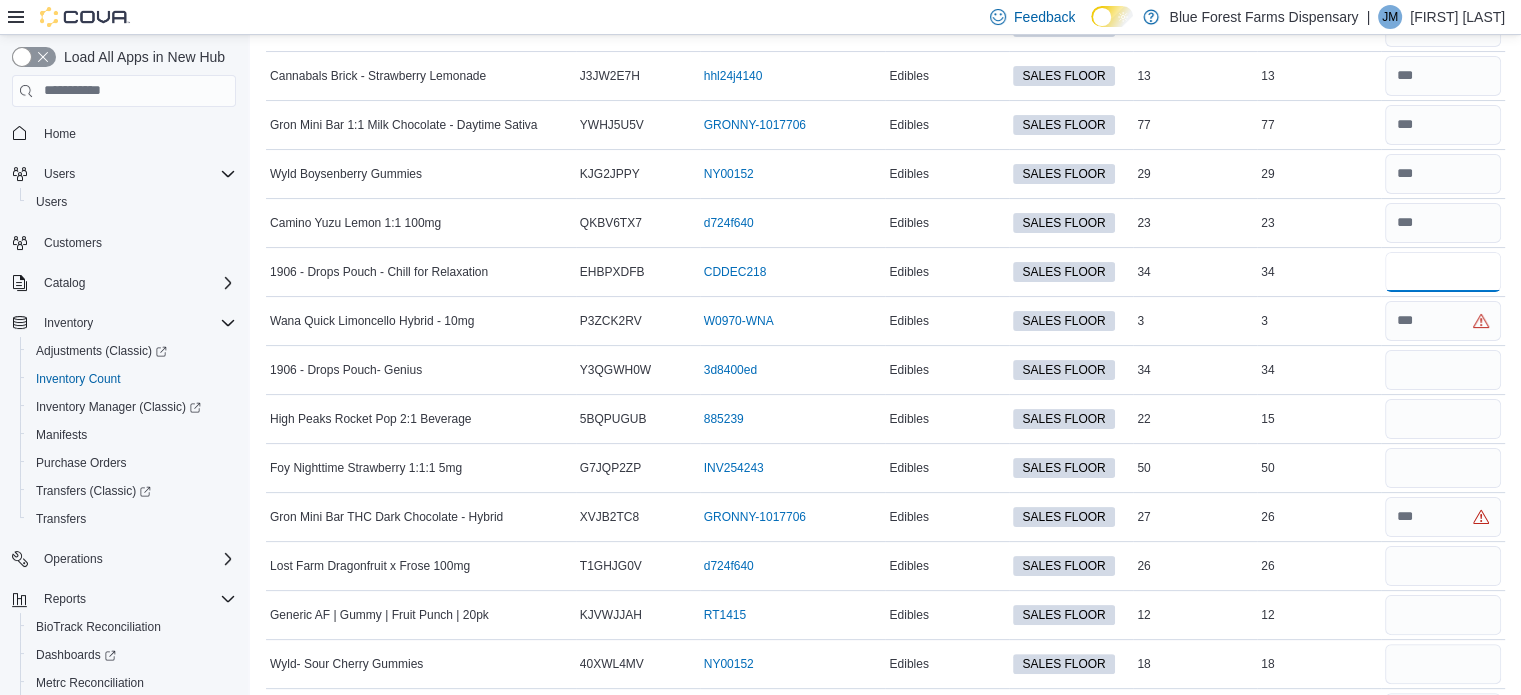 scroll, scrollTop: 363, scrollLeft: 0, axis: vertical 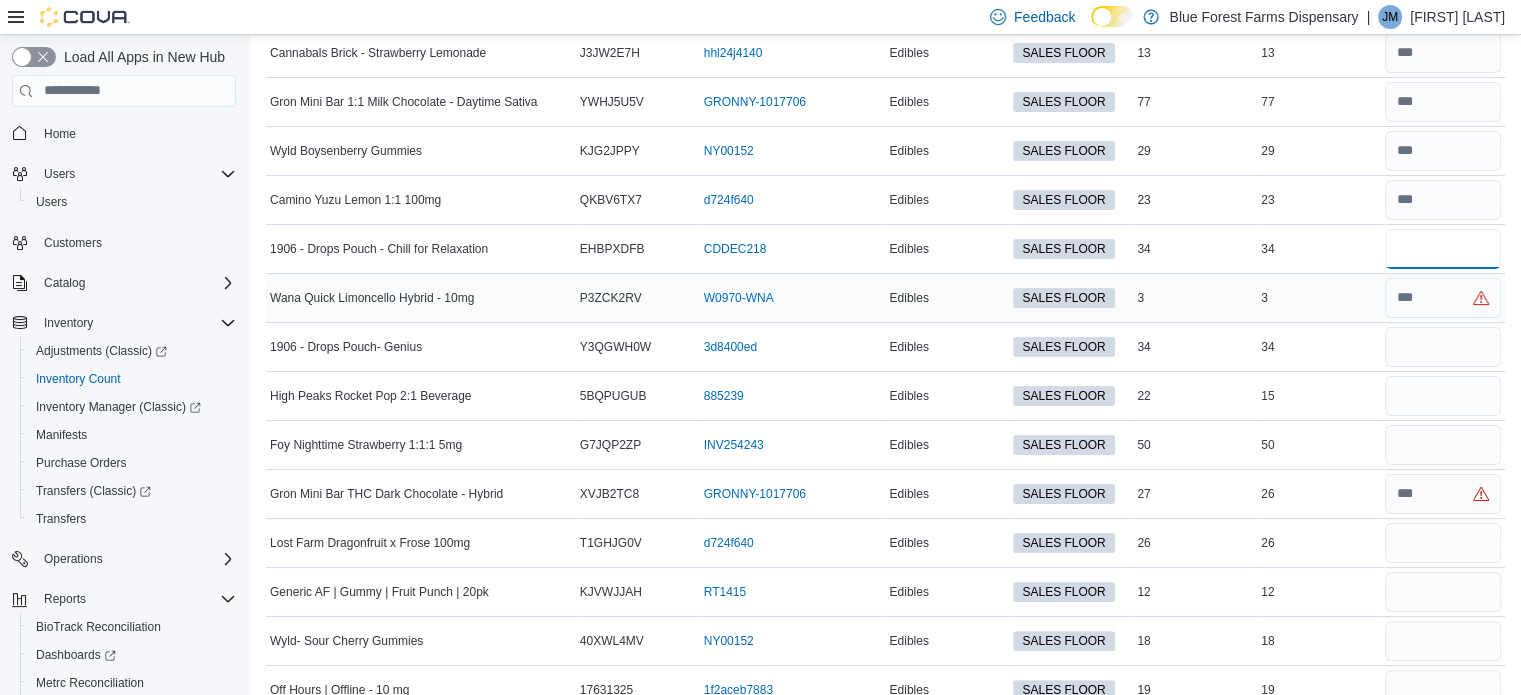 type on "**" 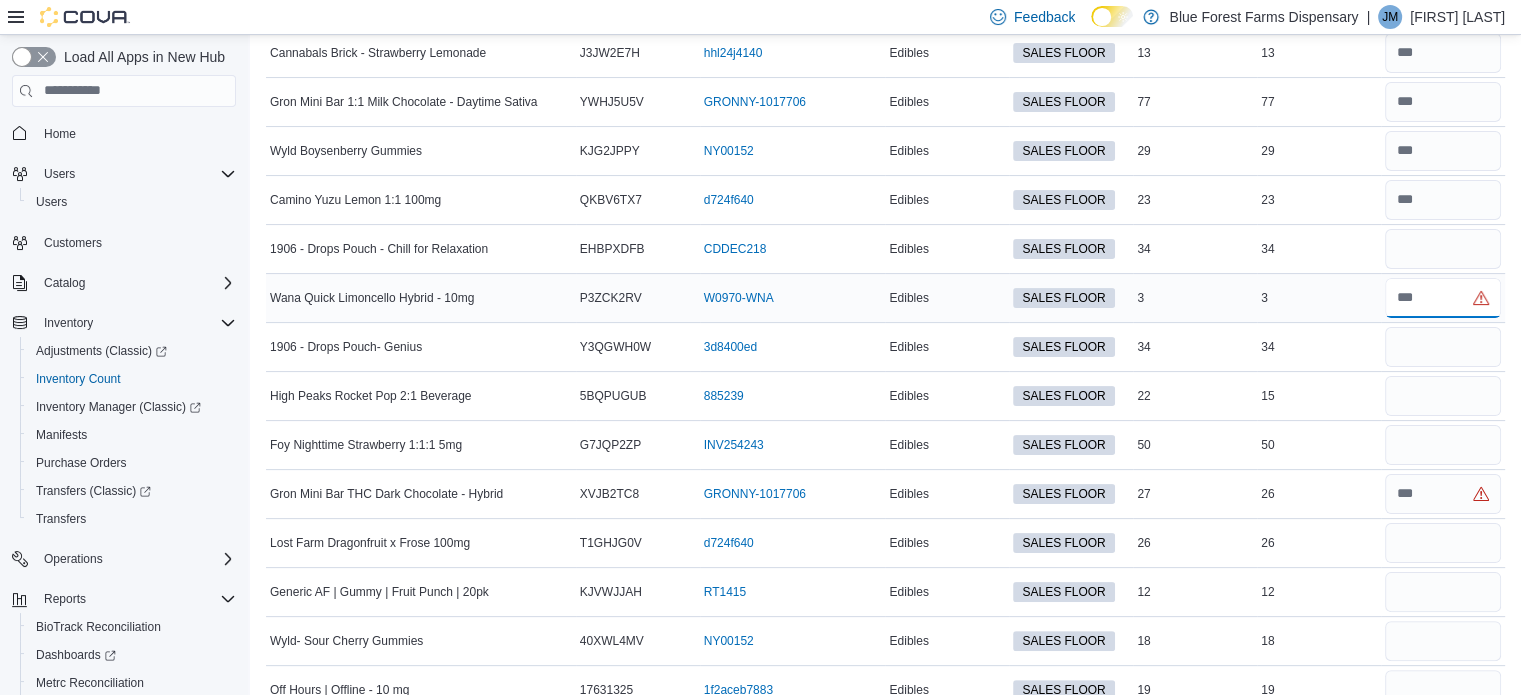 click at bounding box center [1443, 298] 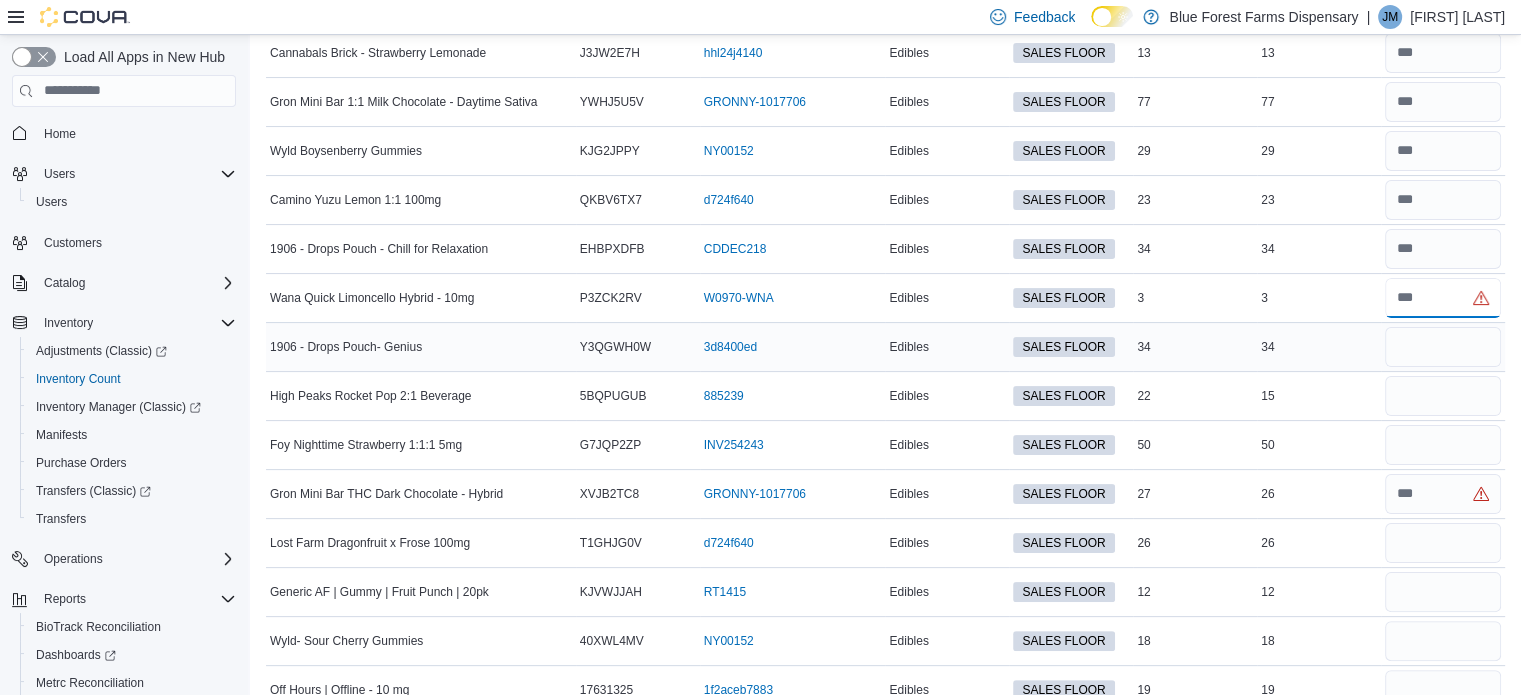 type on "*" 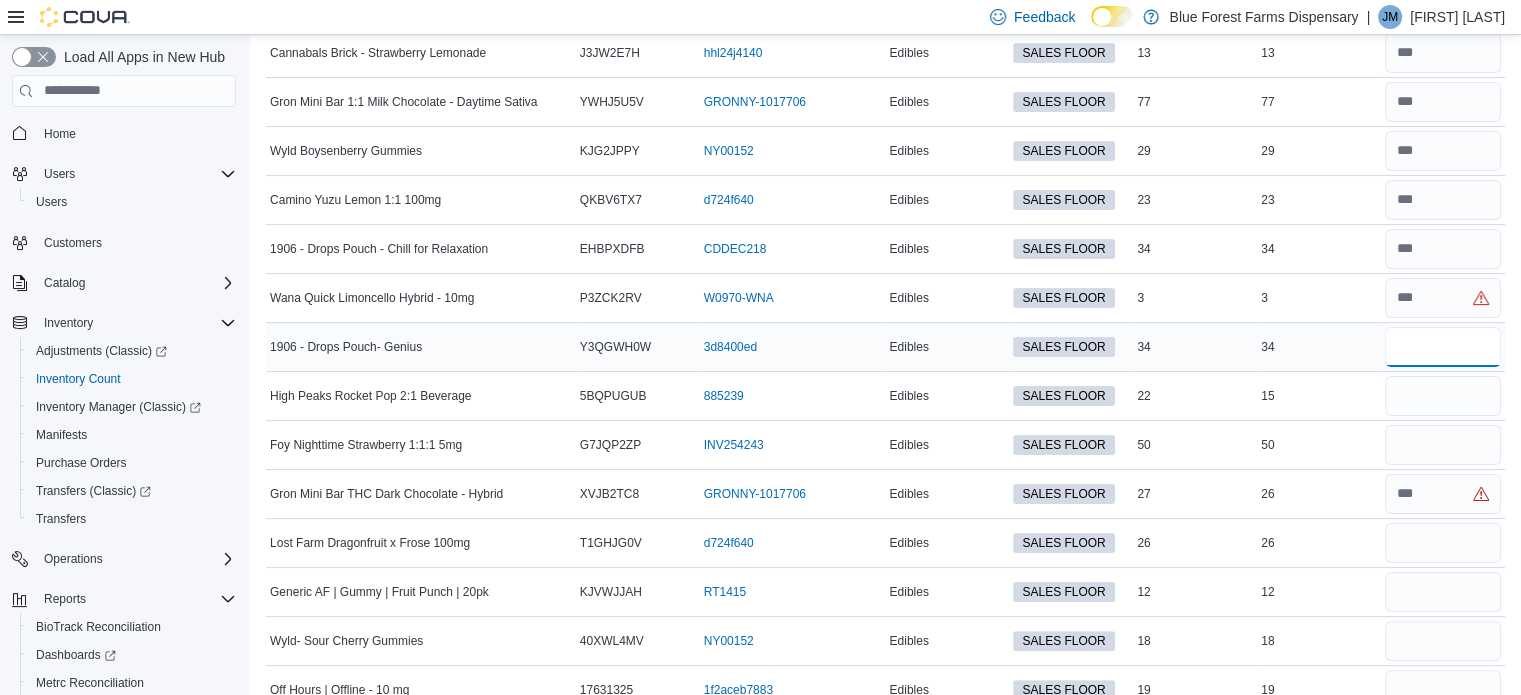 type 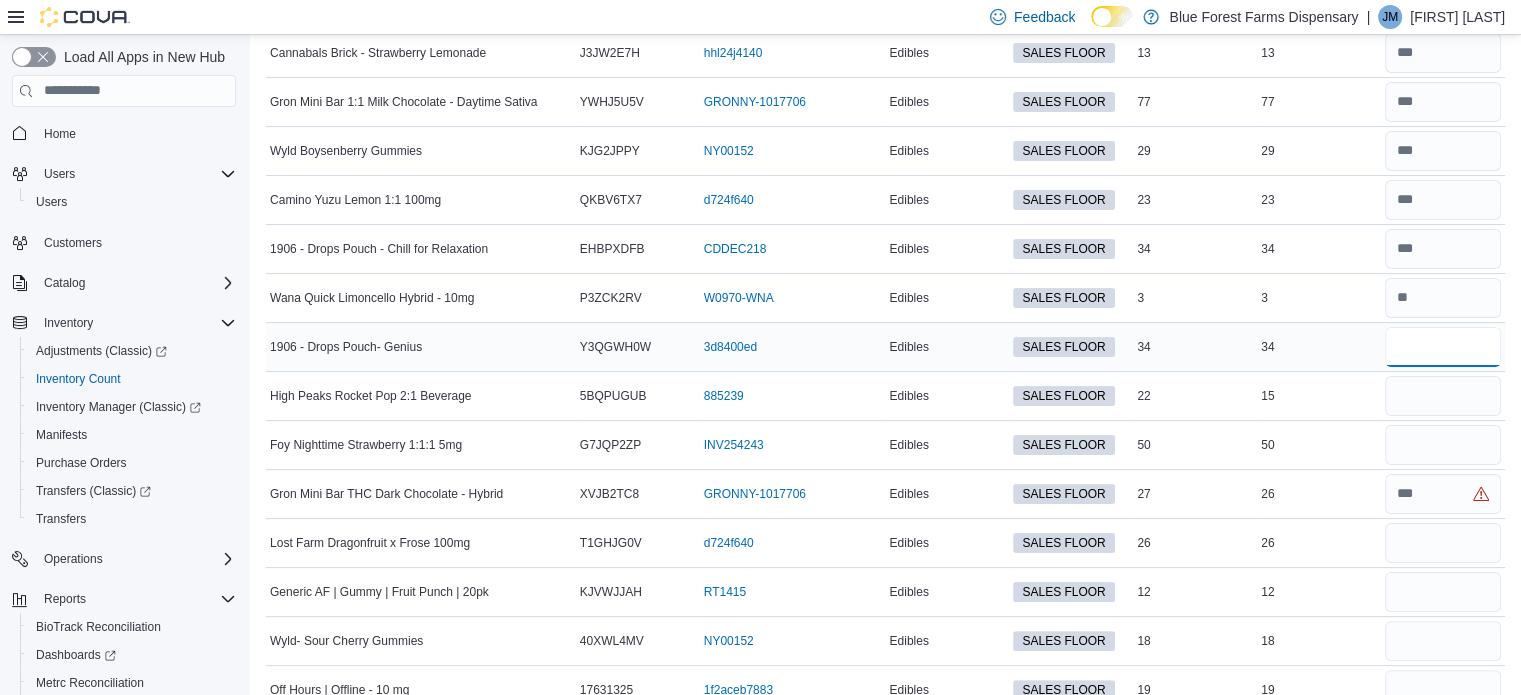 click at bounding box center [1443, 347] 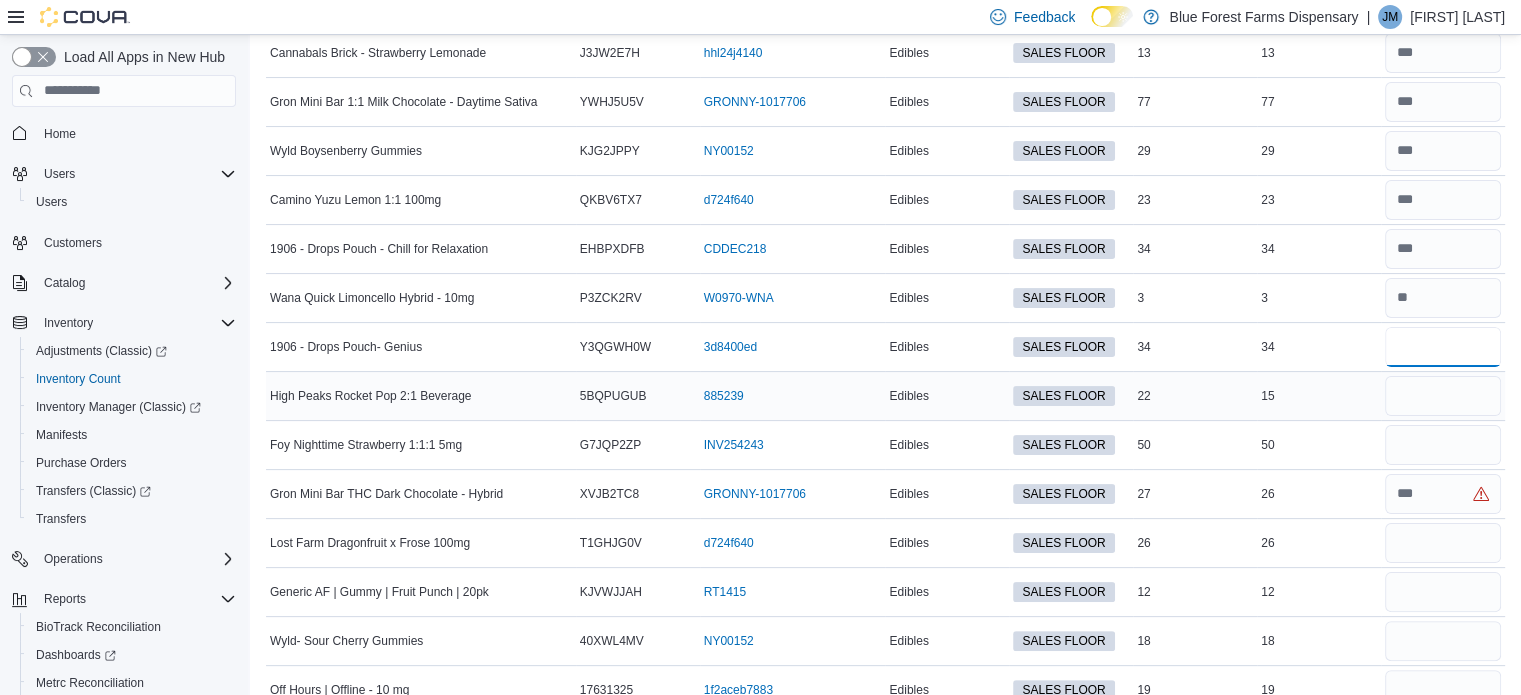 type on "**" 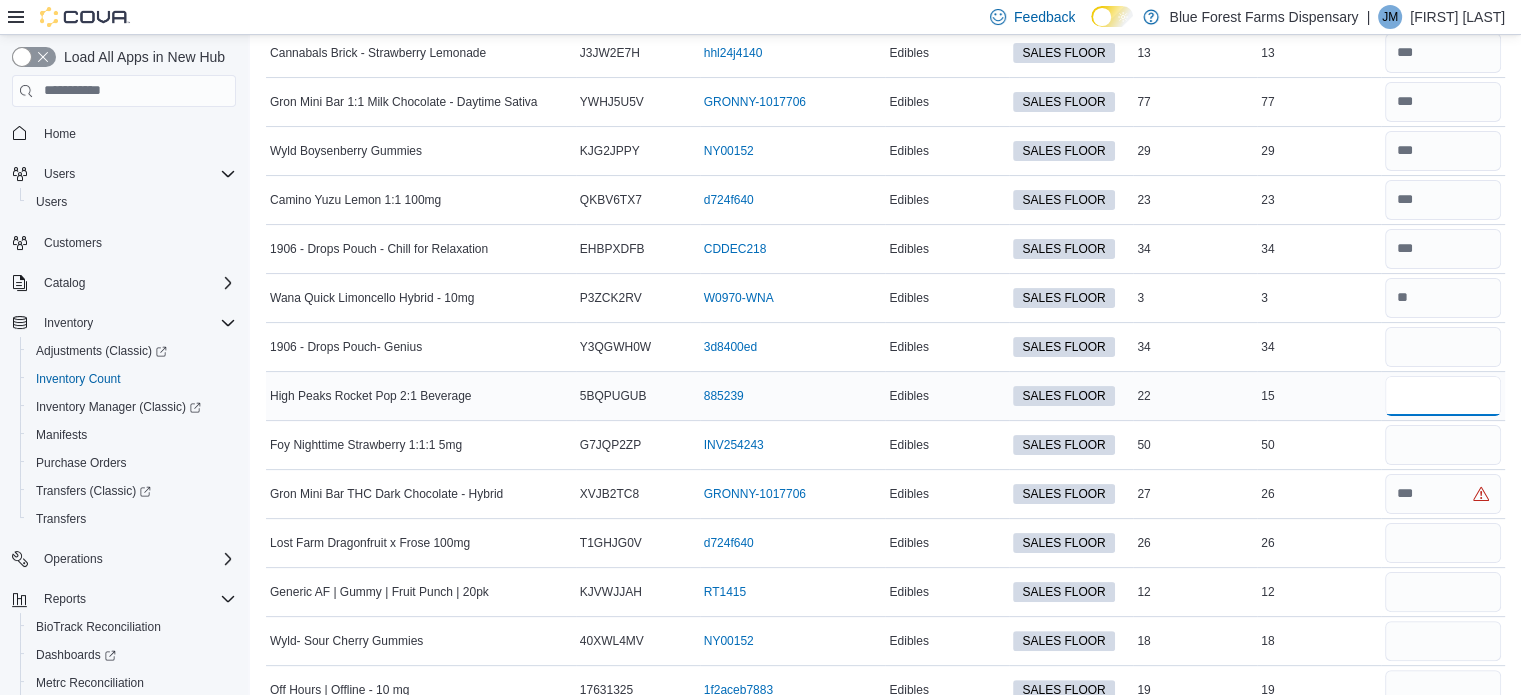 click at bounding box center [1443, 396] 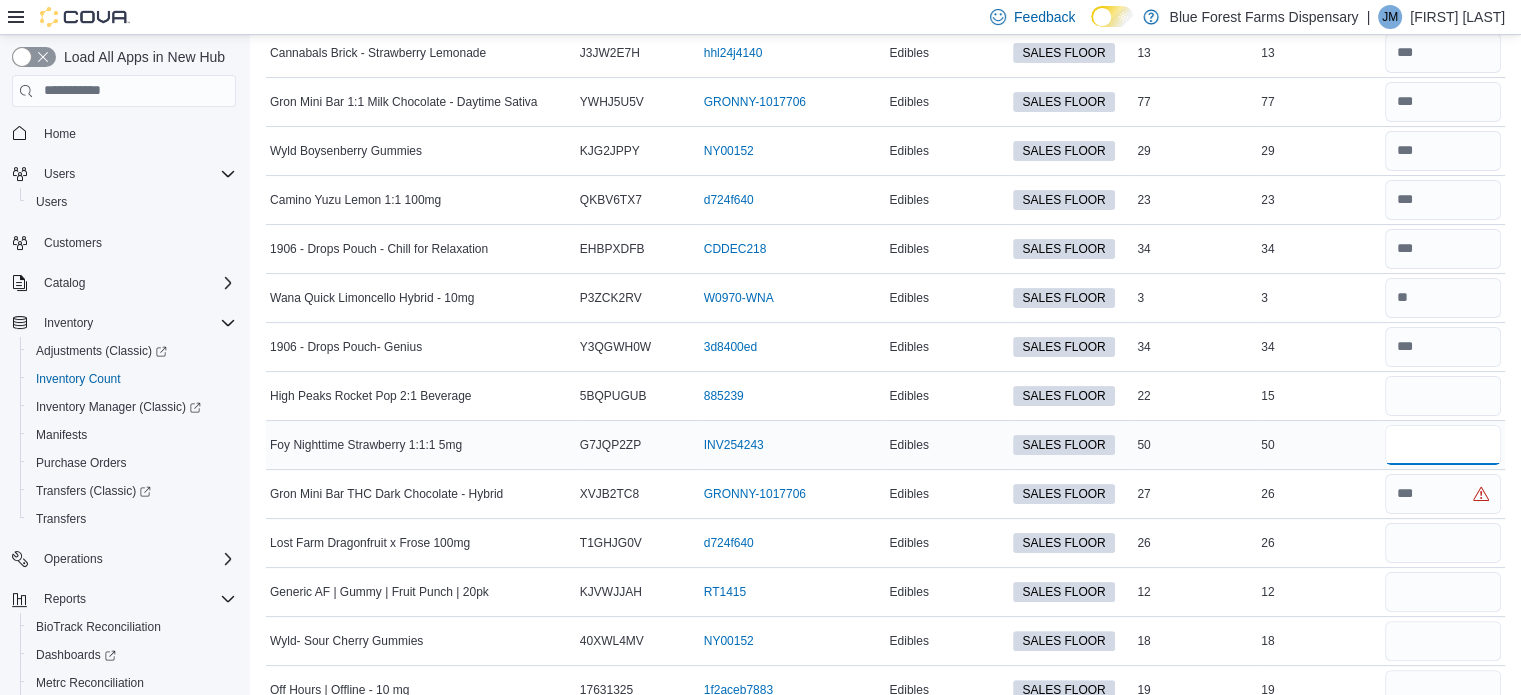 click at bounding box center [1443, 445] 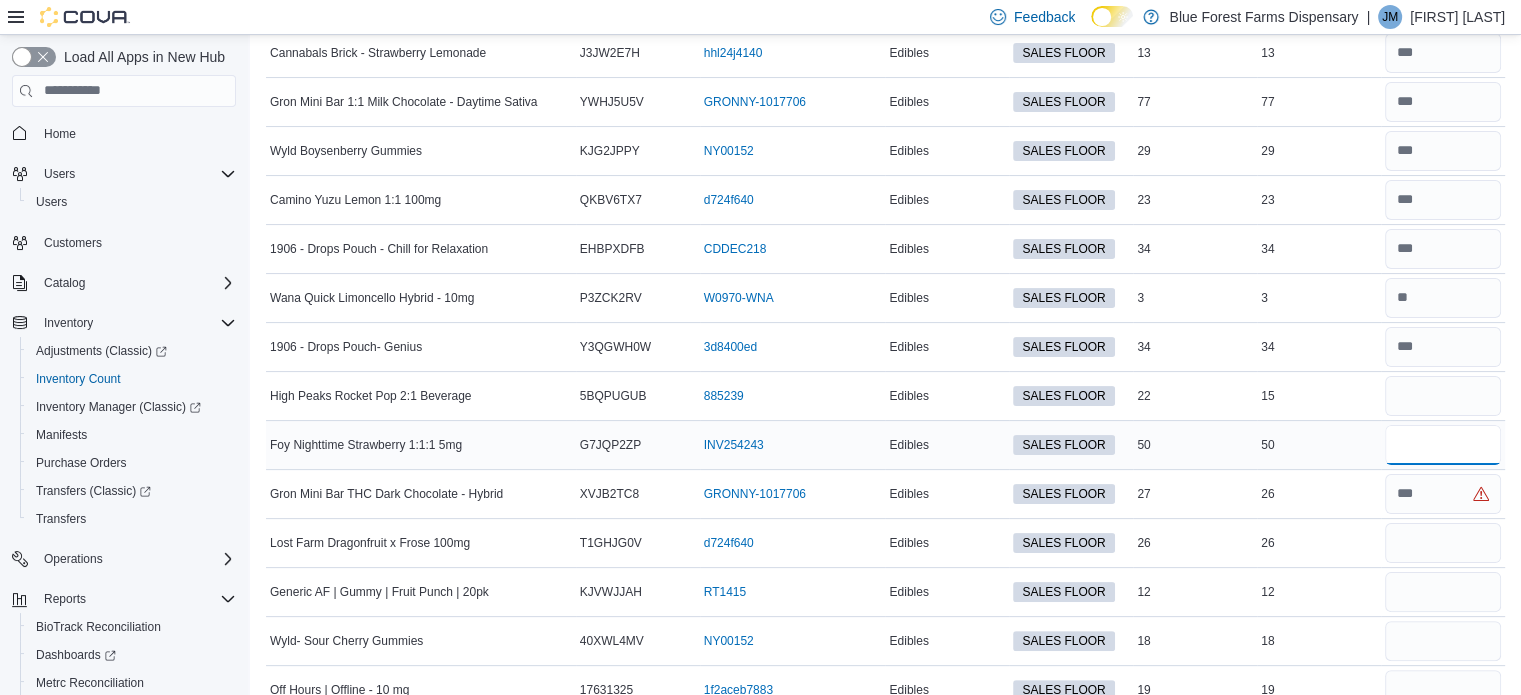 type on "*" 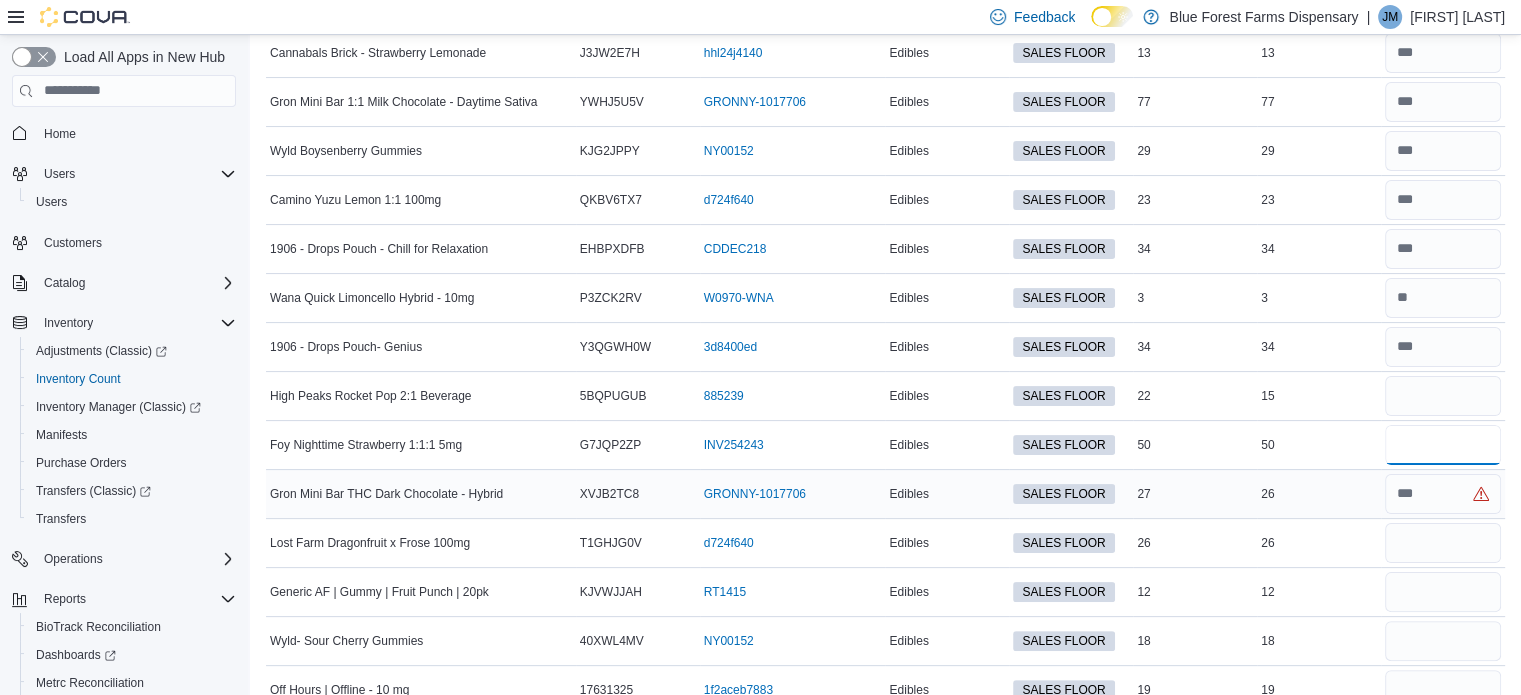 type on "**" 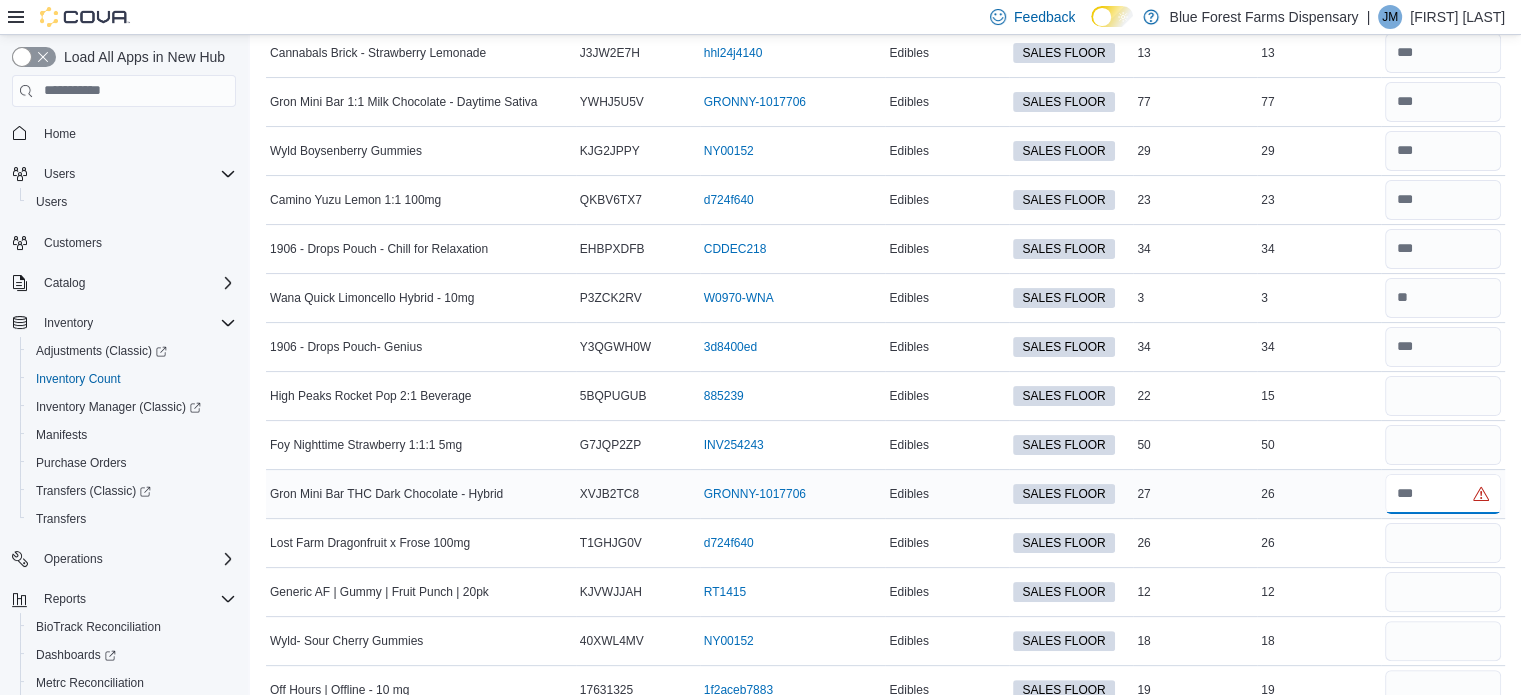 click at bounding box center [1443, 494] 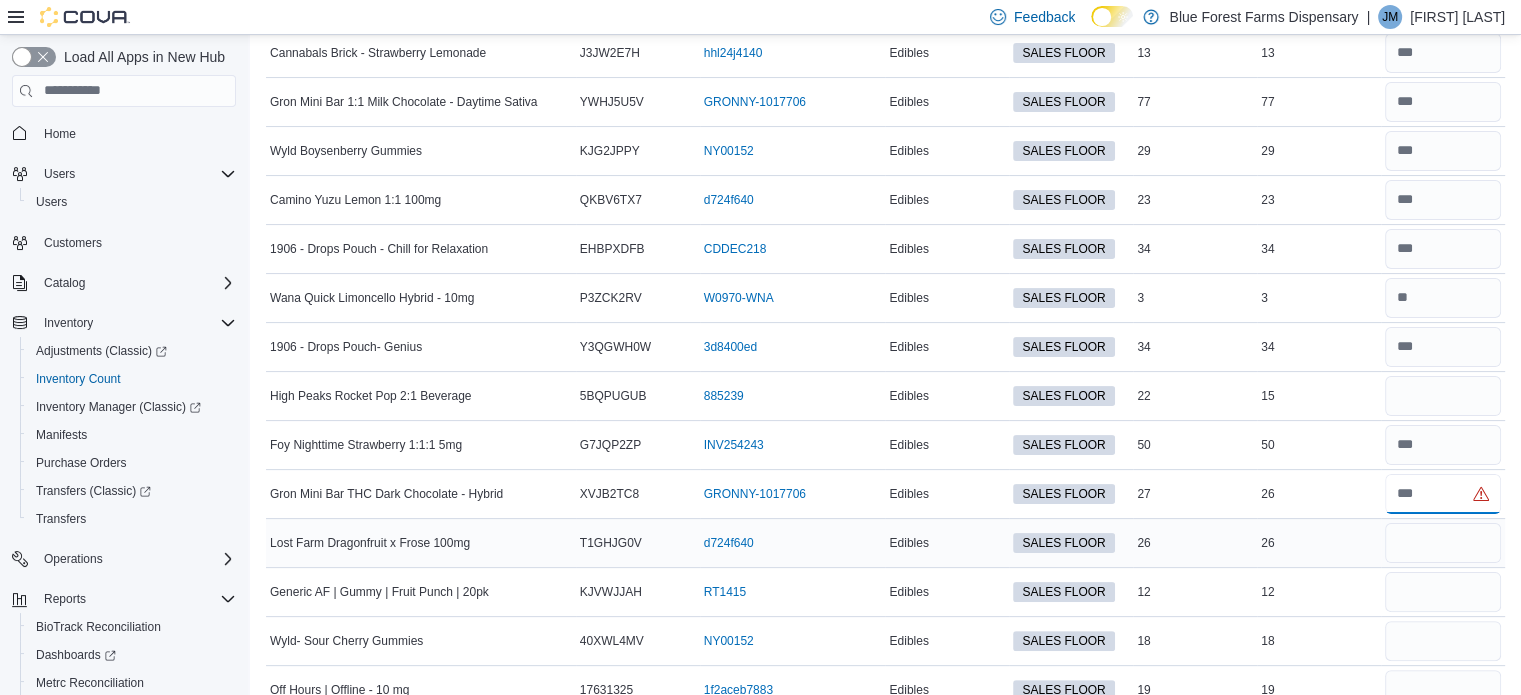 type on "**" 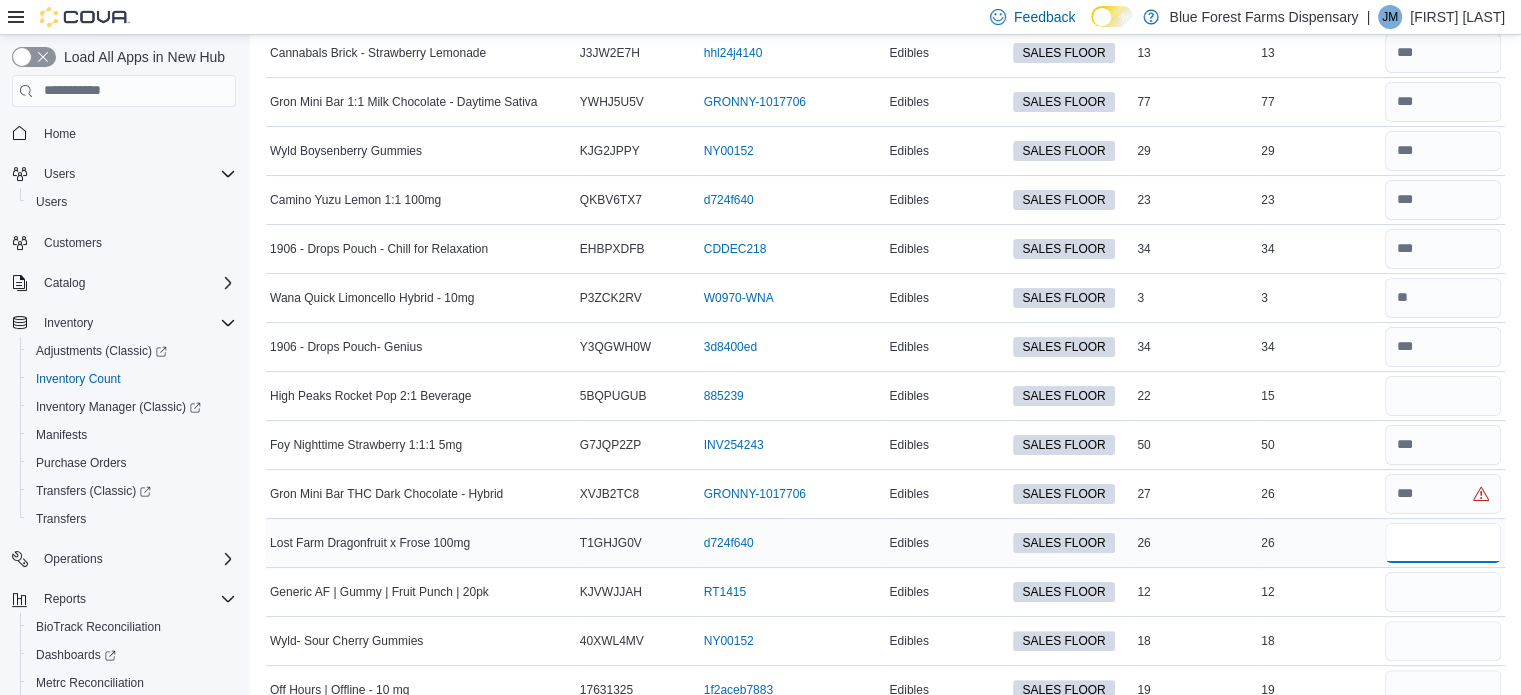 click at bounding box center [1443, 543] 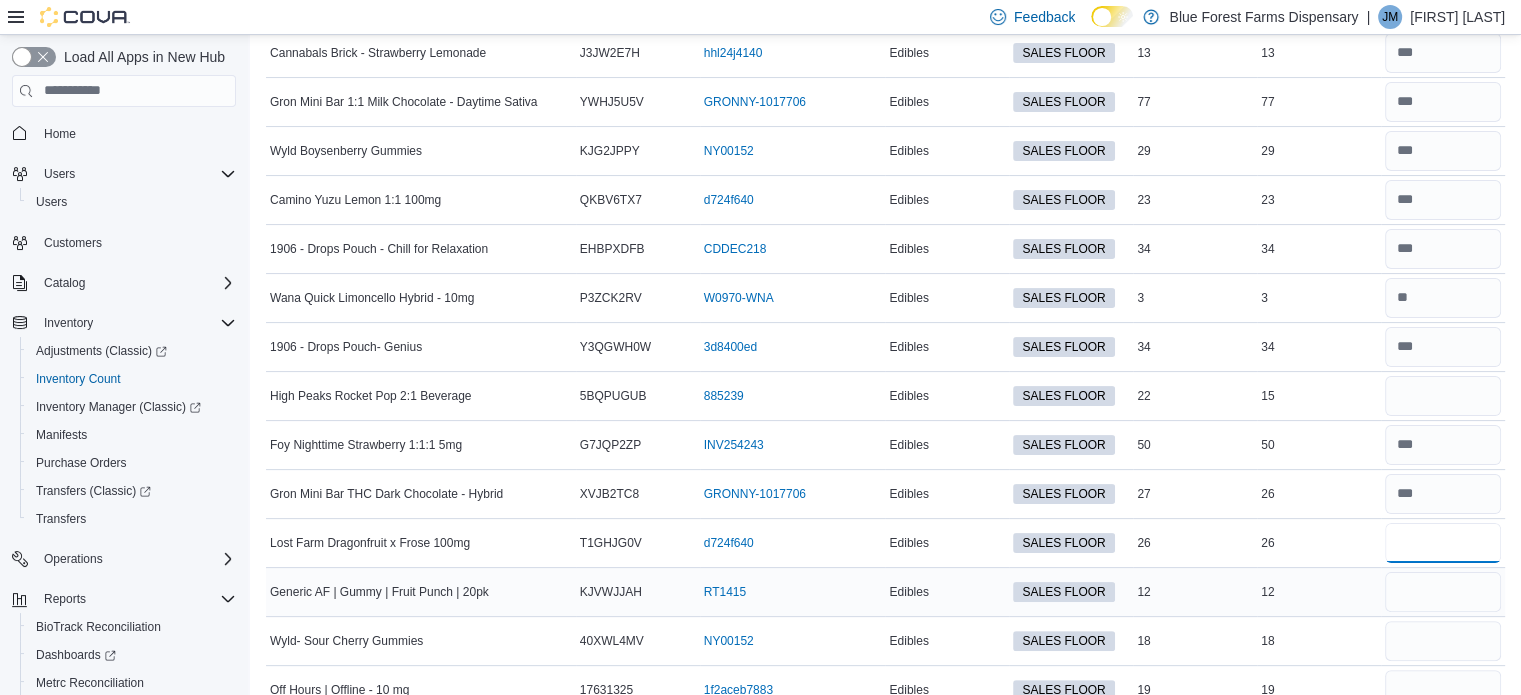 type on "**" 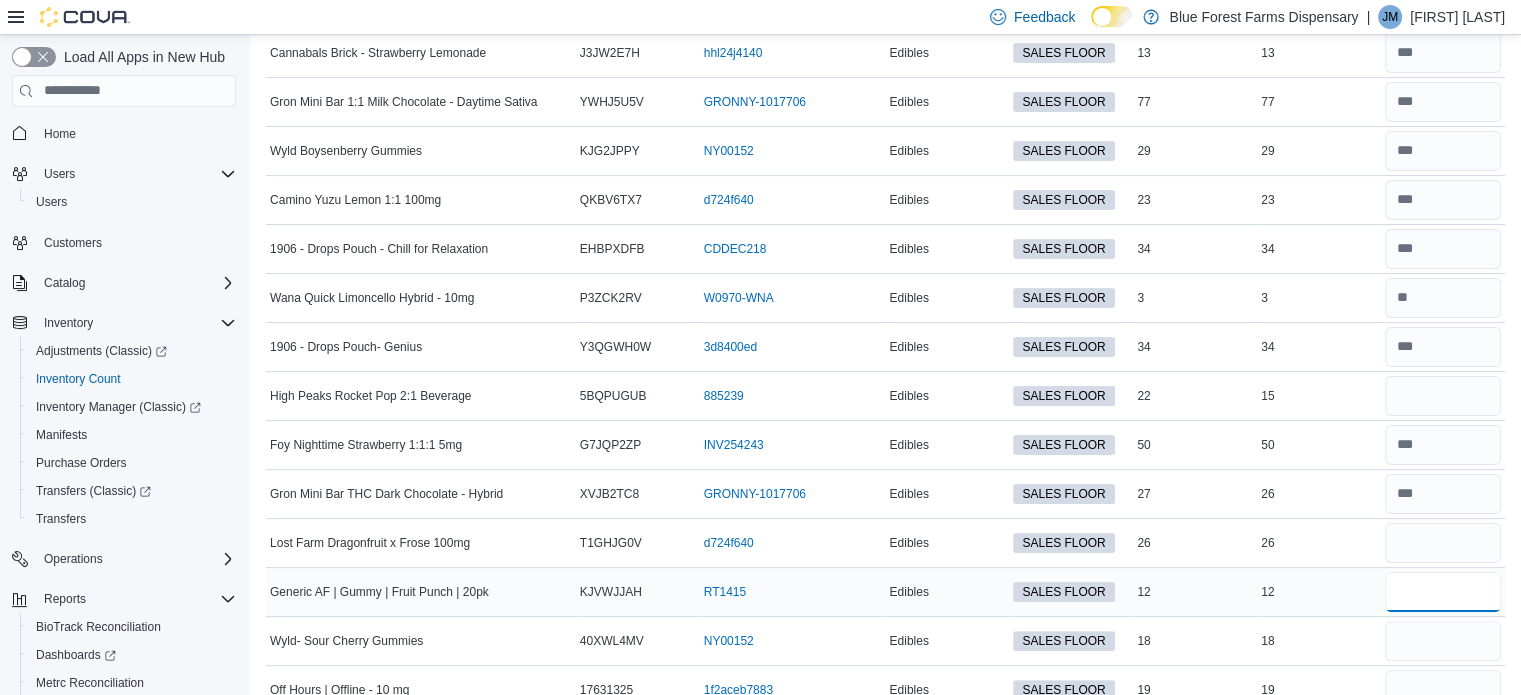 click at bounding box center (1443, 592) 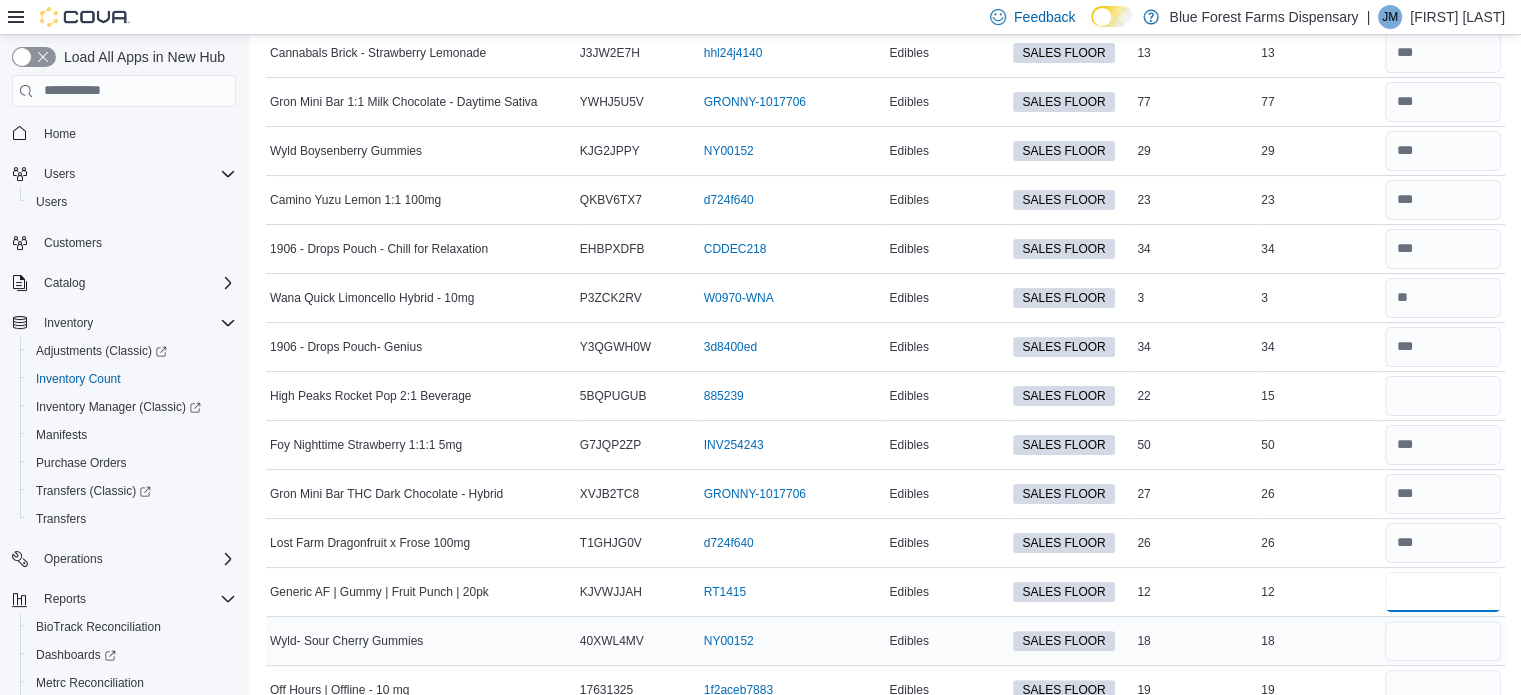 type on "**" 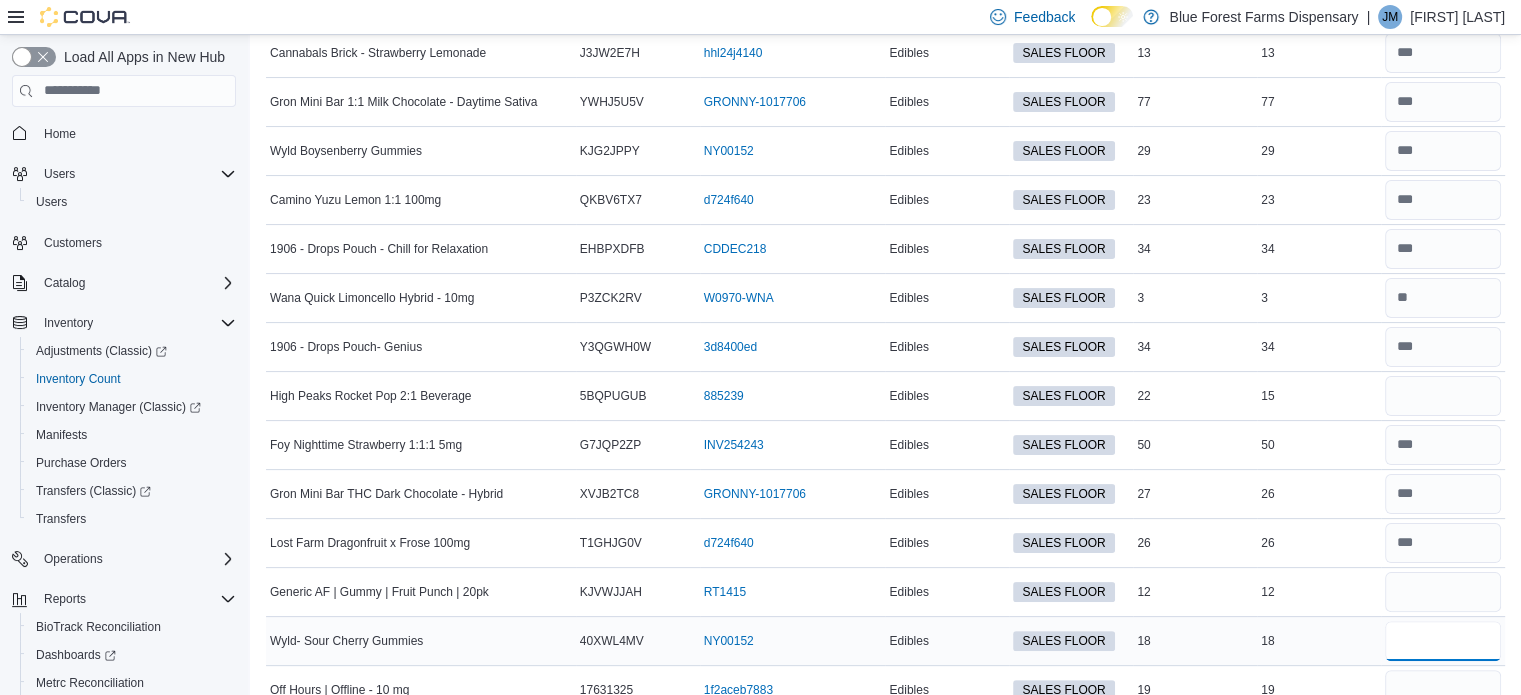 click at bounding box center (1443, 641) 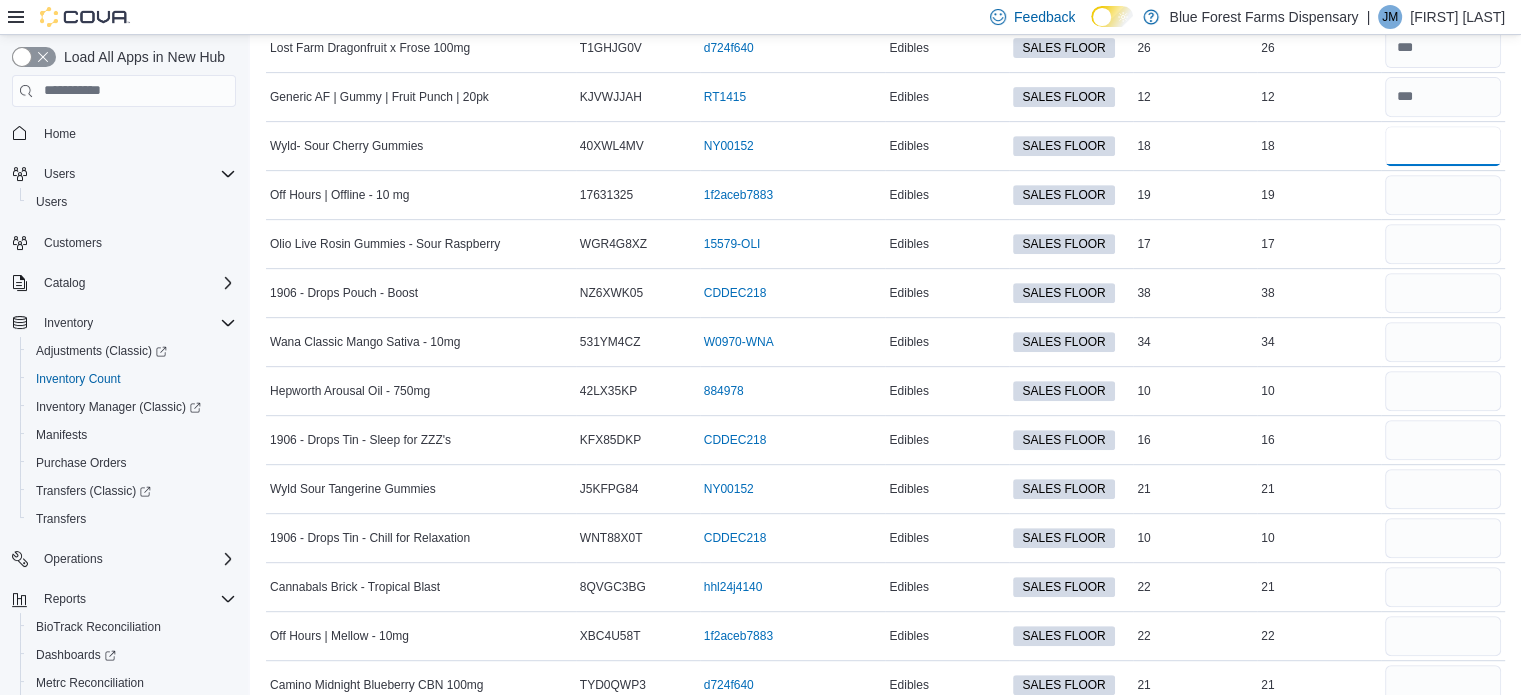 scroll, scrollTop: 892, scrollLeft: 0, axis: vertical 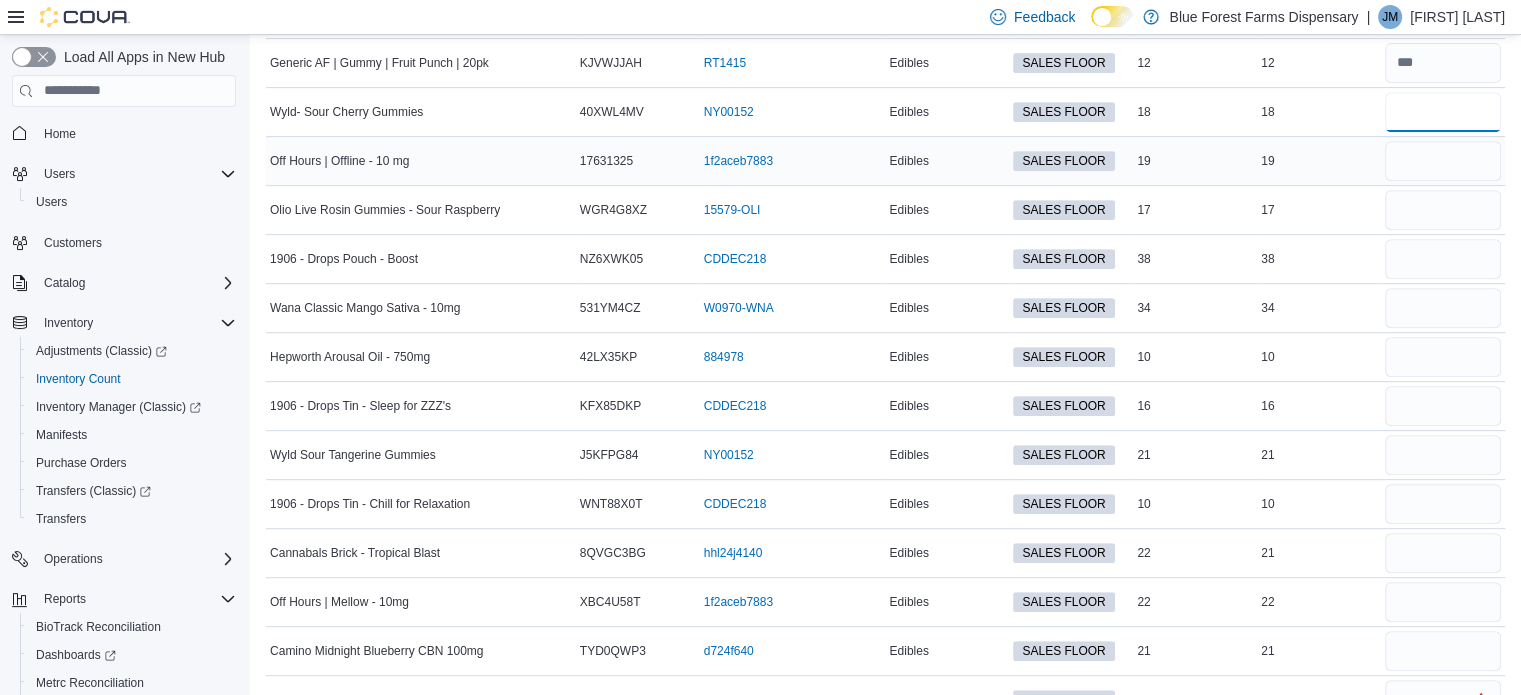 type on "**" 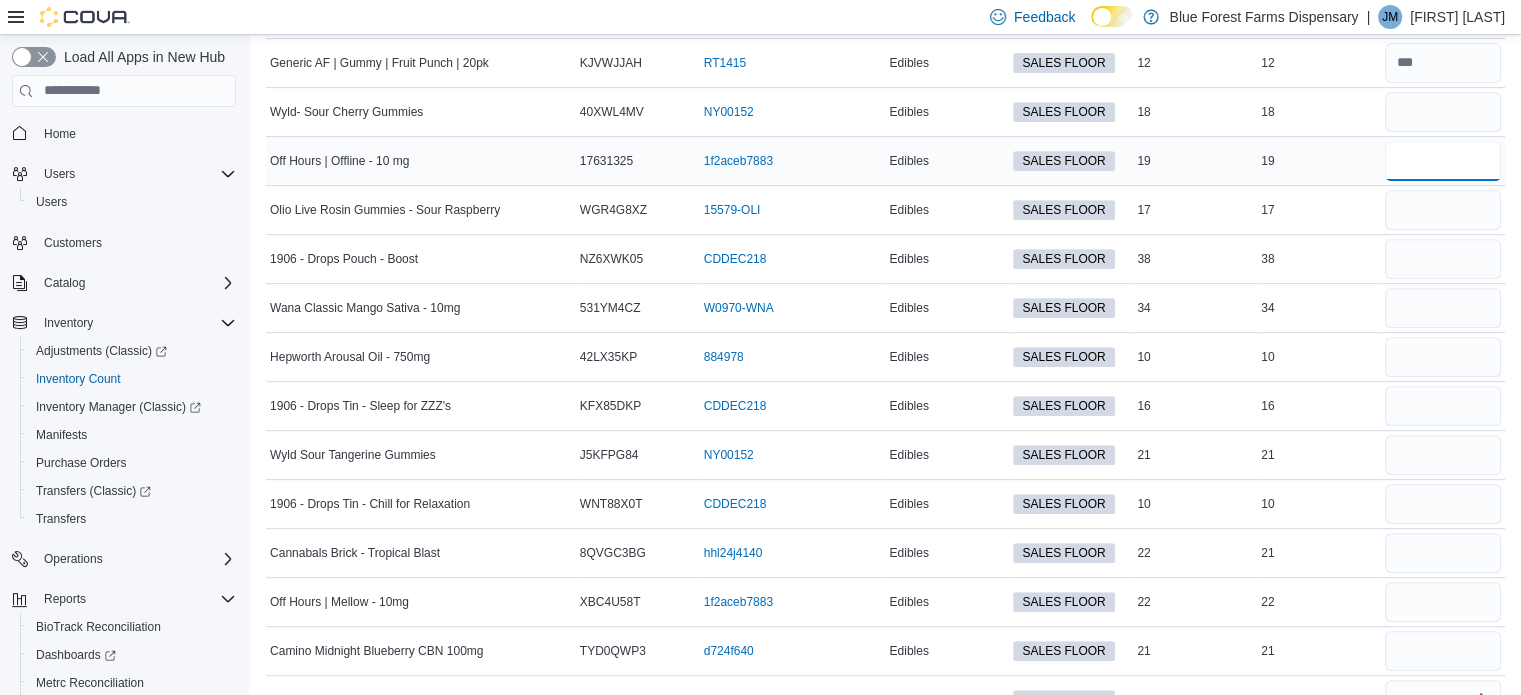 click at bounding box center [1443, 161] 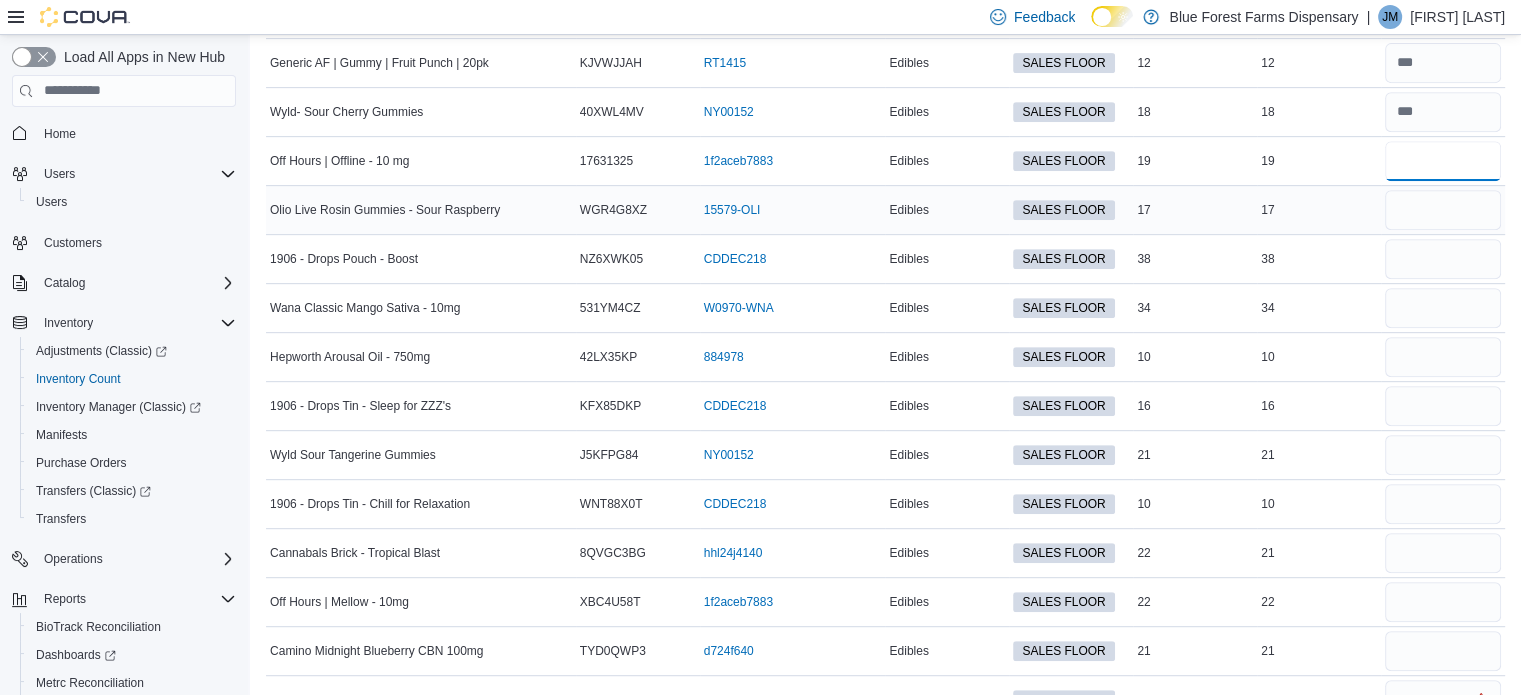 type on "**" 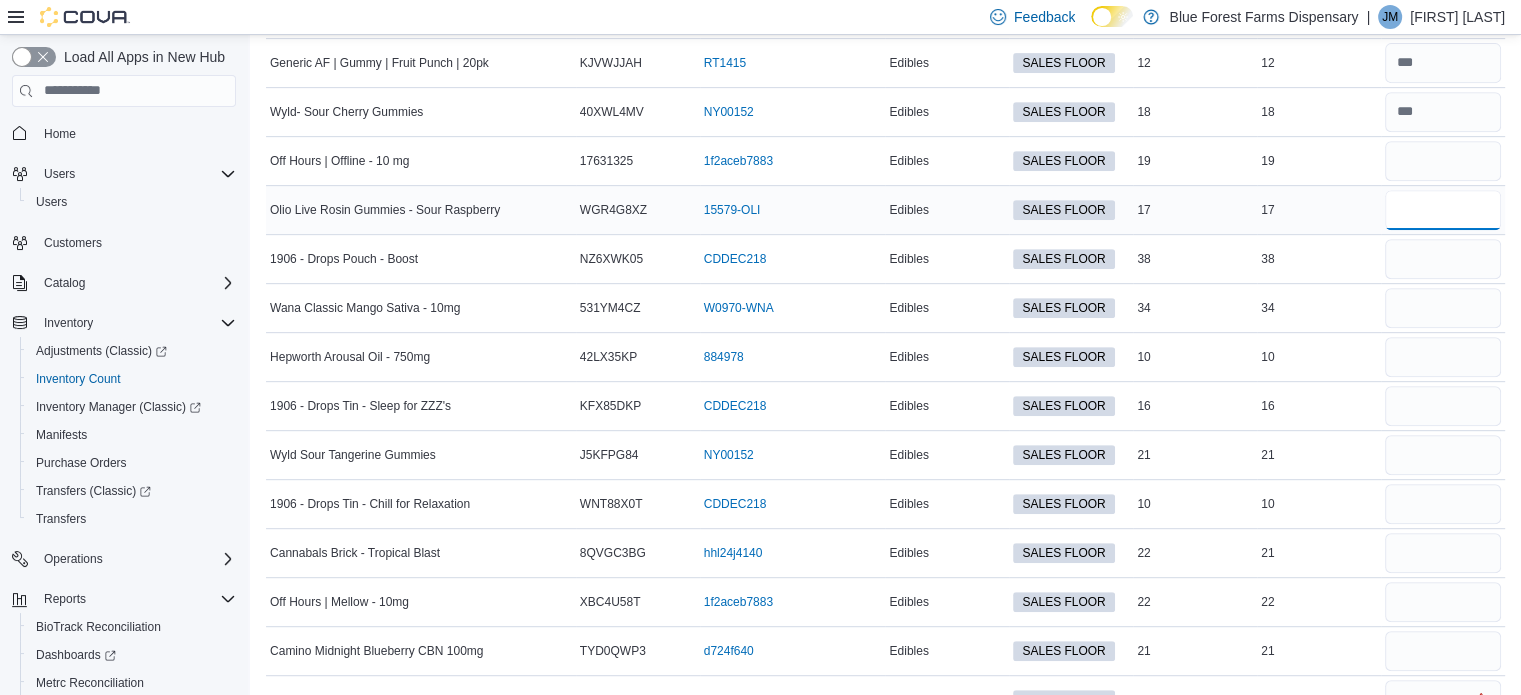 click at bounding box center (1443, 210) 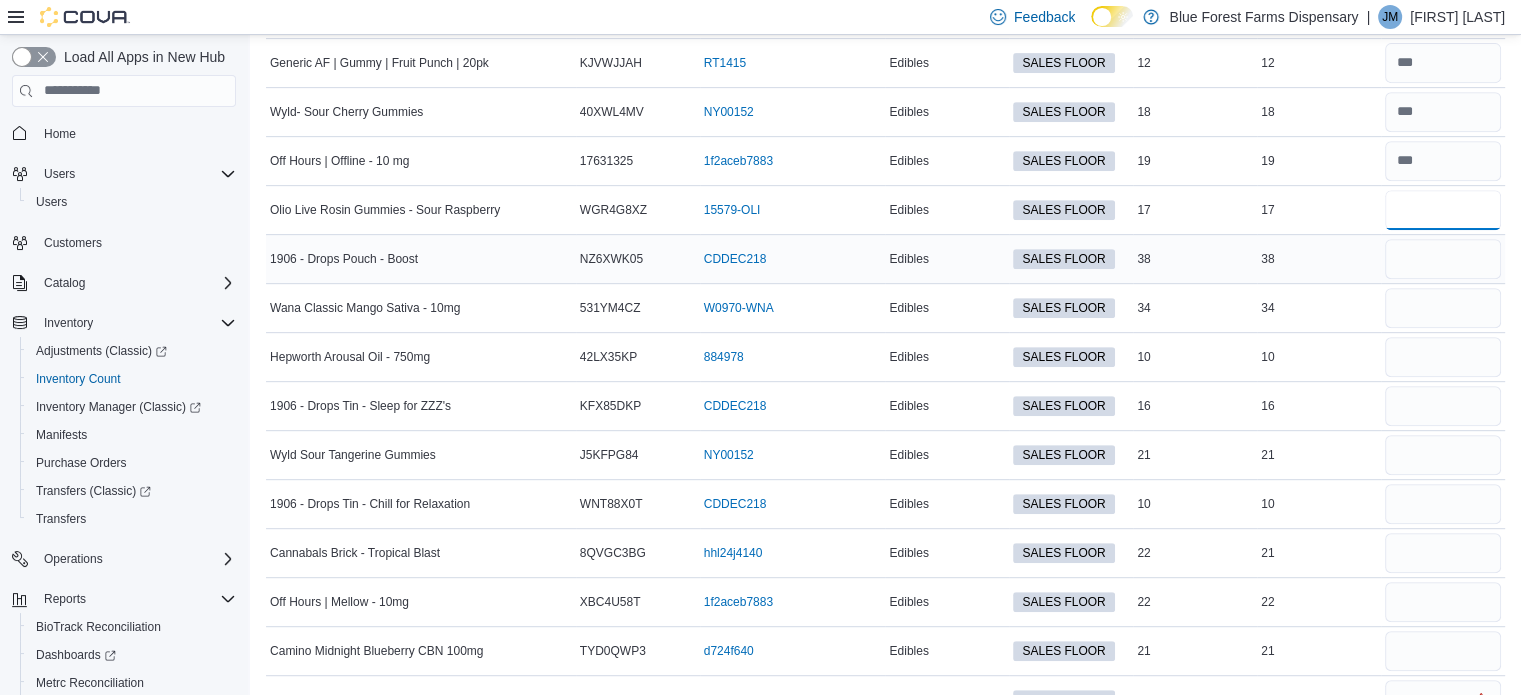 type on "**" 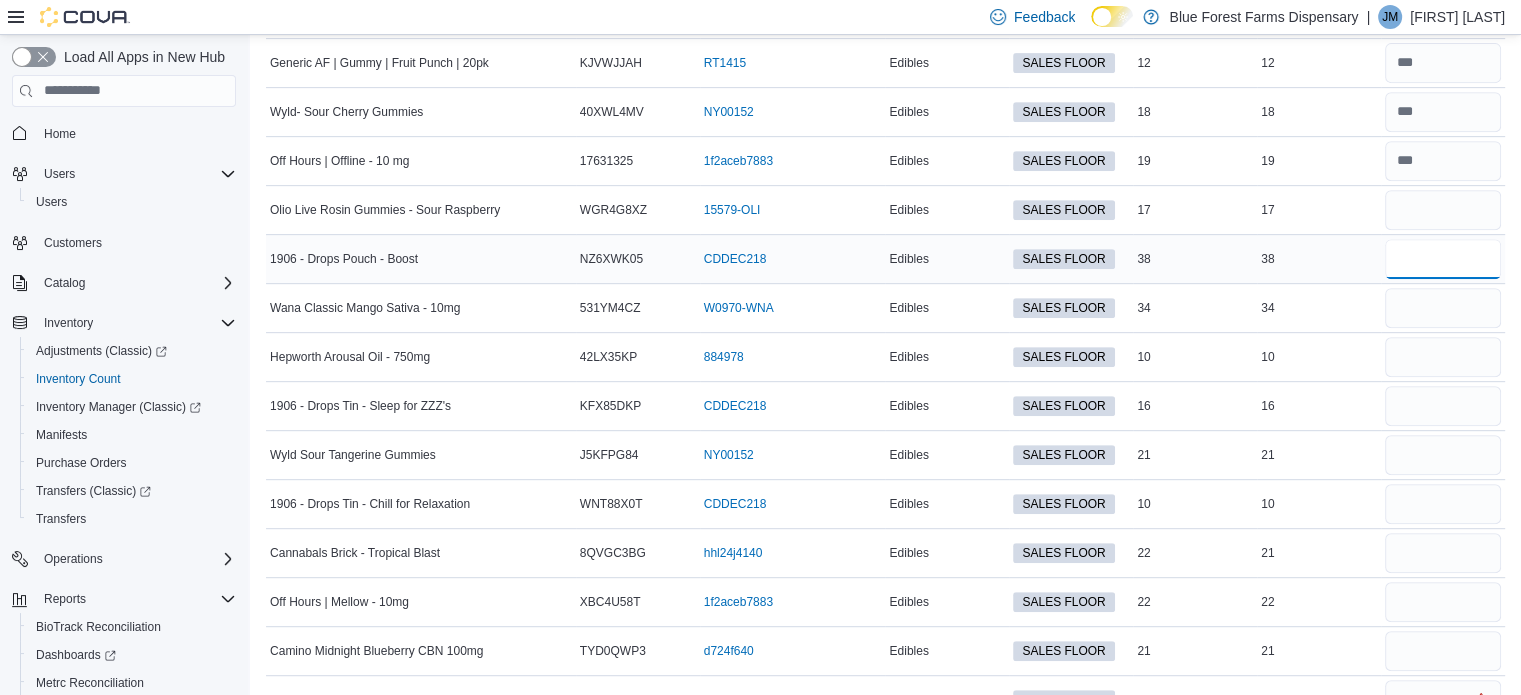 click at bounding box center [1443, 259] 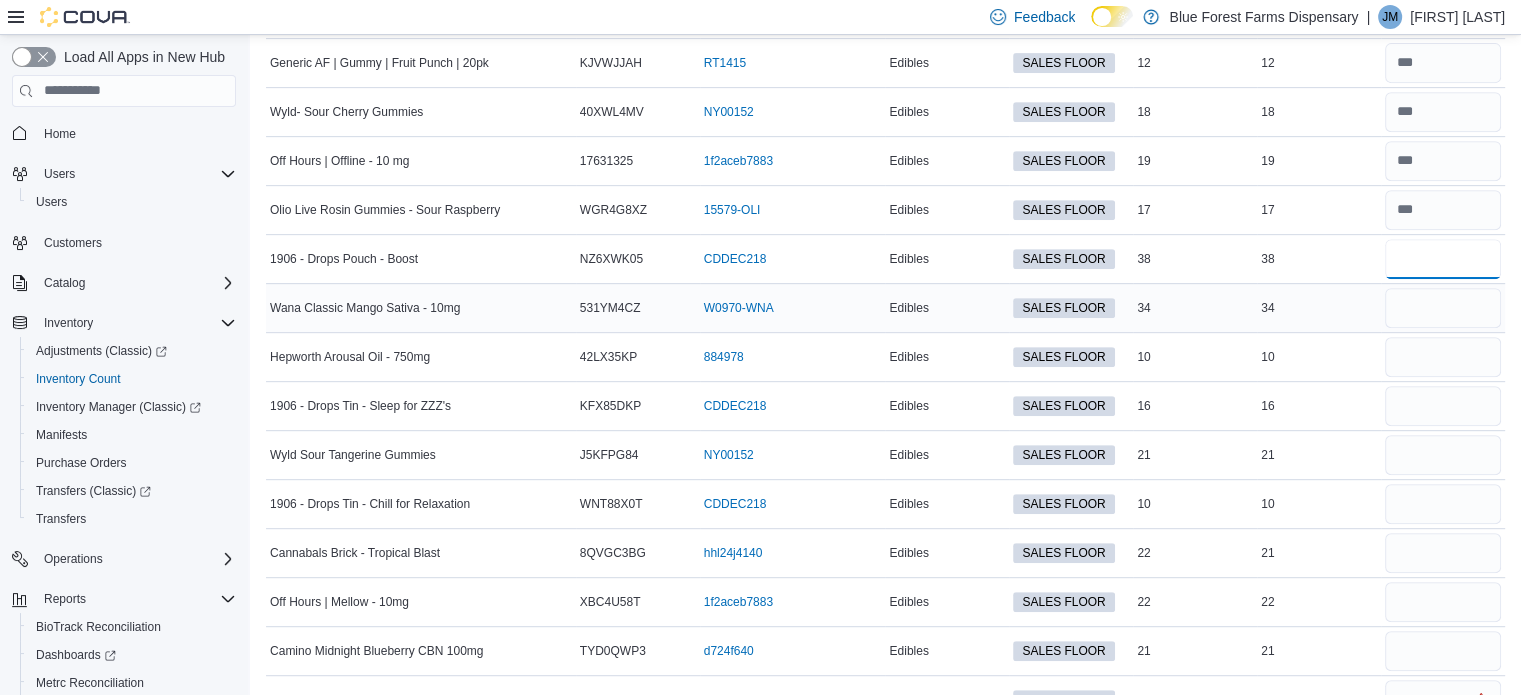 type on "**" 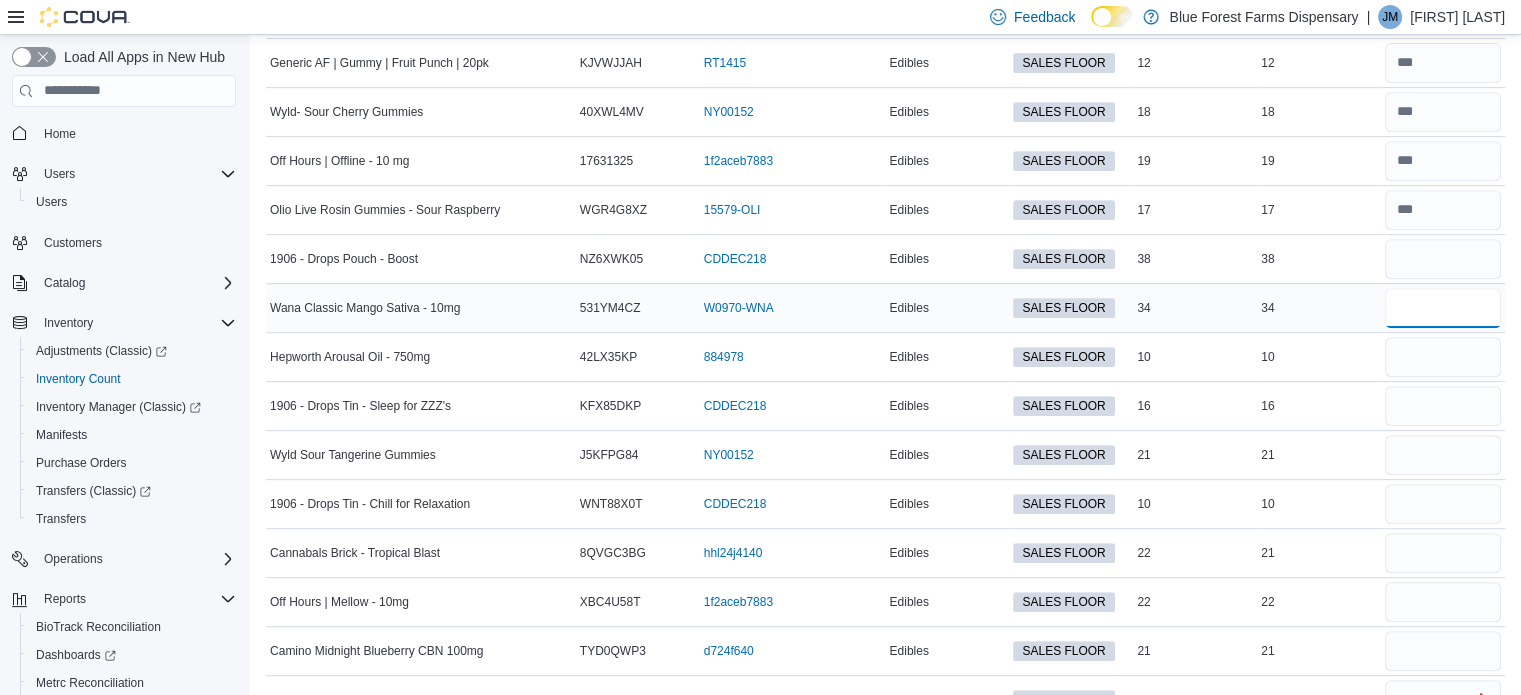 click at bounding box center (1443, 308) 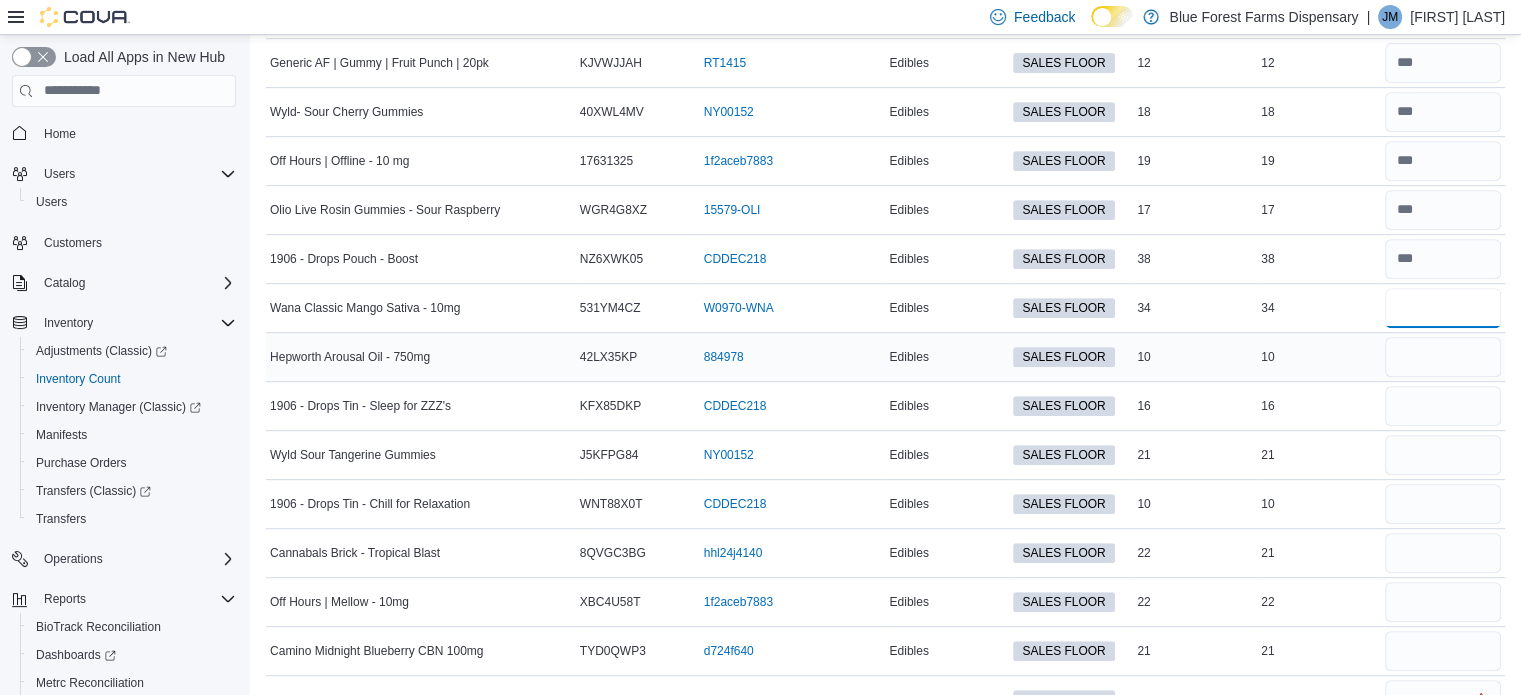 type on "**" 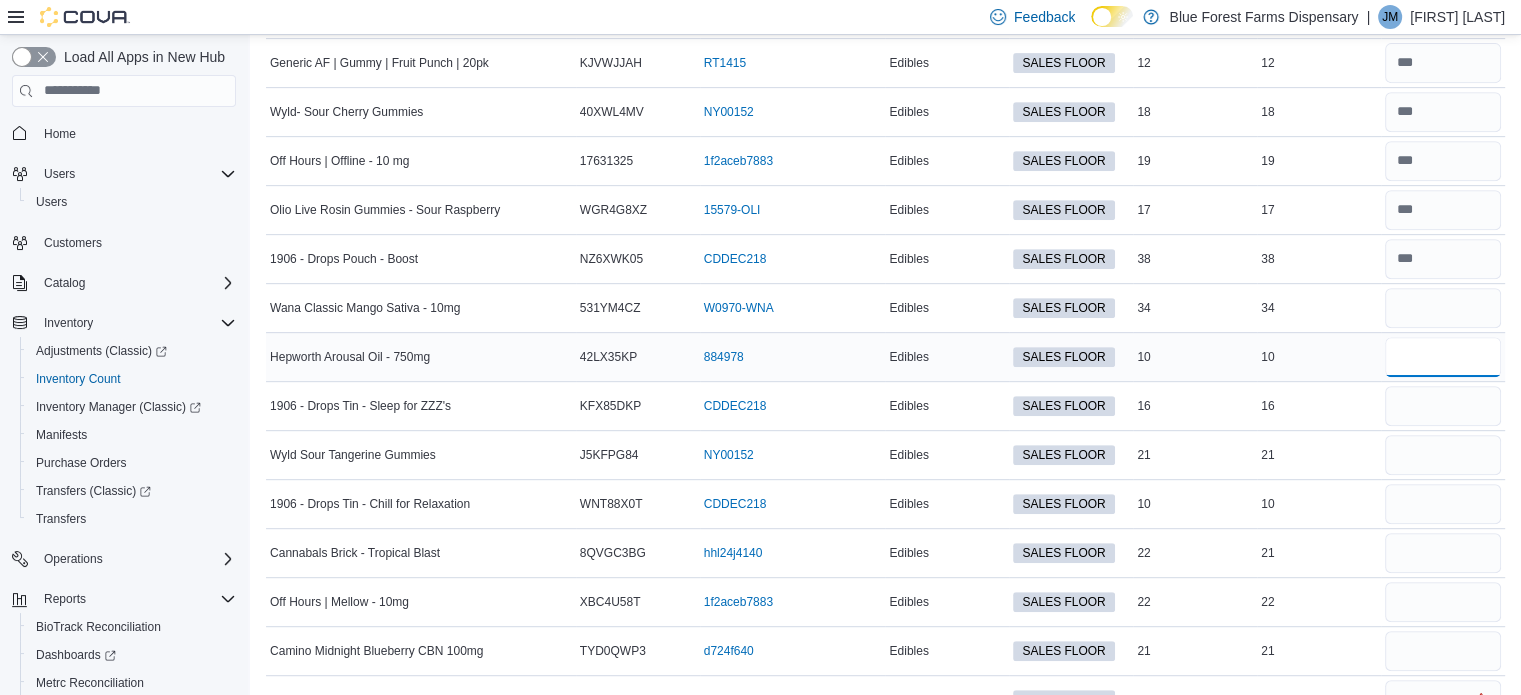 click at bounding box center (1443, 357) 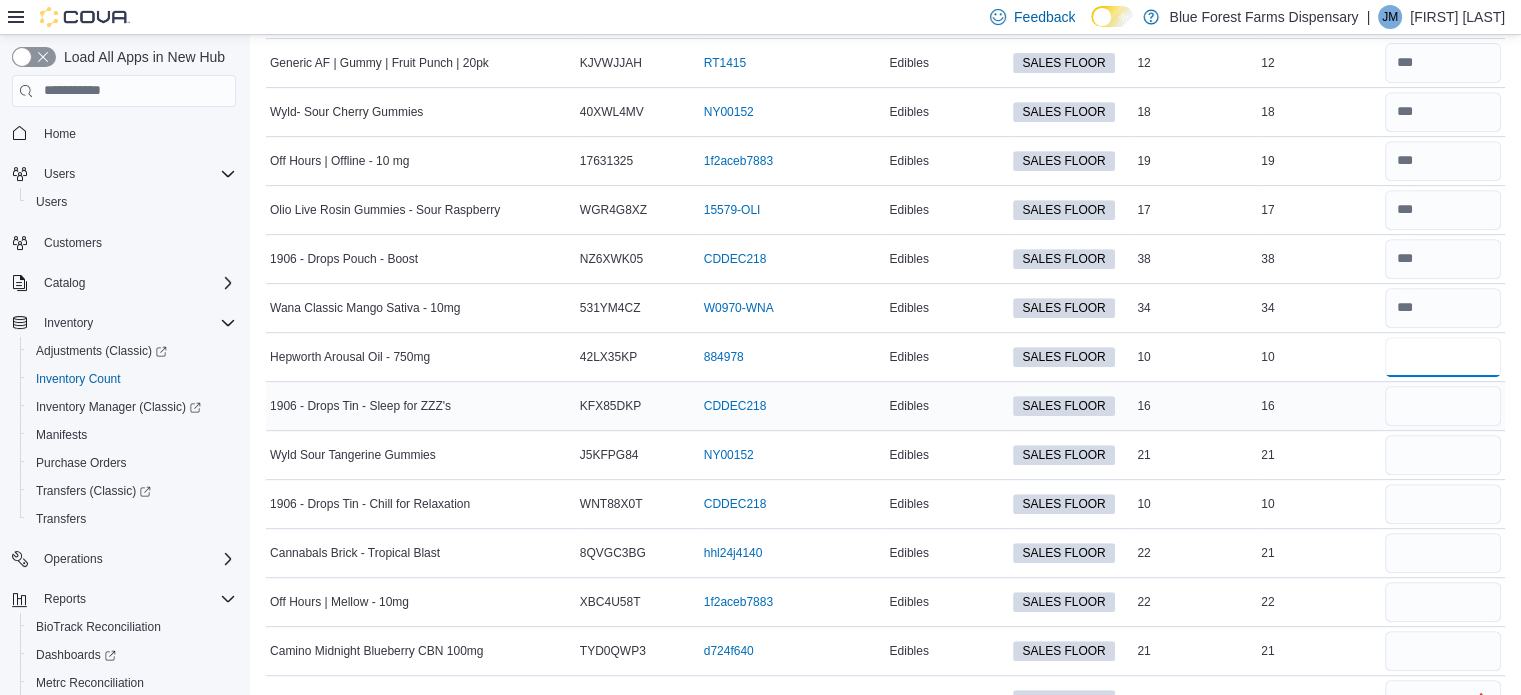 type on "**" 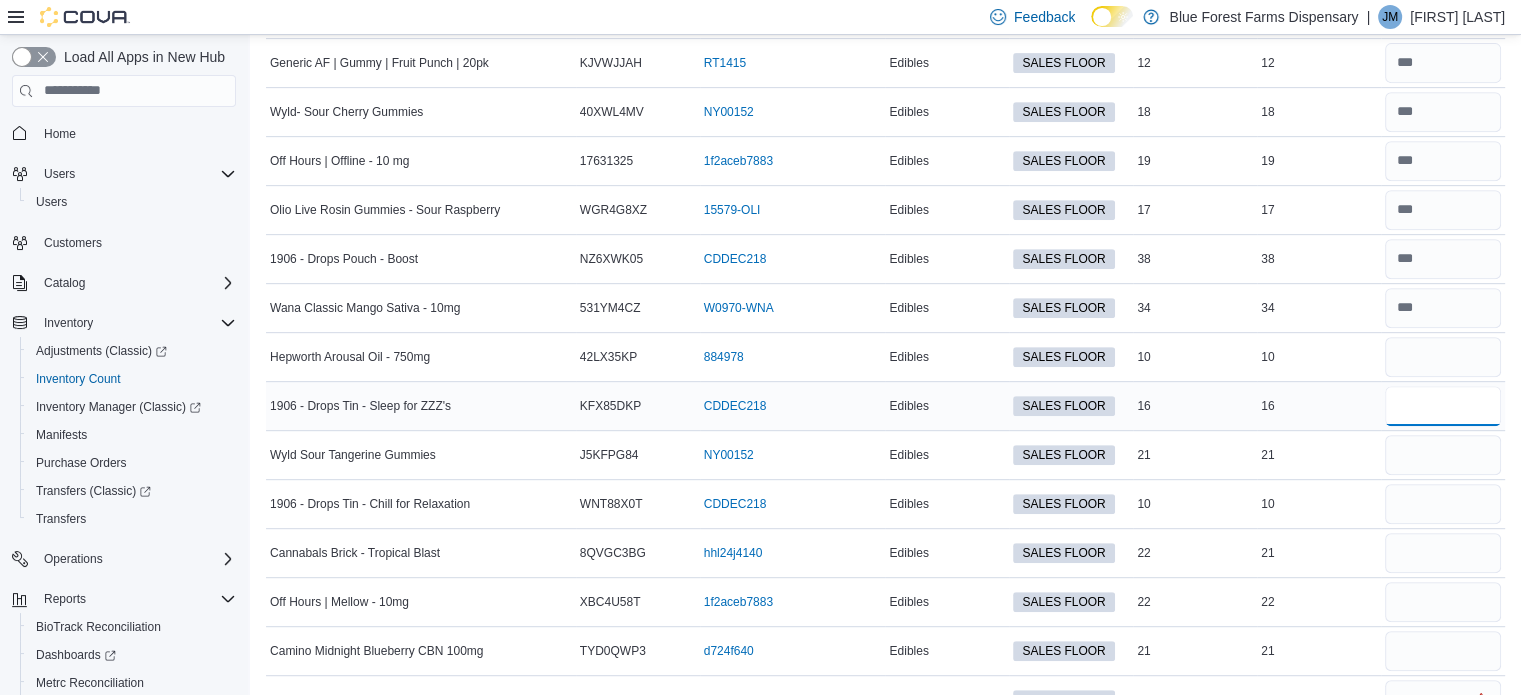click at bounding box center [1443, 406] 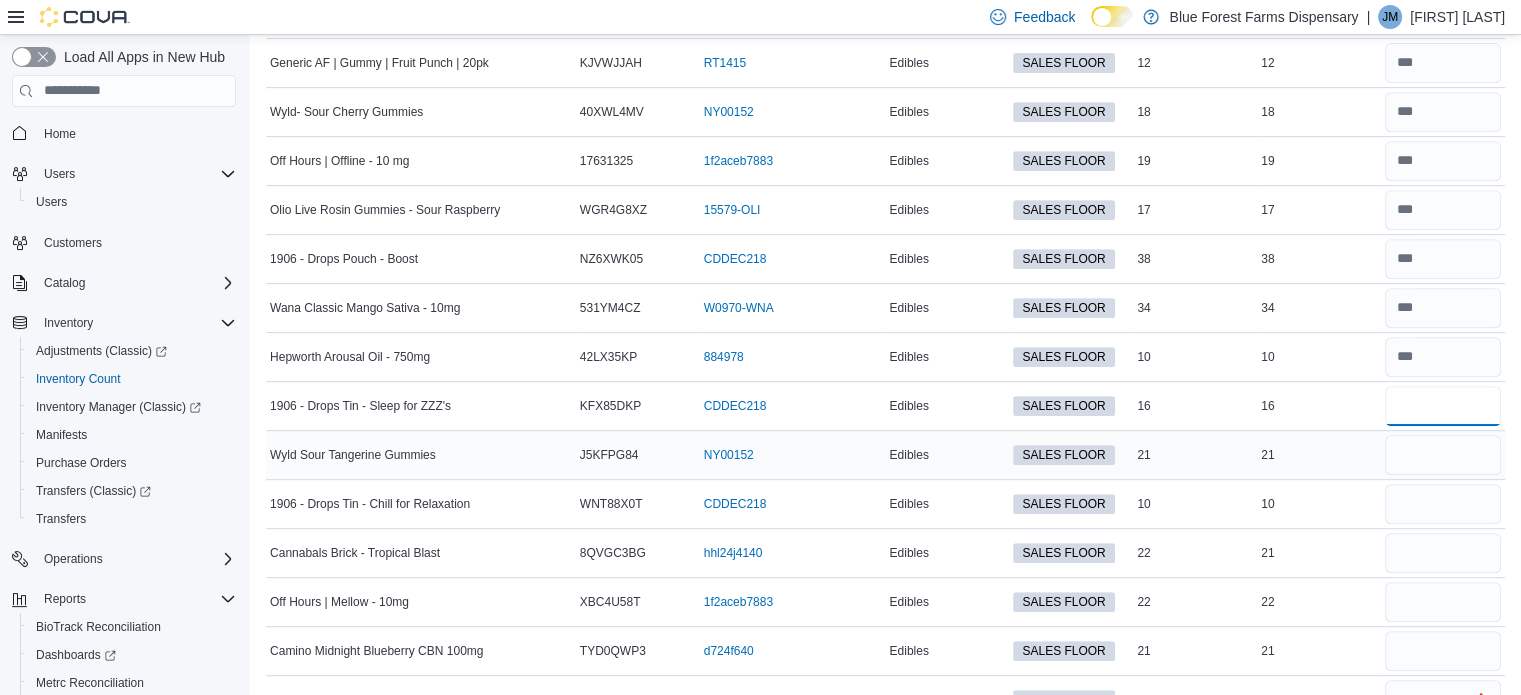 type on "**" 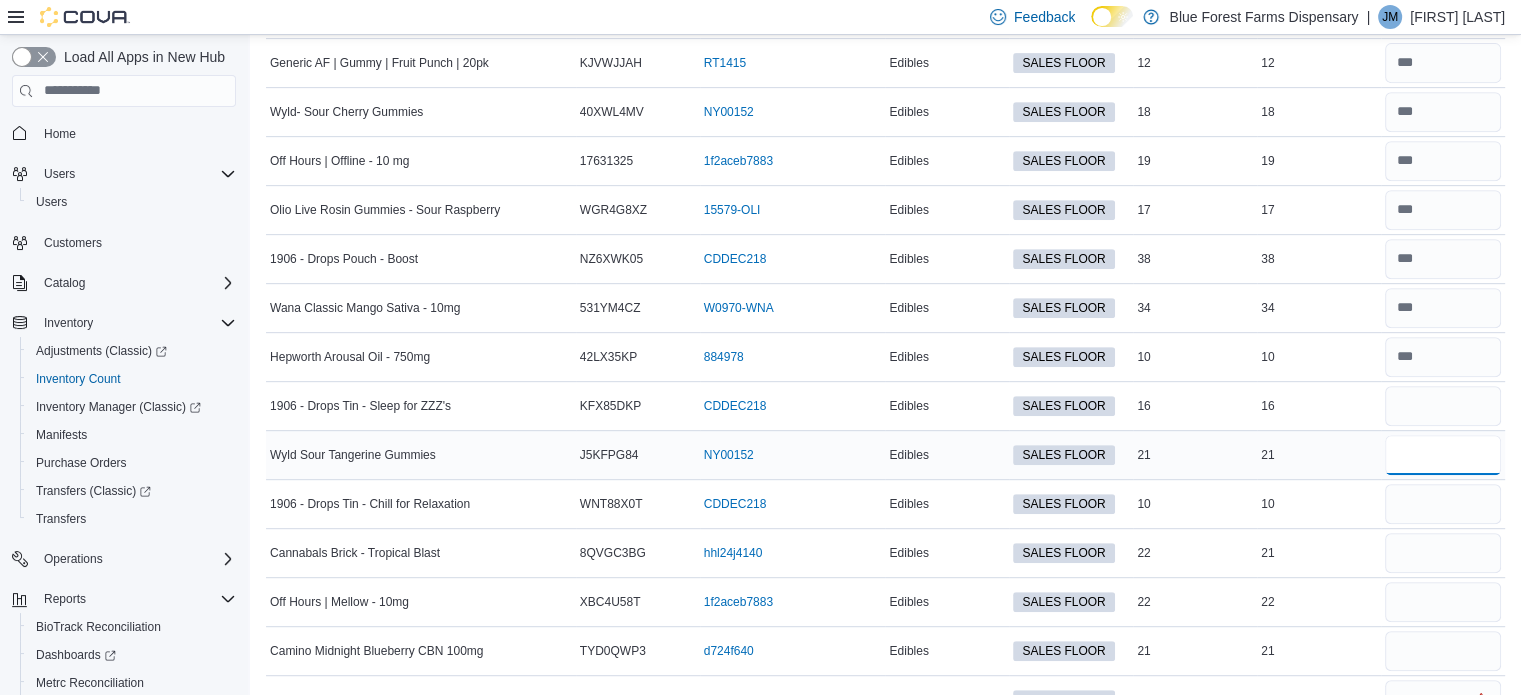 click at bounding box center [1443, 455] 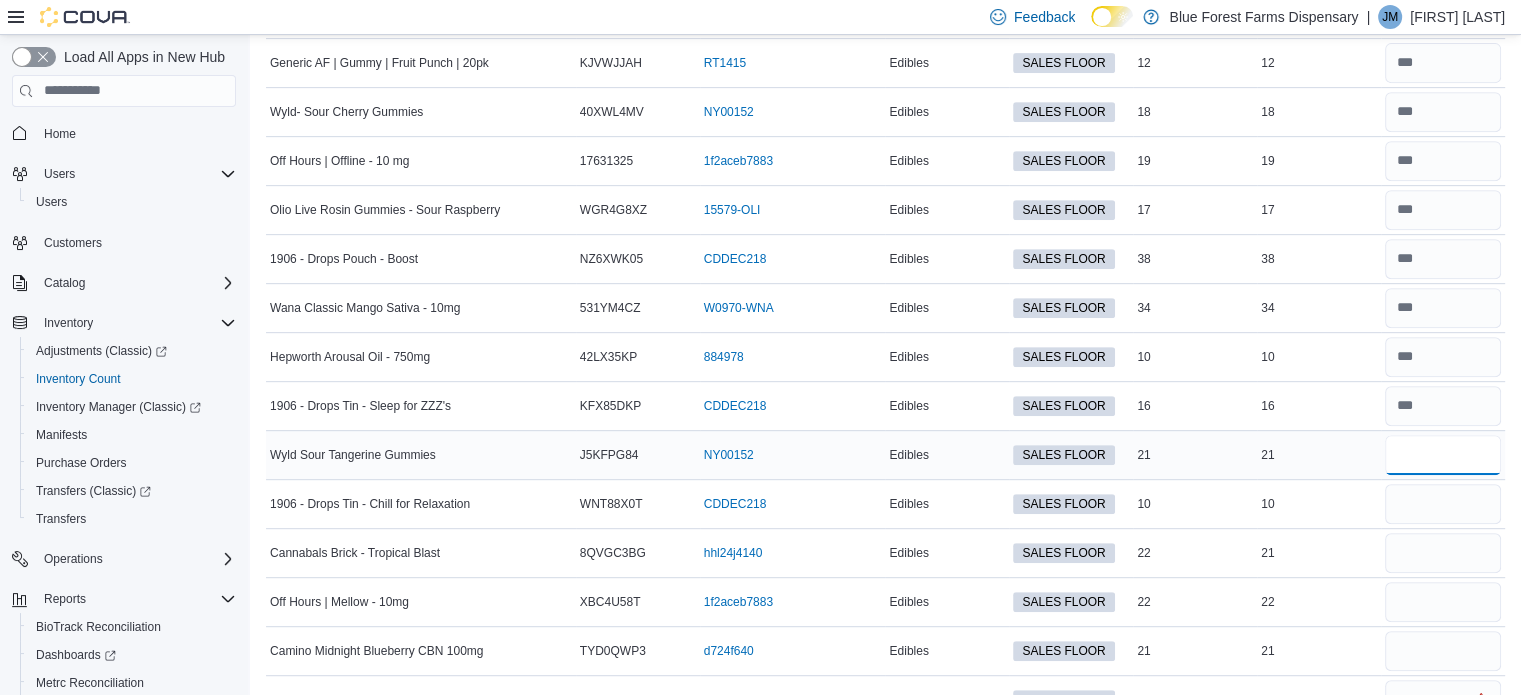 type 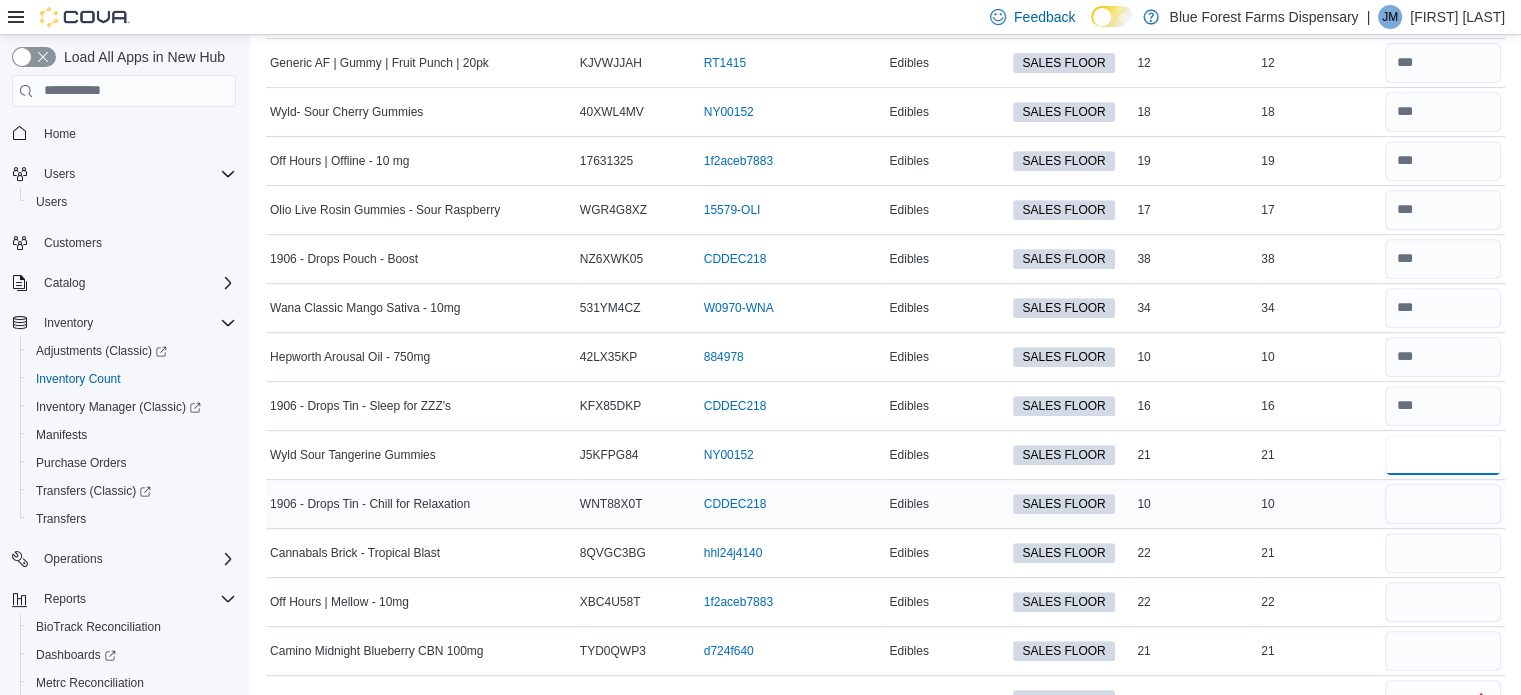 type on "**" 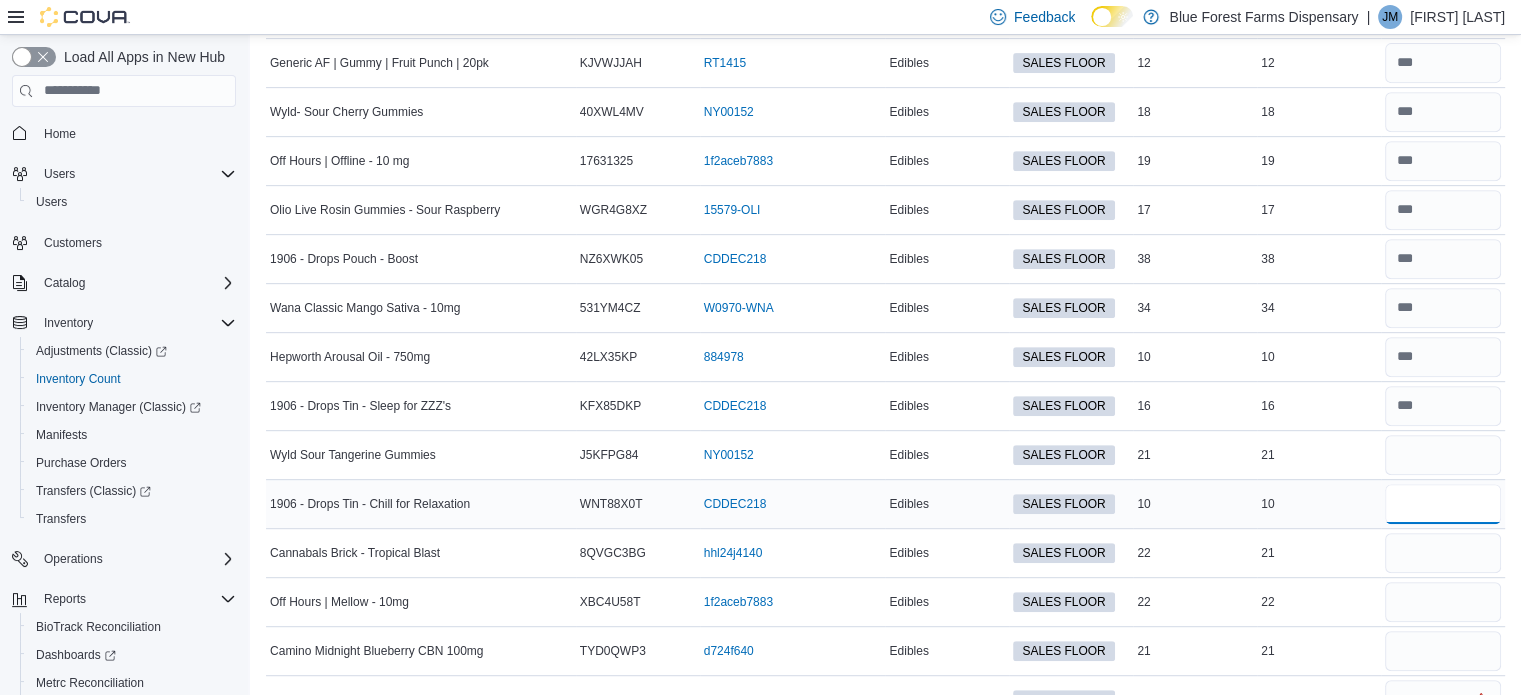 click at bounding box center (1443, 504) 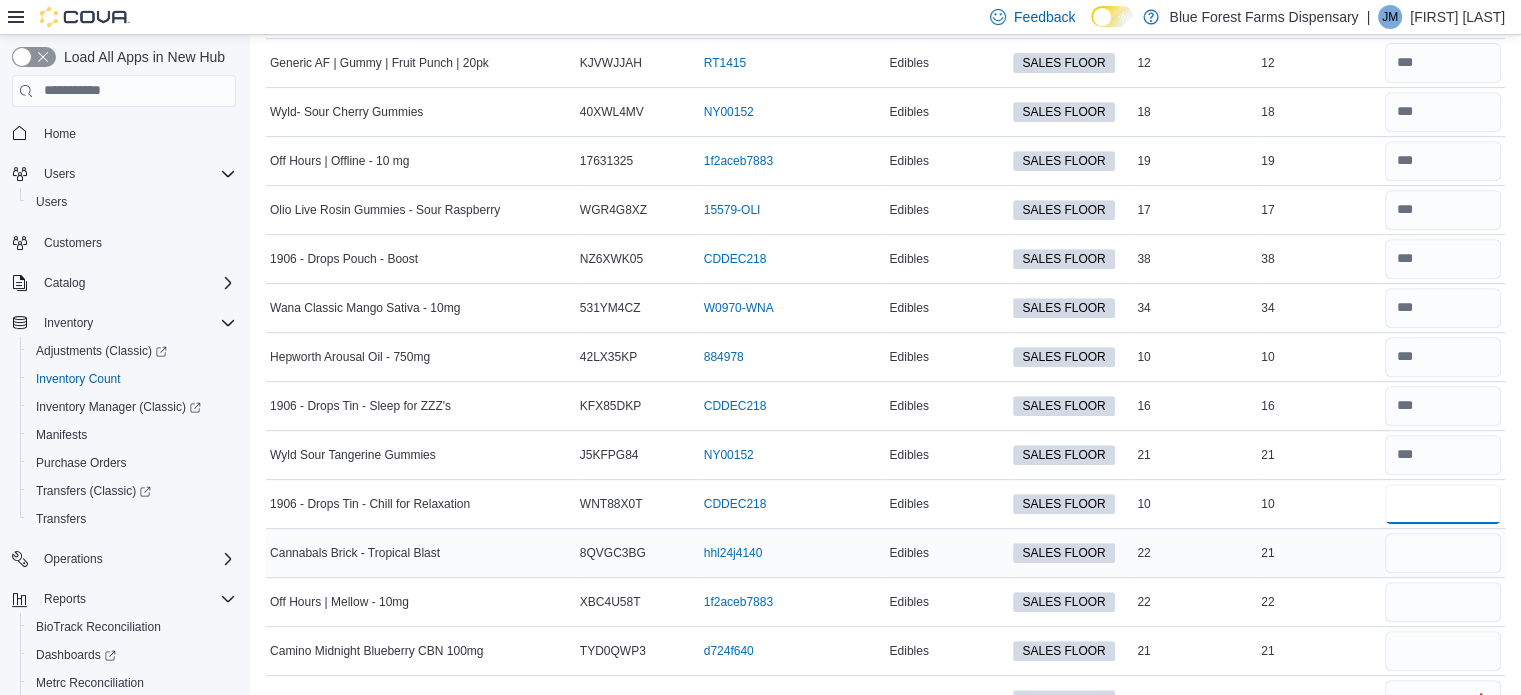 type on "**" 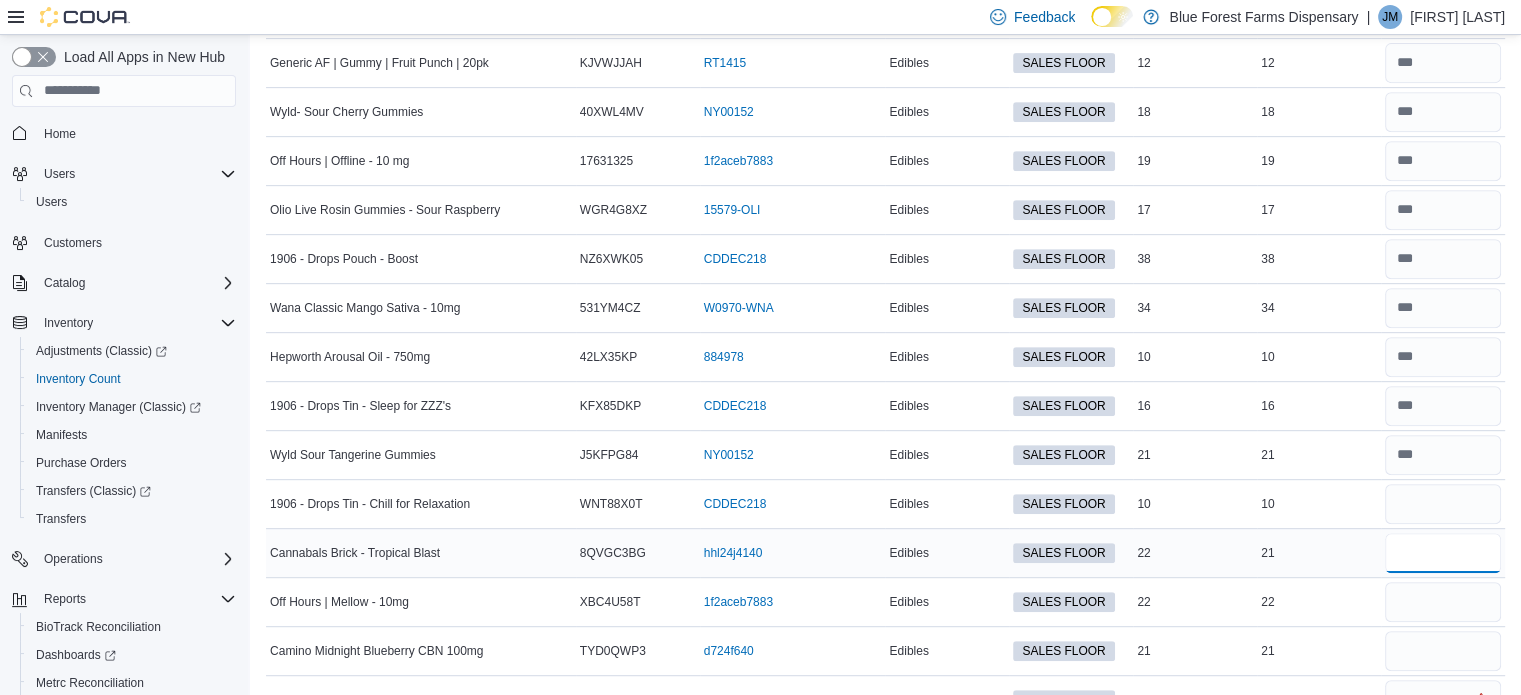 click at bounding box center [1443, 553] 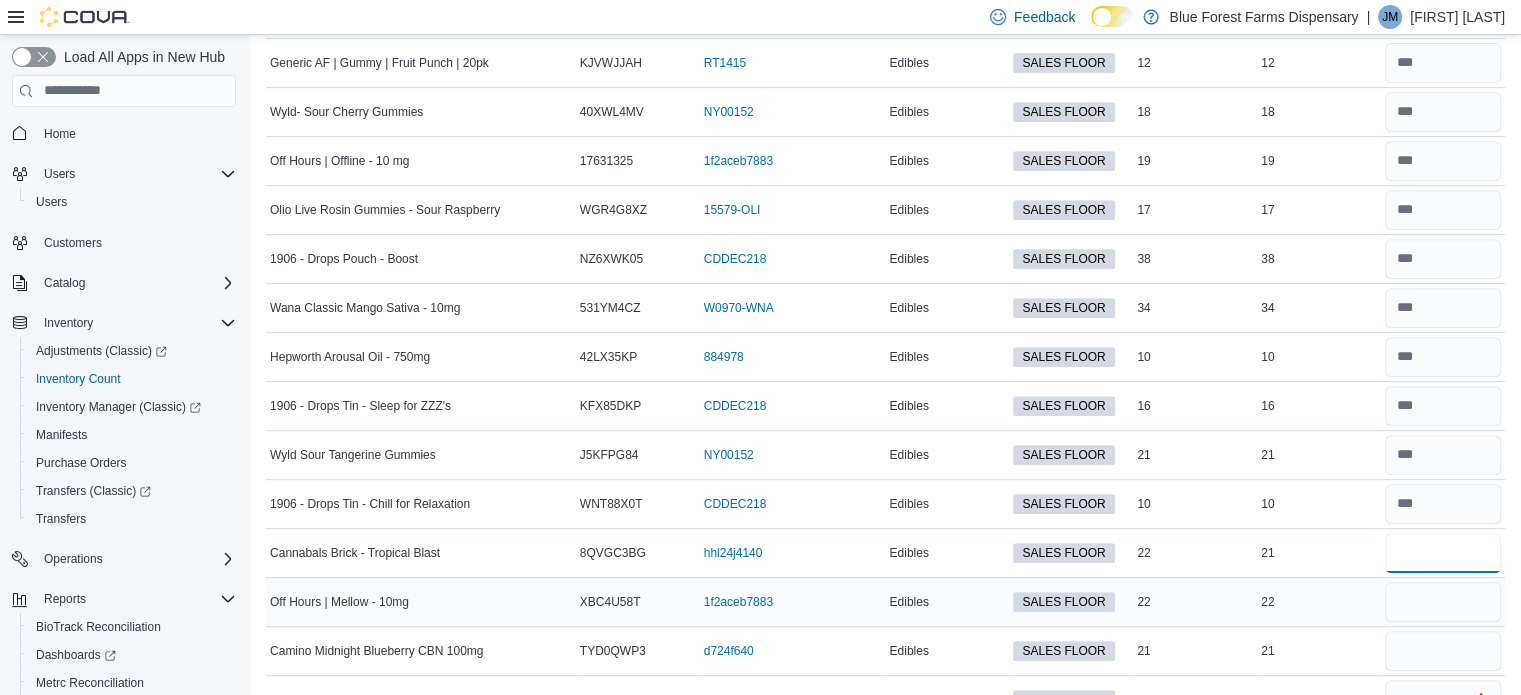 type on "**" 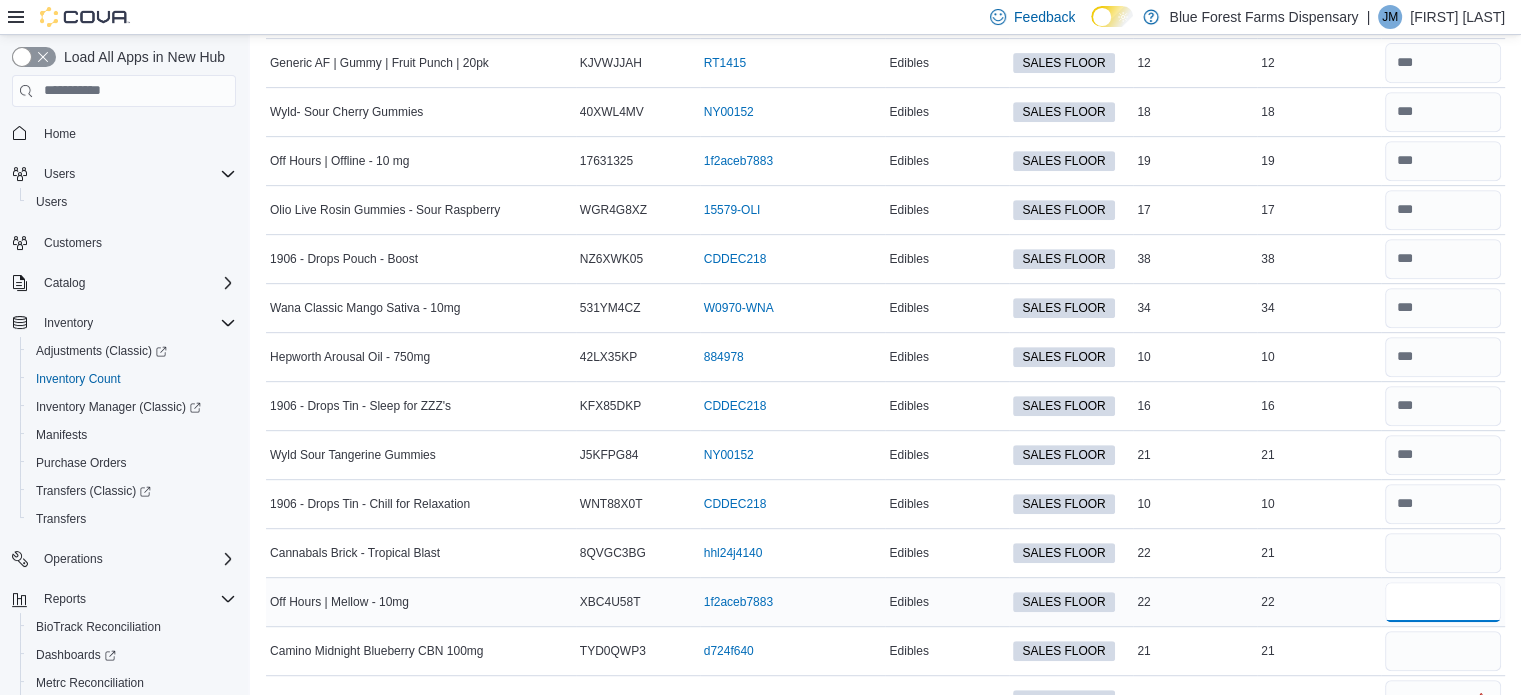 click at bounding box center (1443, 602) 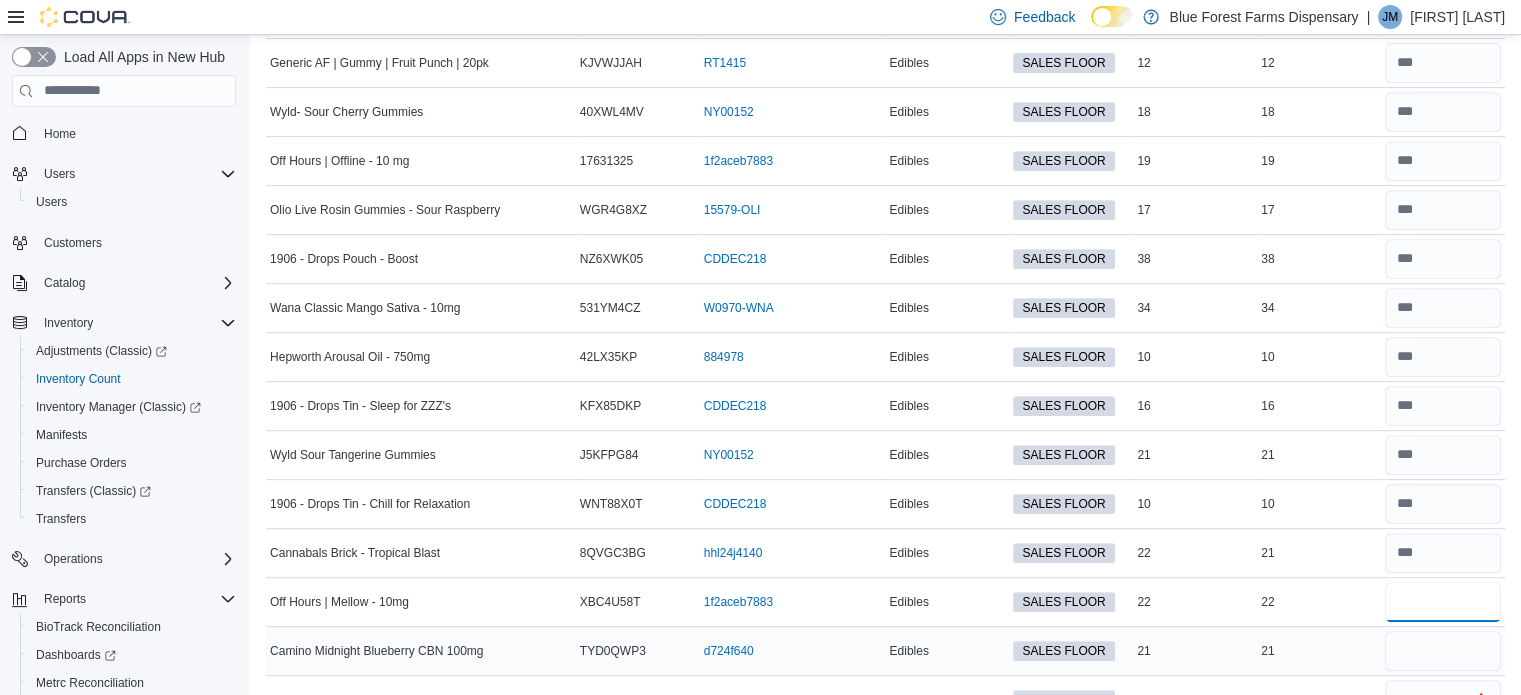 type on "**" 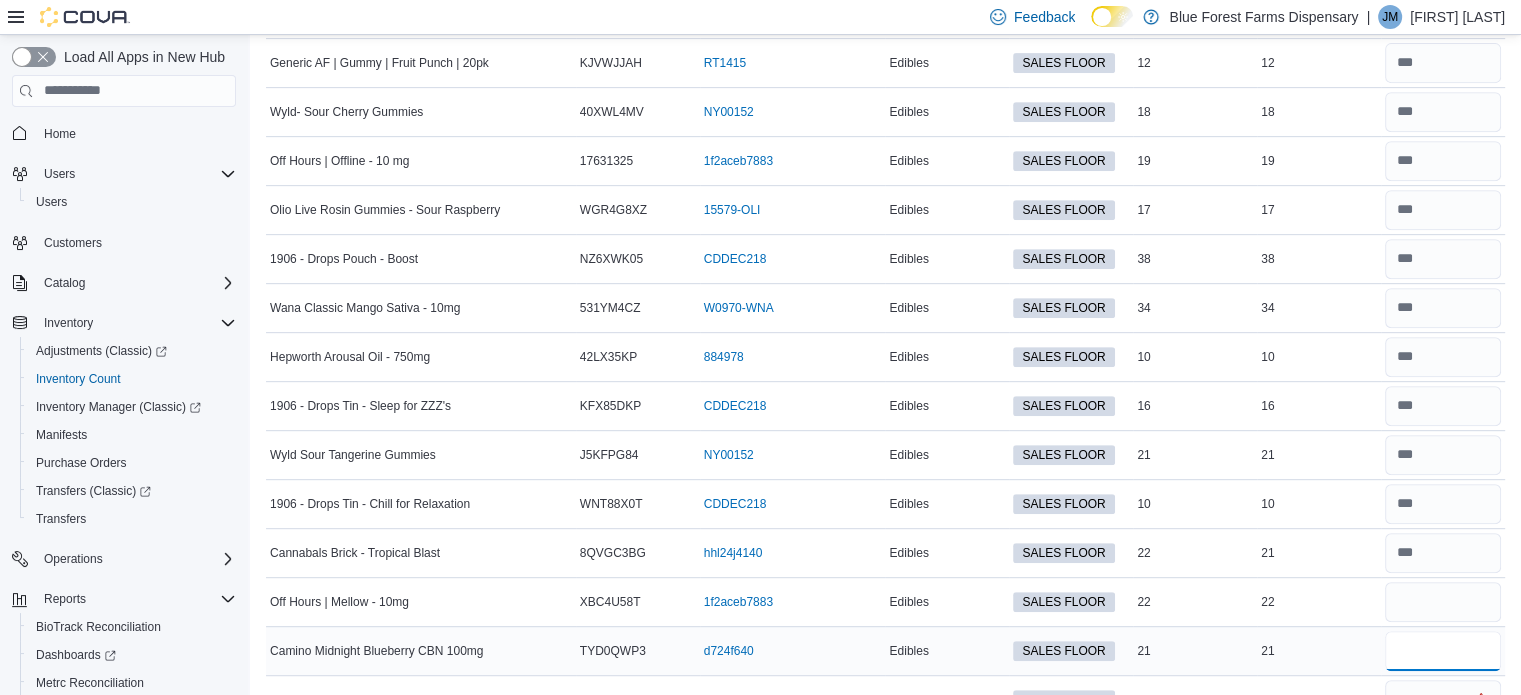 click at bounding box center (1443, 651) 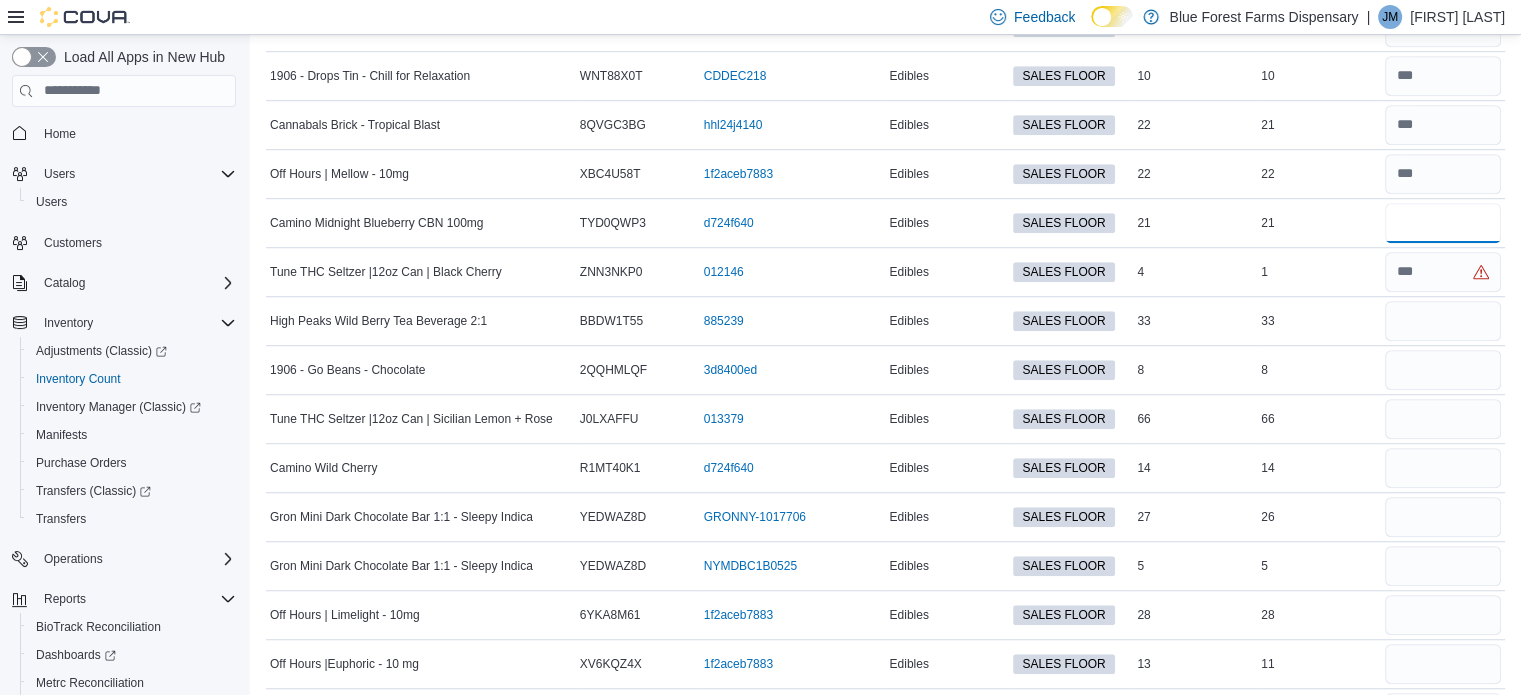 scroll, scrollTop: 1344, scrollLeft: 0, axis: vertical 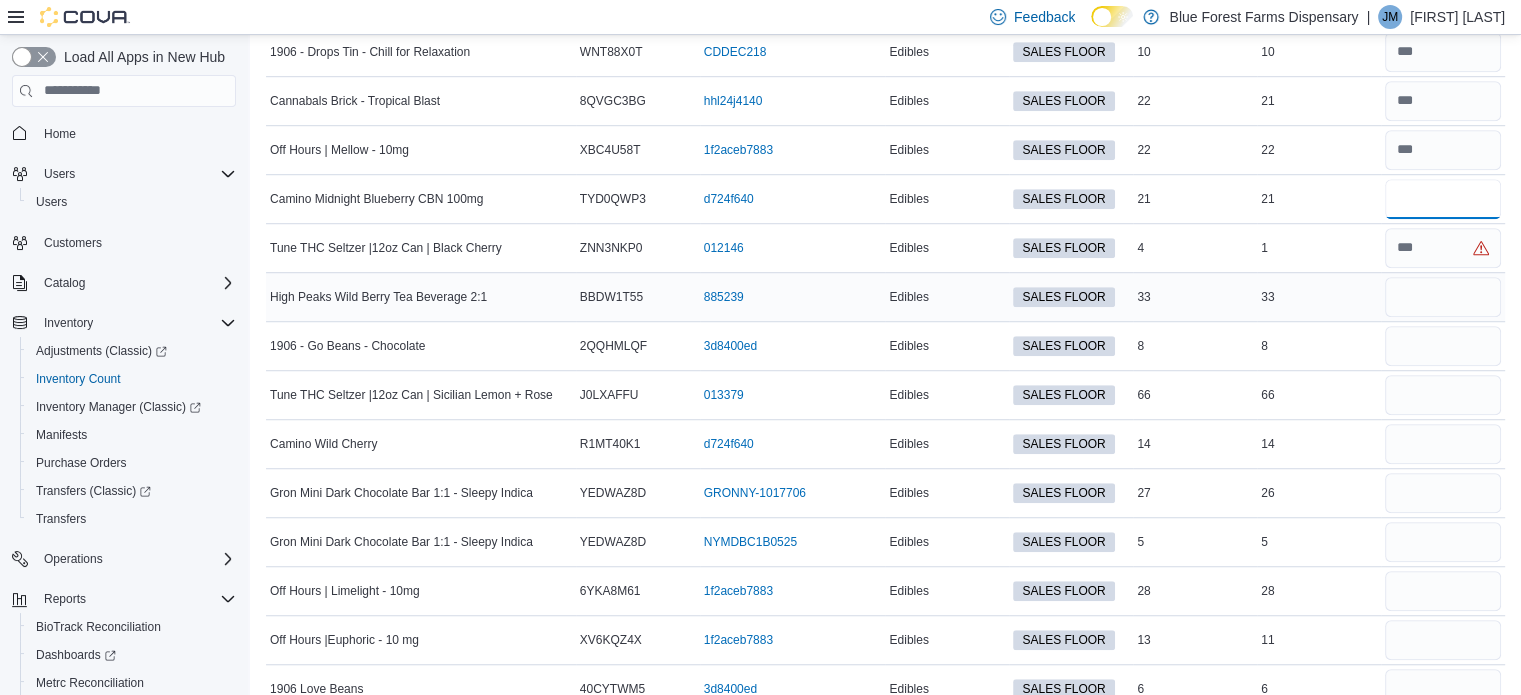 type on "**" 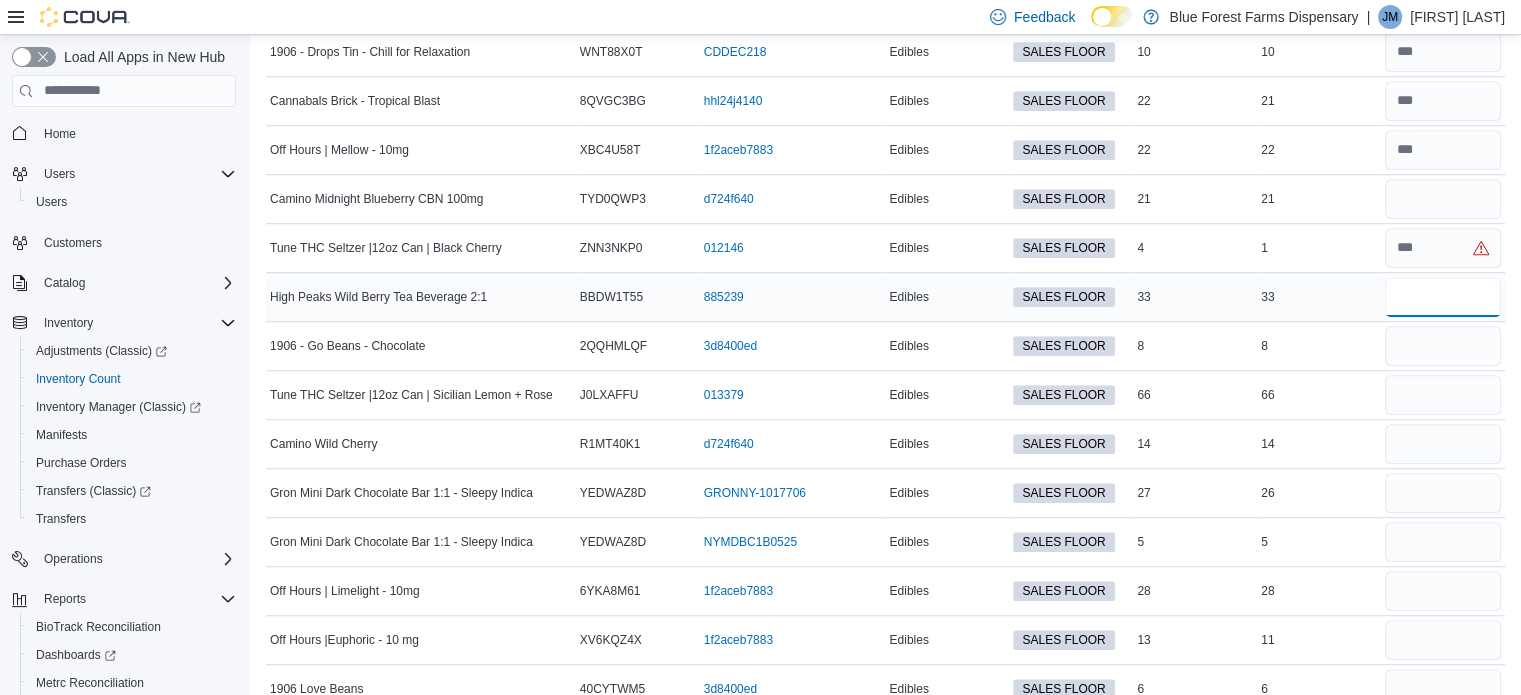 click at bounding box center [1443, 297] 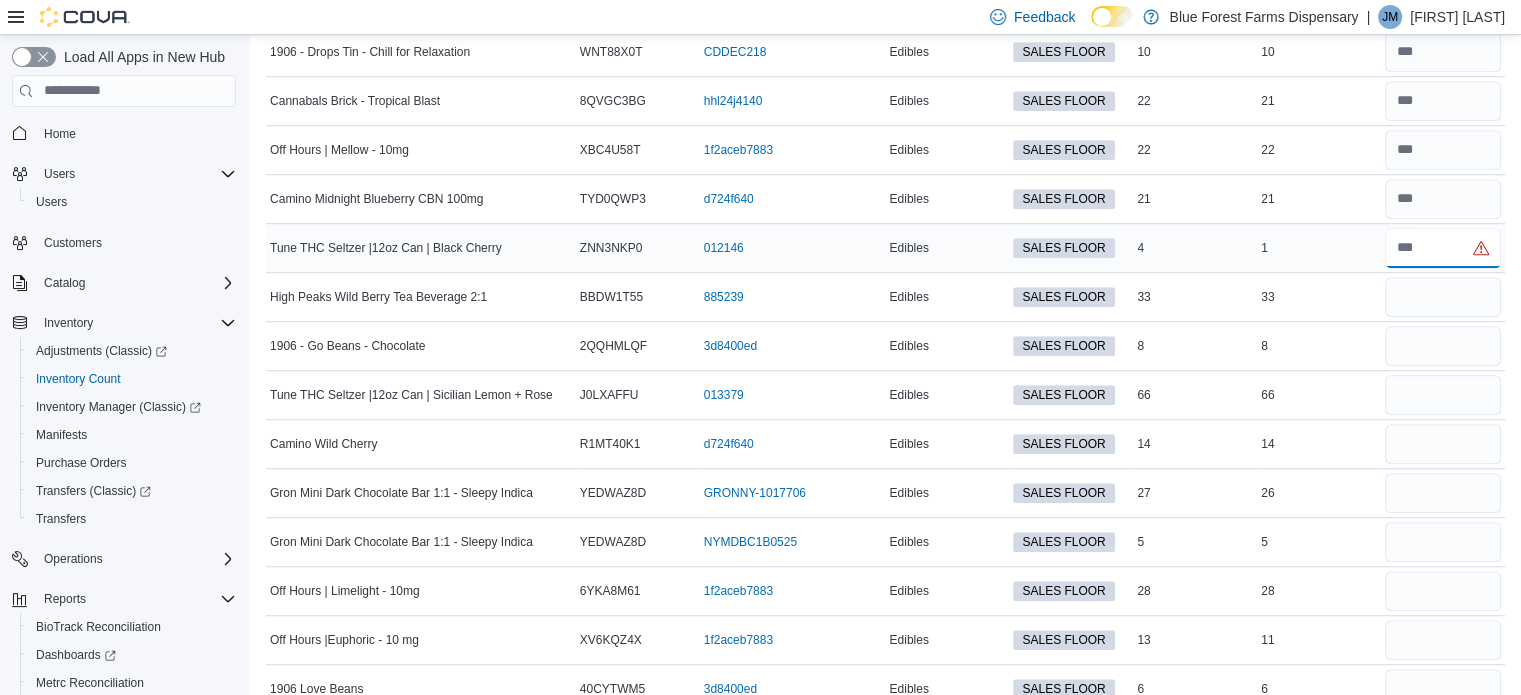 click at bounding box center (1443, 248) 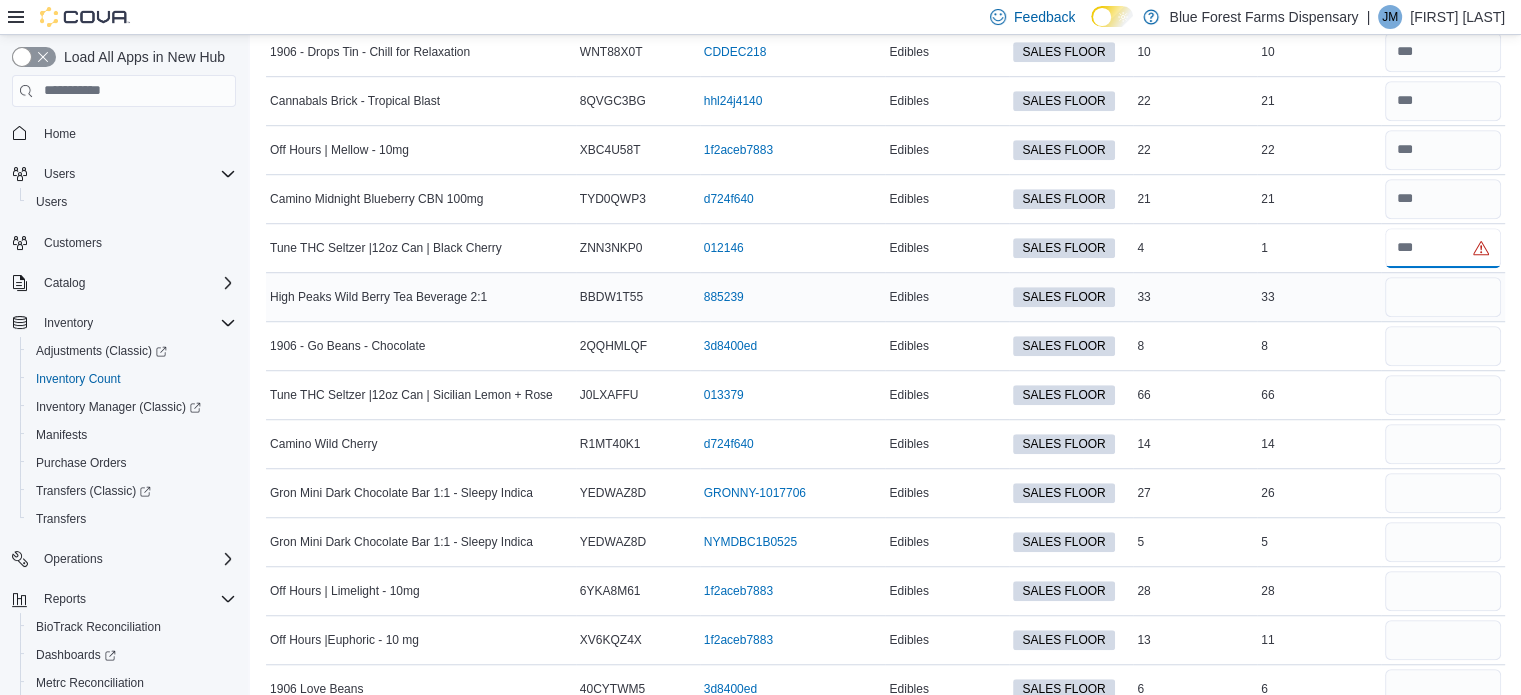 type on "*" 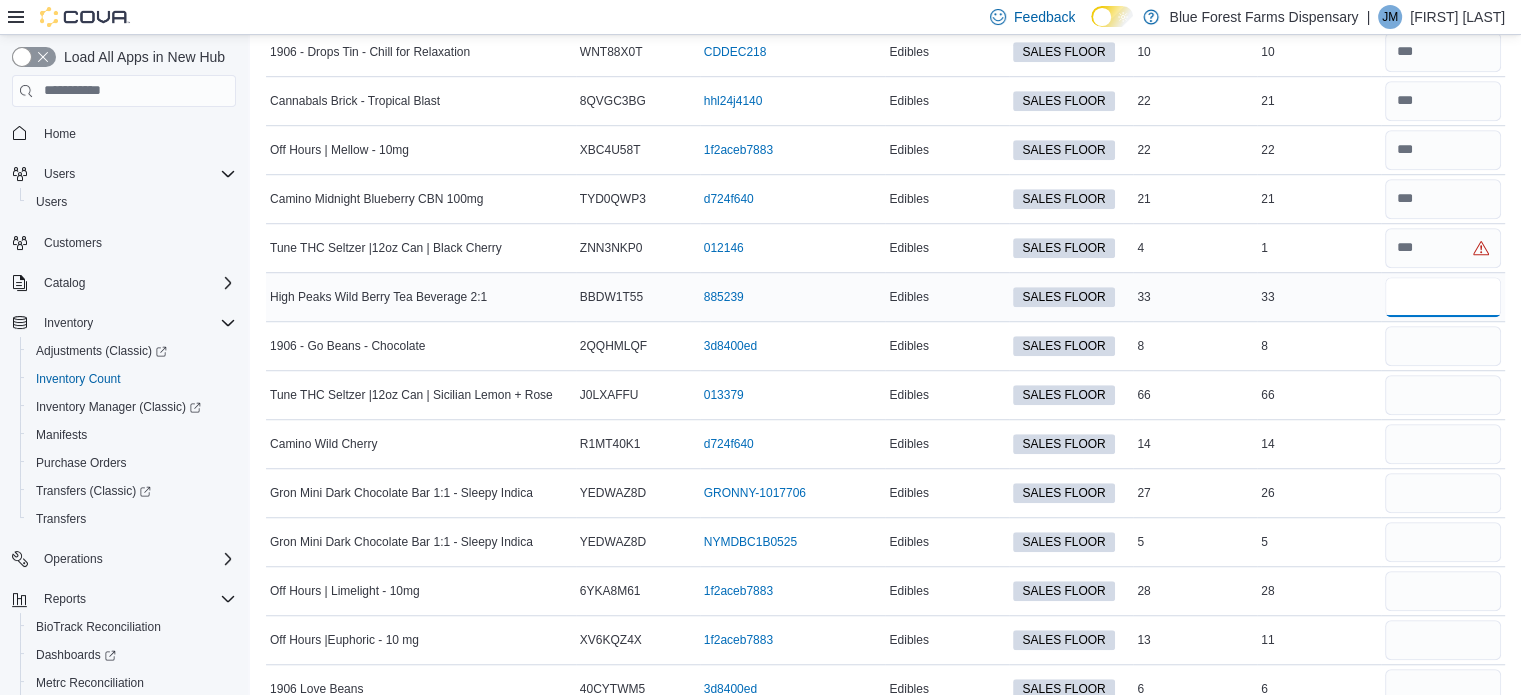 click at bounding box center (1443, 297) 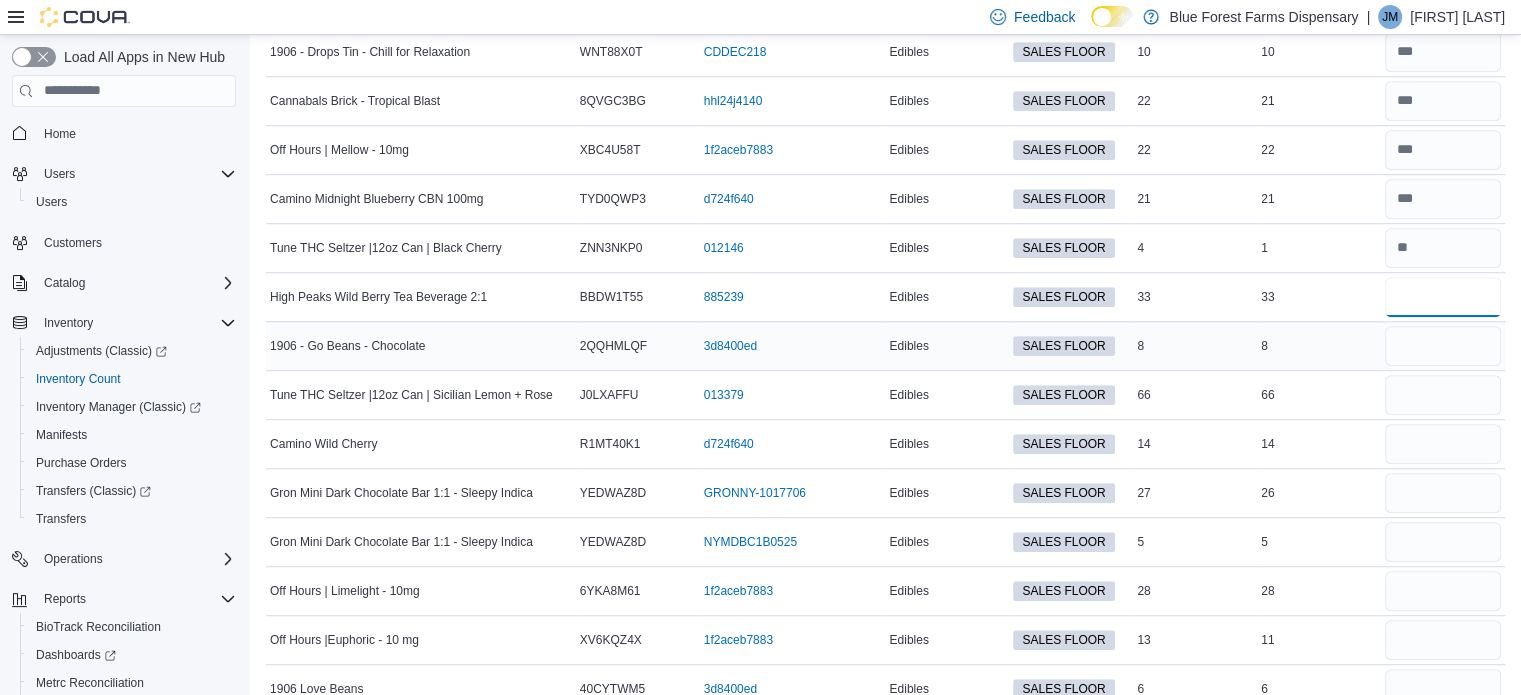 type on "**" 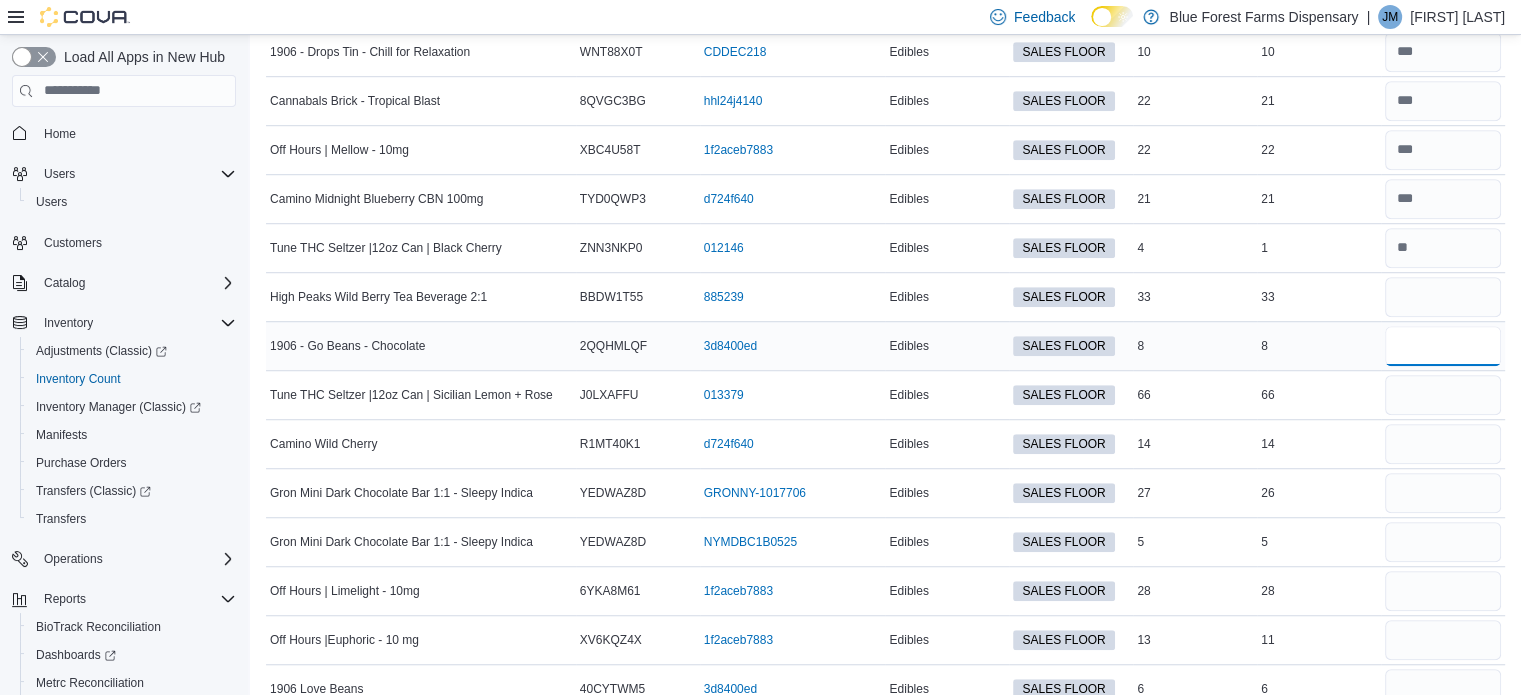 click at bounding box center [1443, 346] 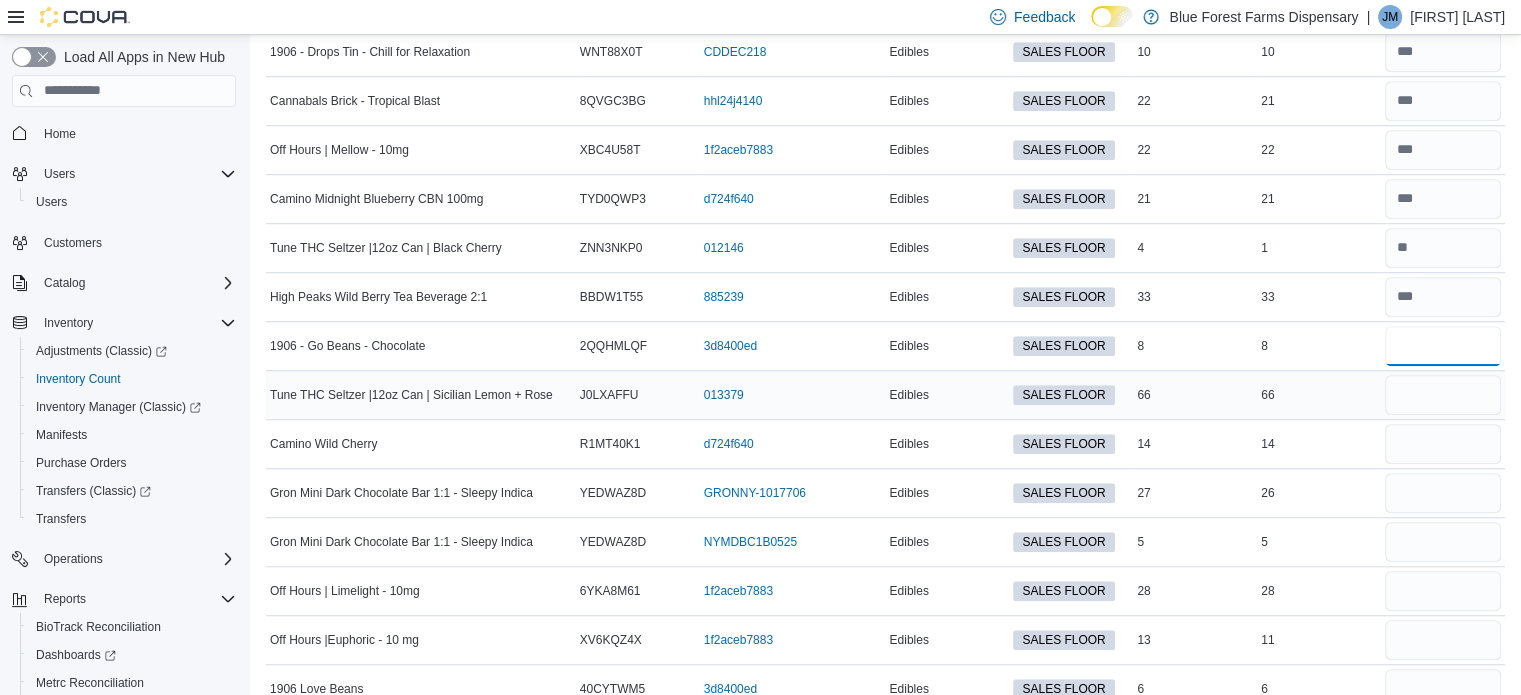 type on "*" 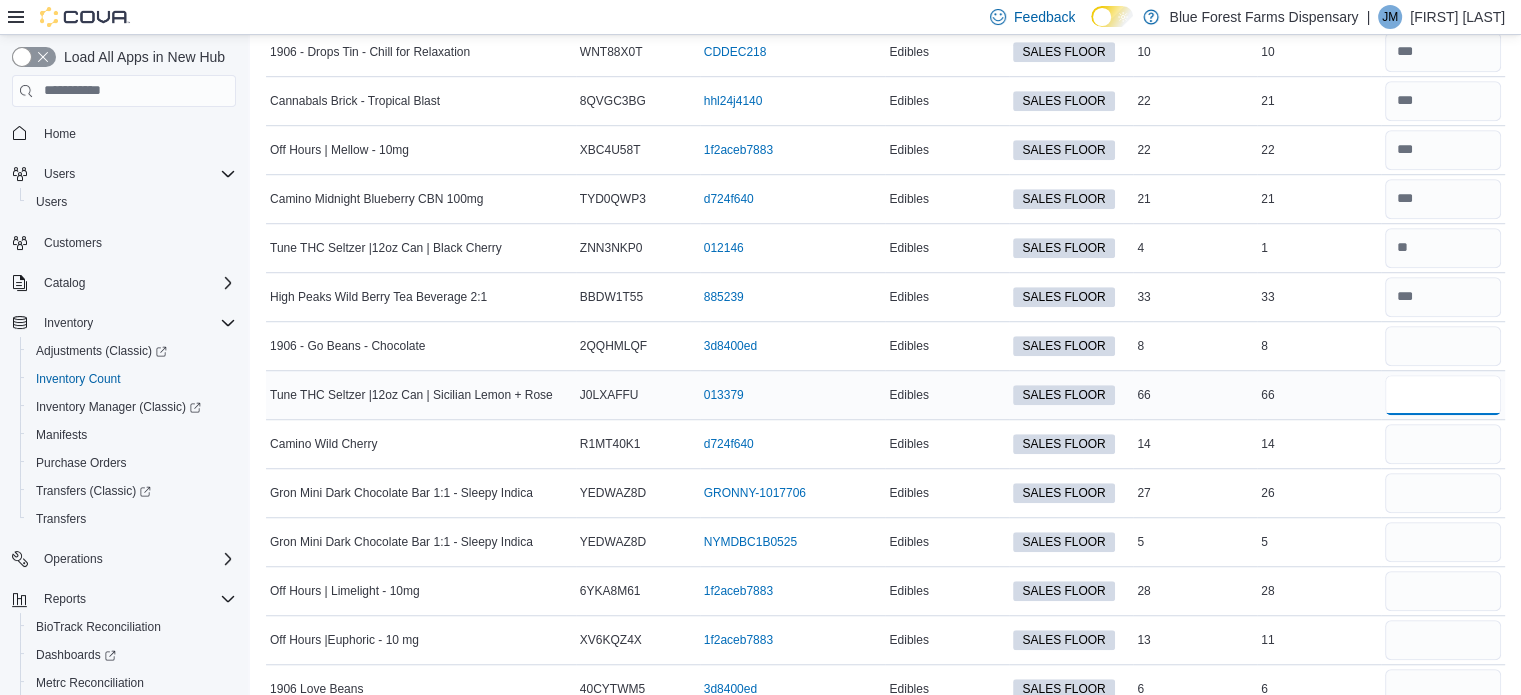 click at bounding box center (1443, 395) 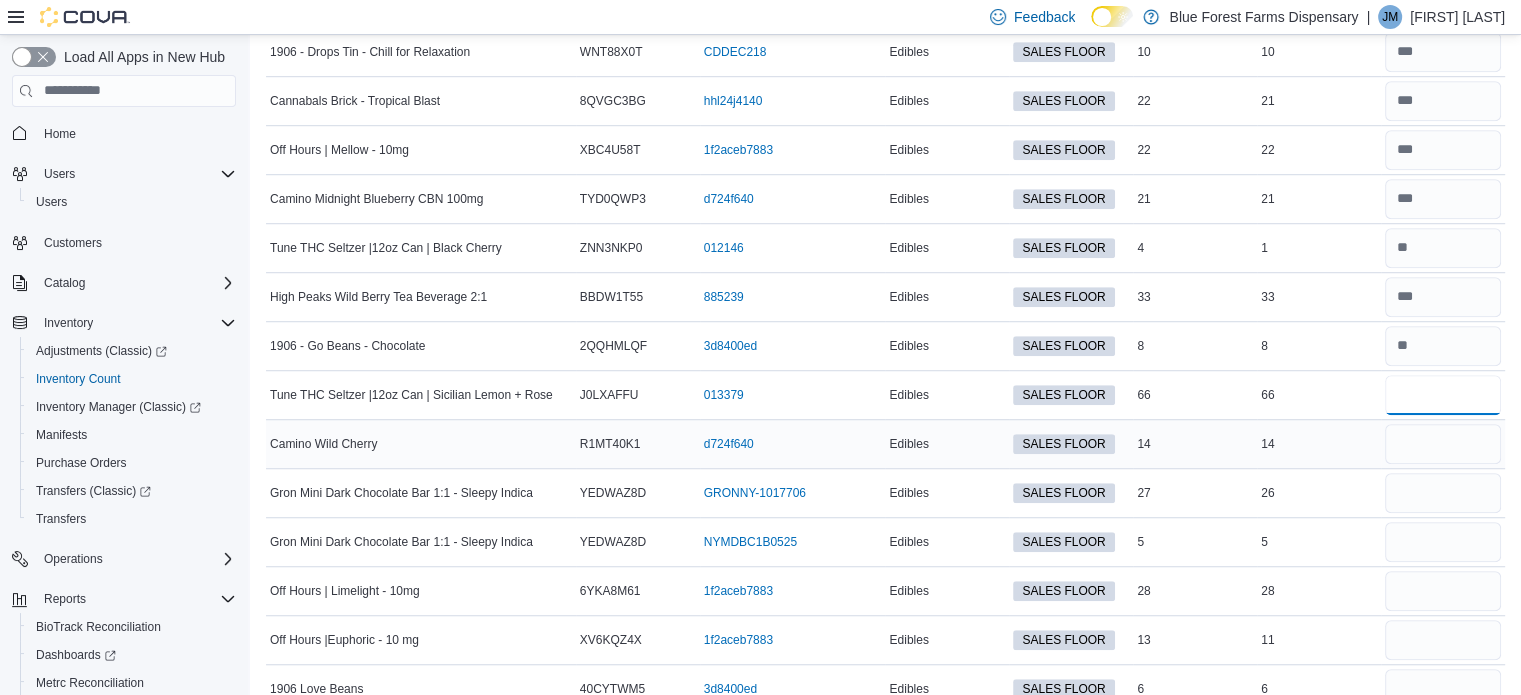 type on "**" 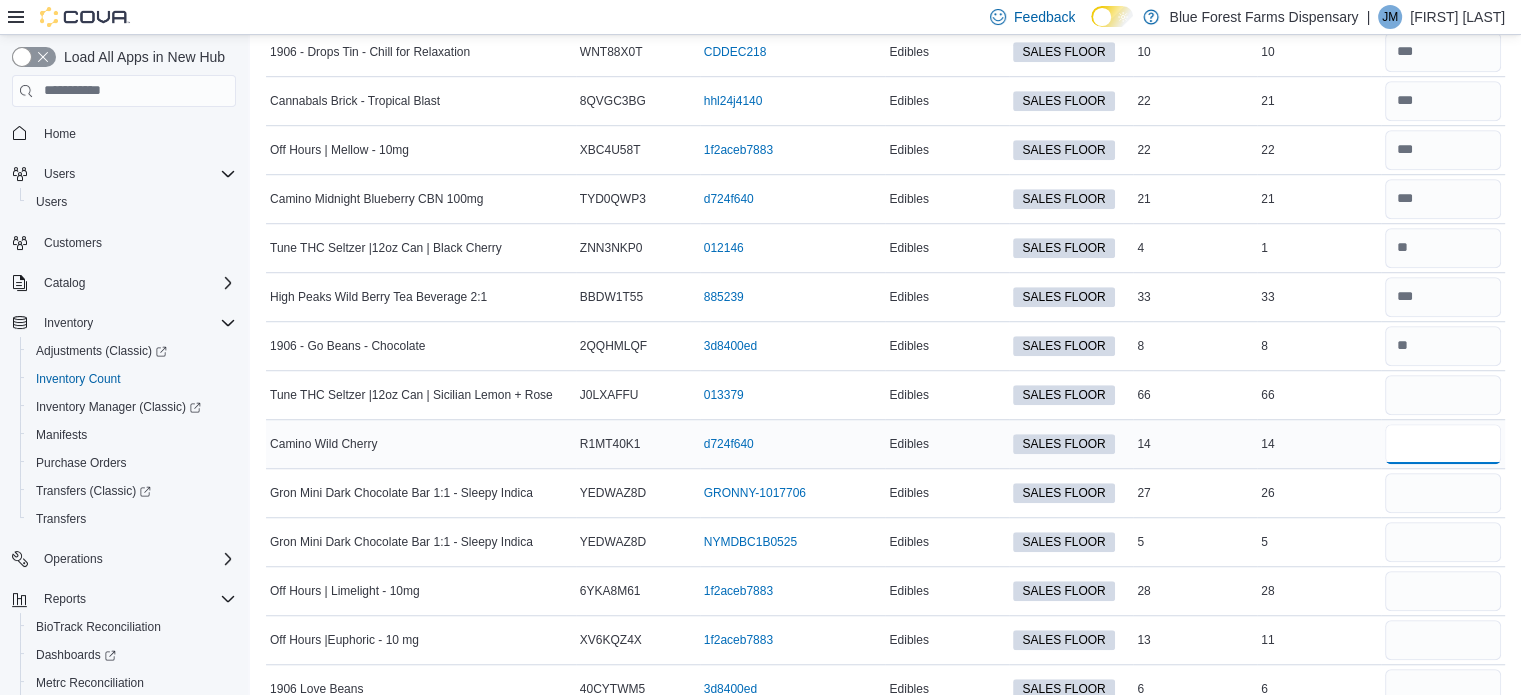 click at bounding box center [1443, 444] 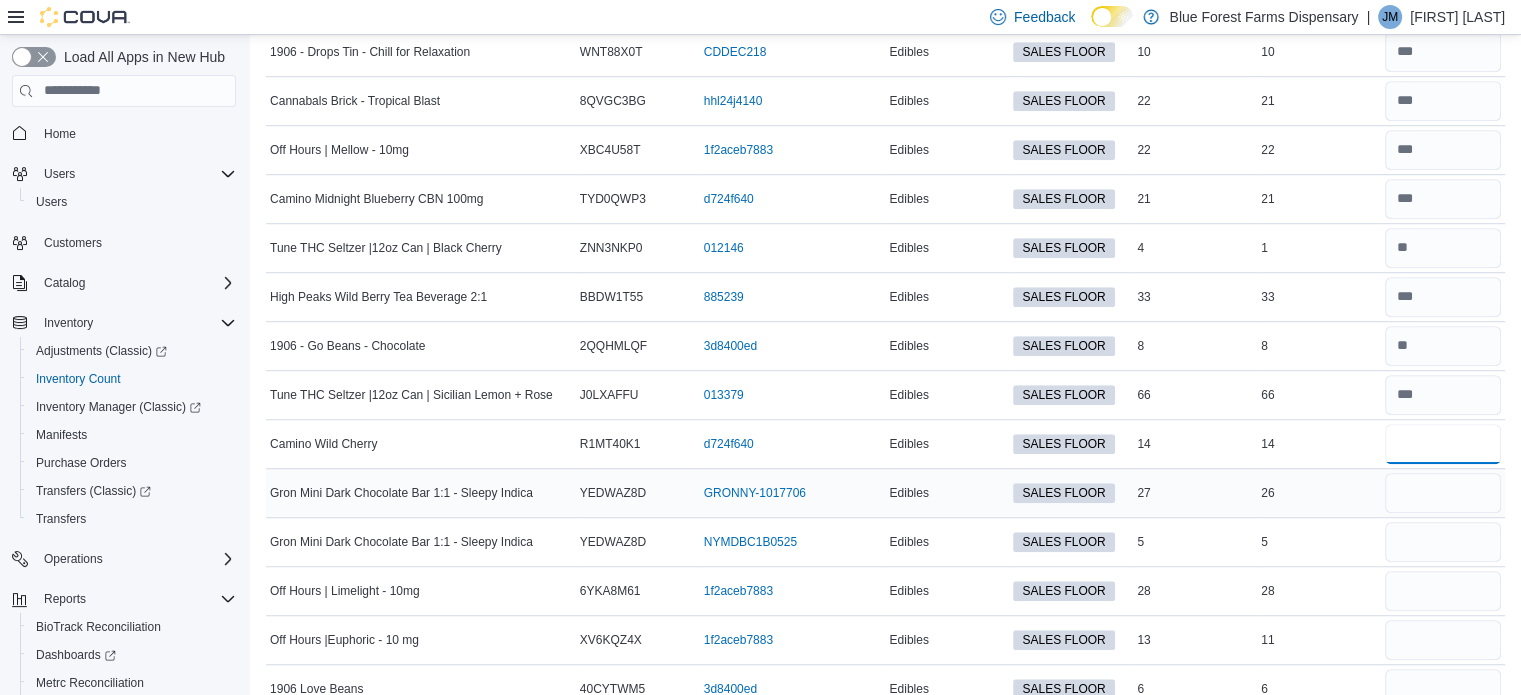 type on "**" 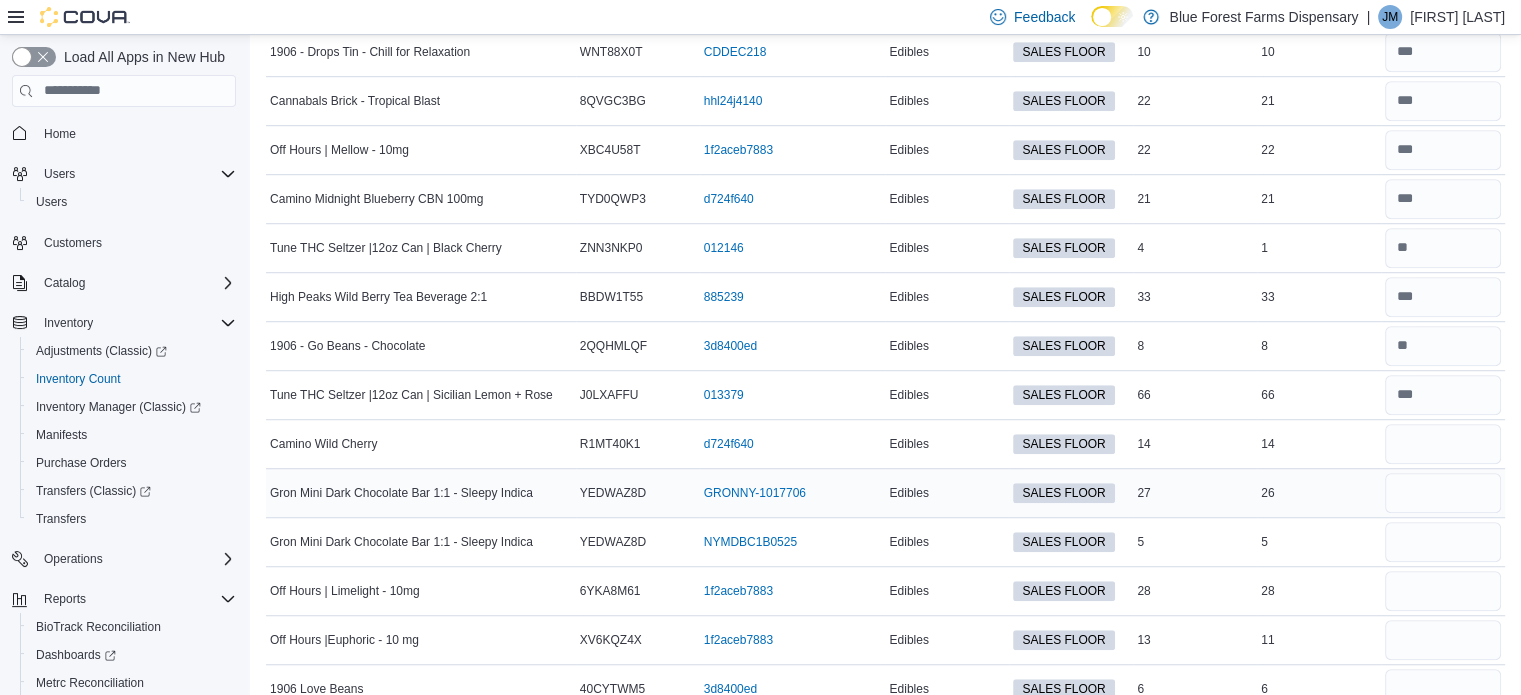 click at bounding box center [1443, 493] 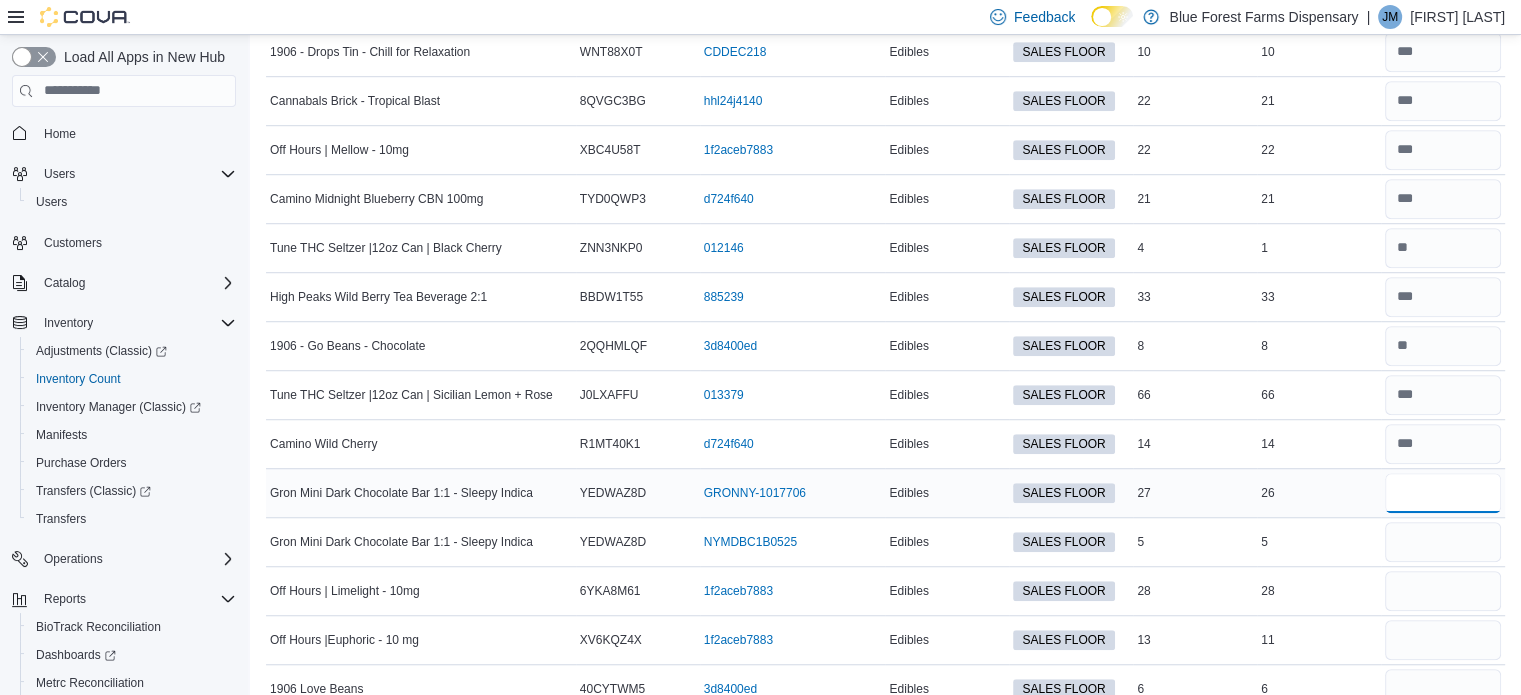 click at bounding box center [1443, 493] 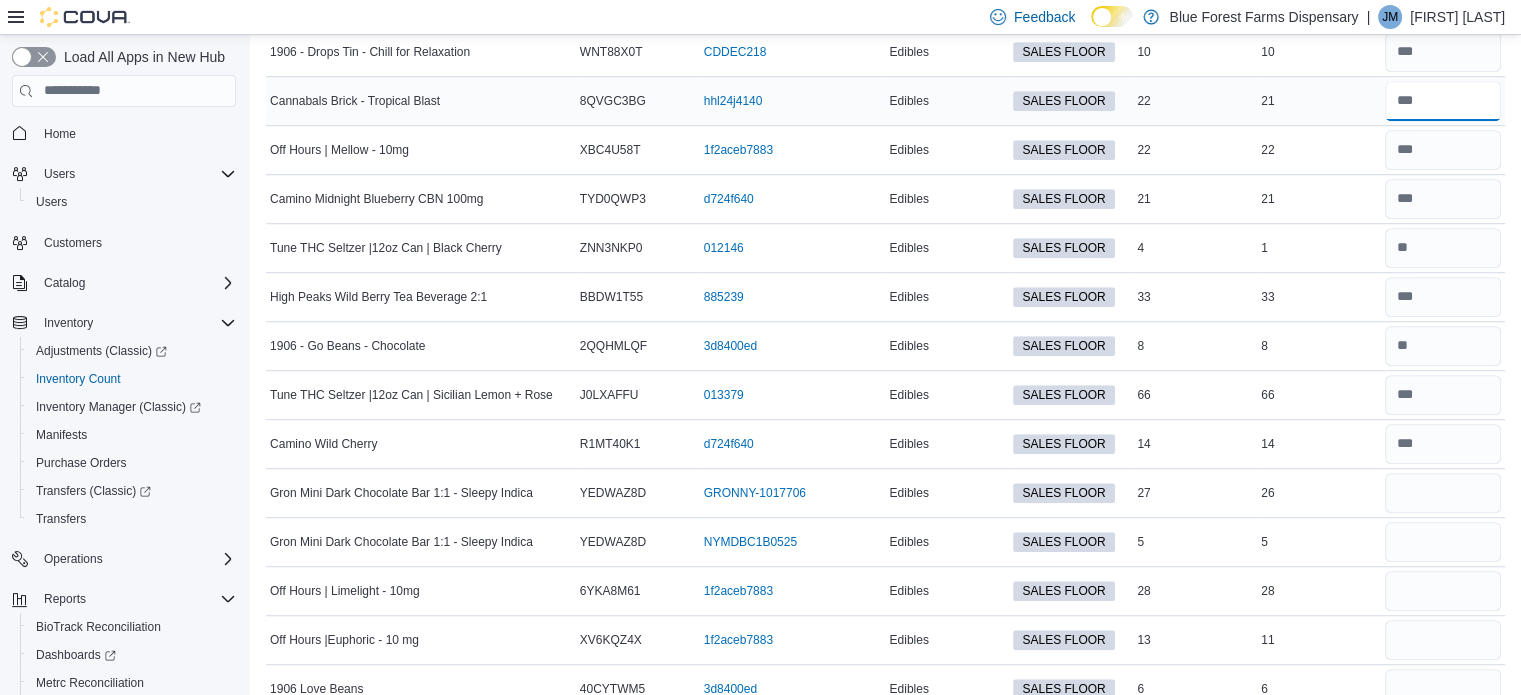 click at bounding box center (1443, 101) 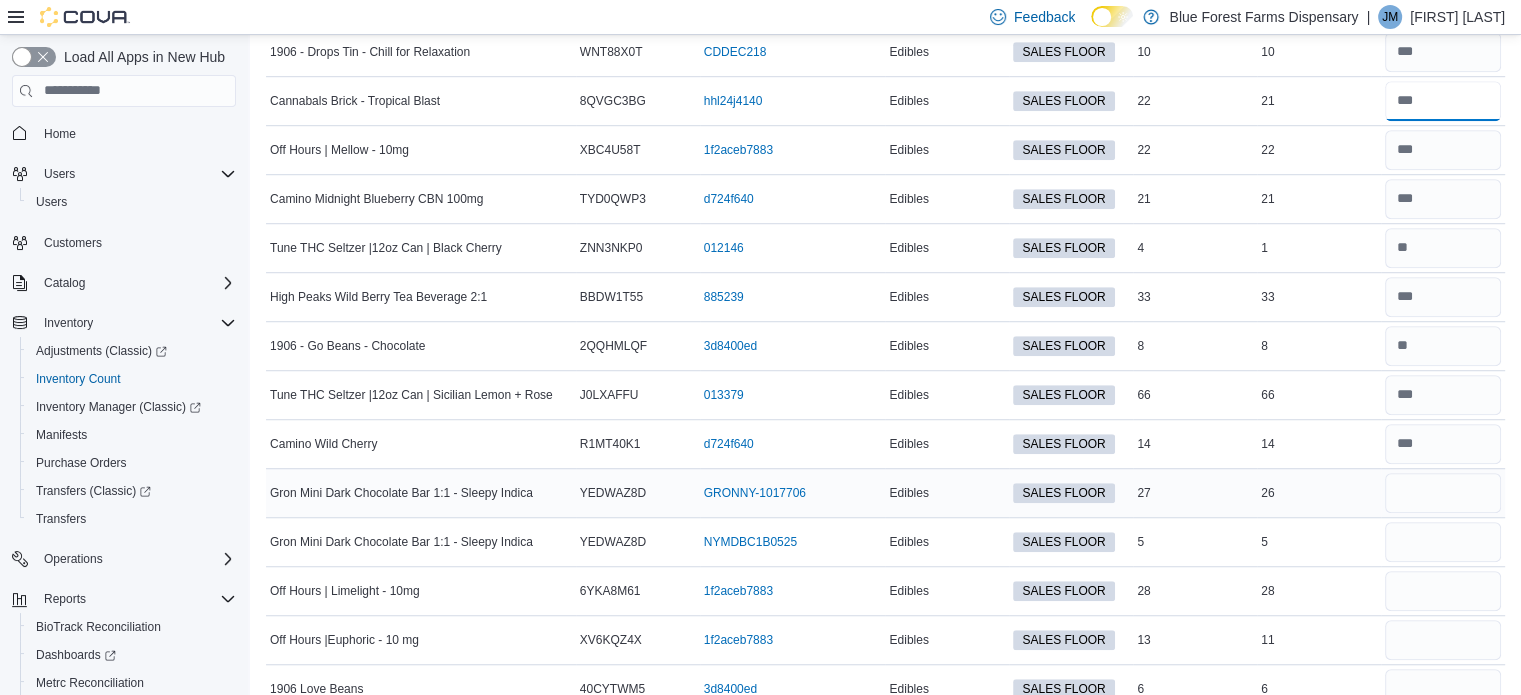 type on "**" 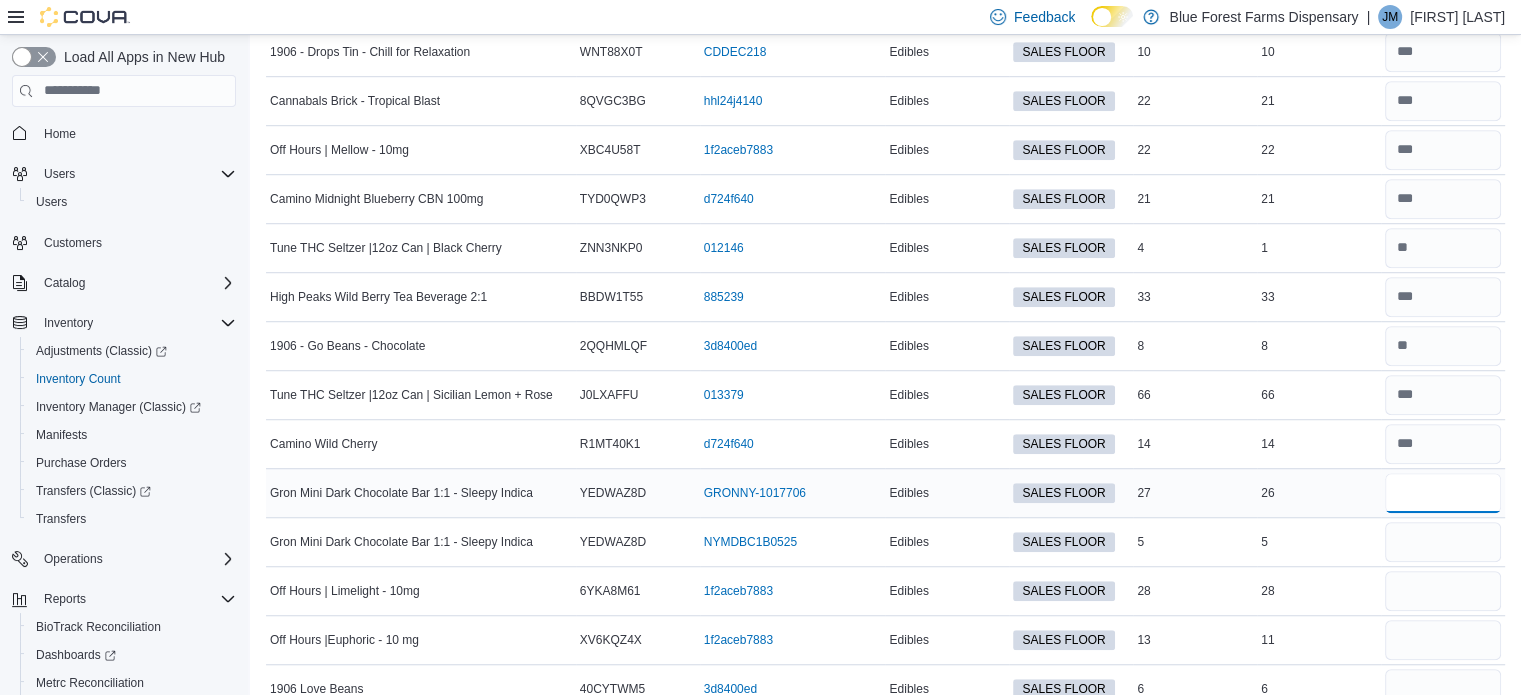 click at bounding box center (1443, 493) 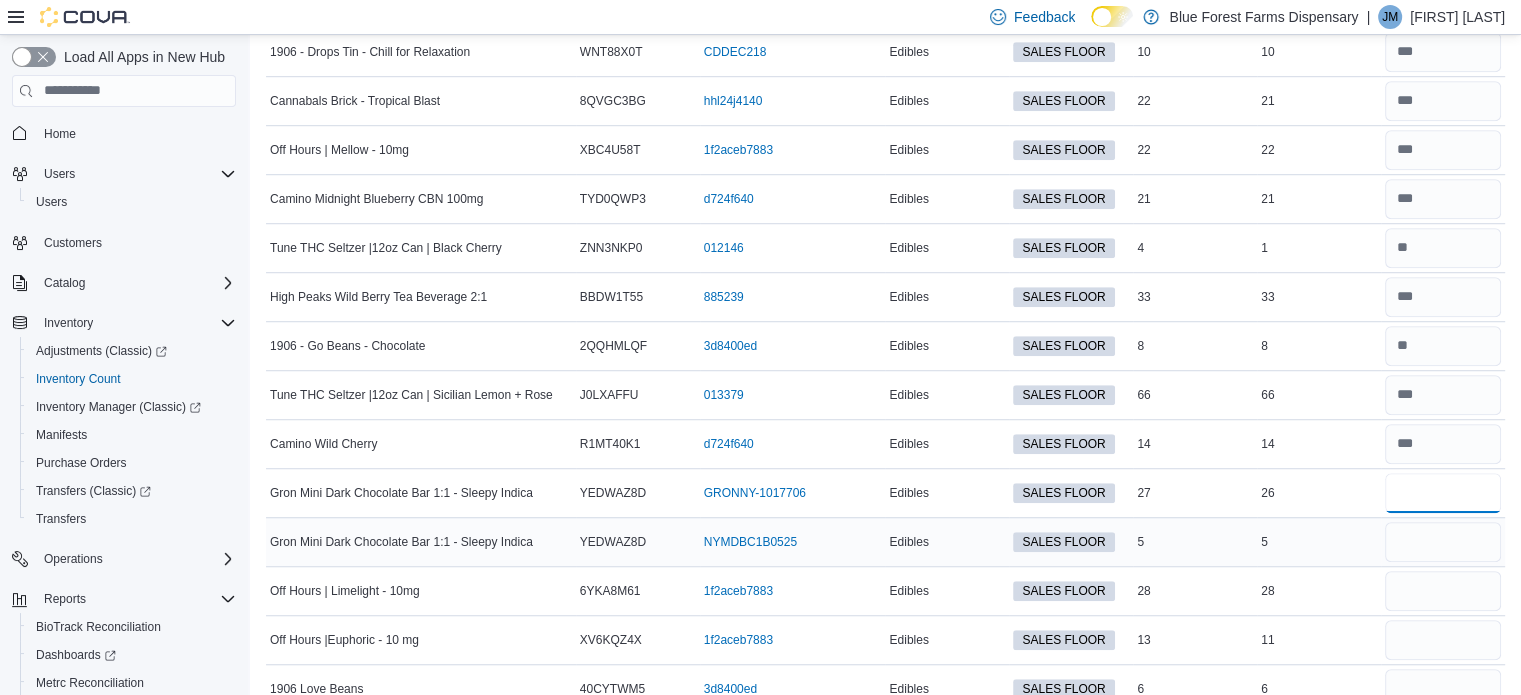 type on "**" 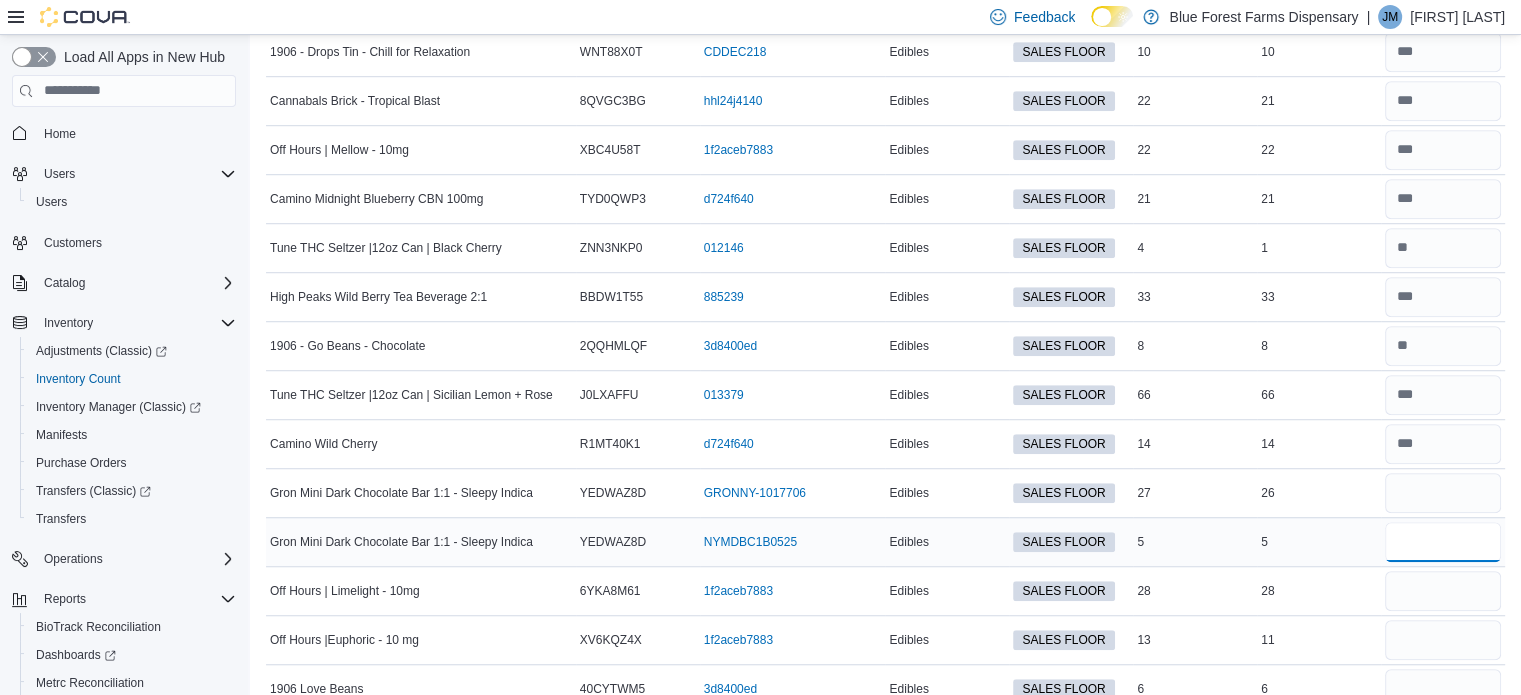 click at bounding box center [1443, 542] 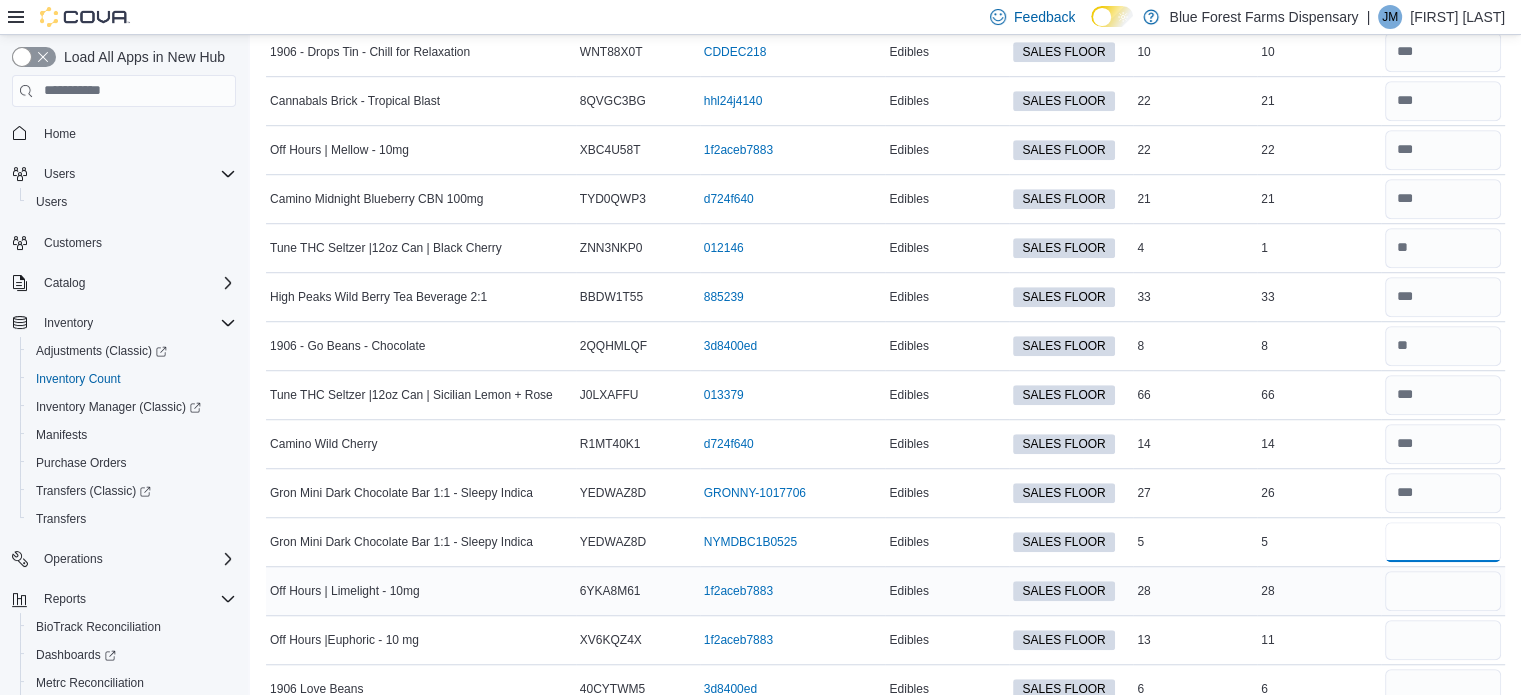 type on "*" 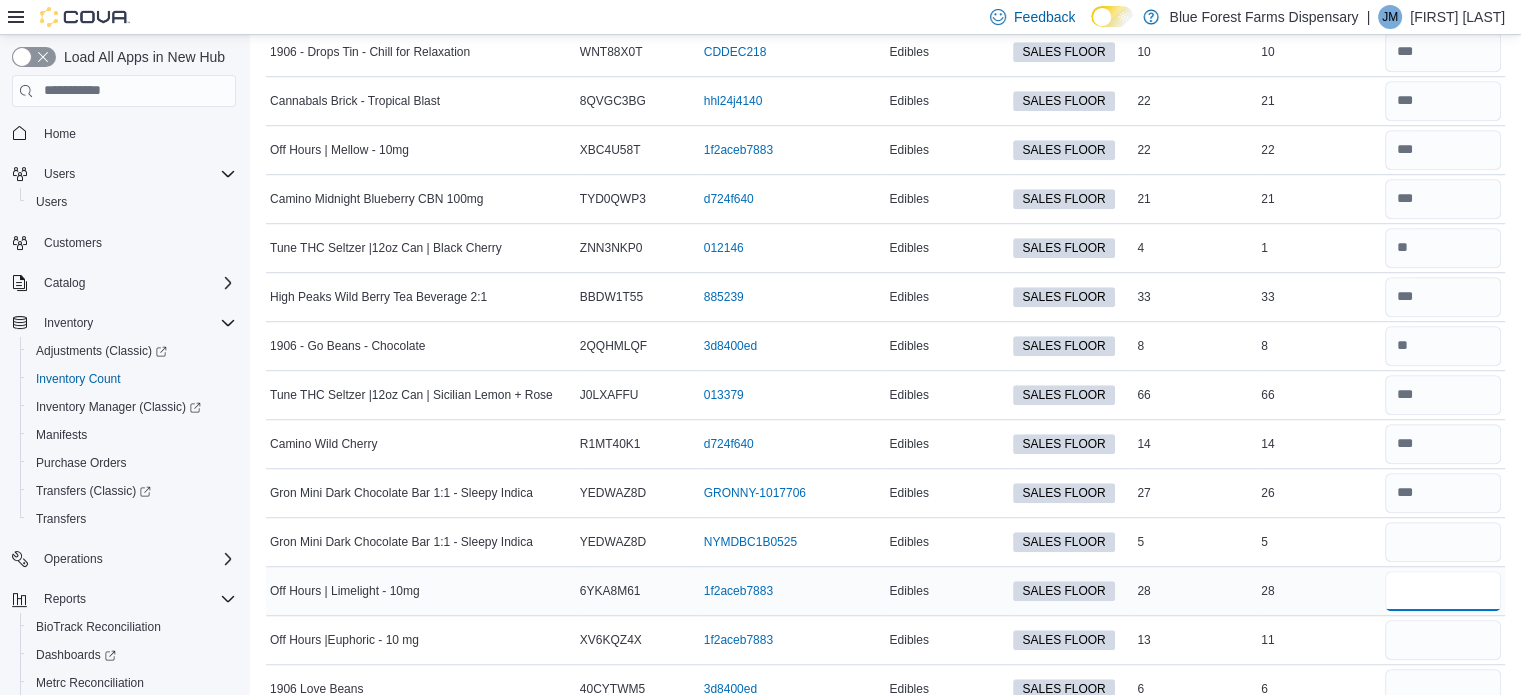 click at bounding box center (1443, 591) 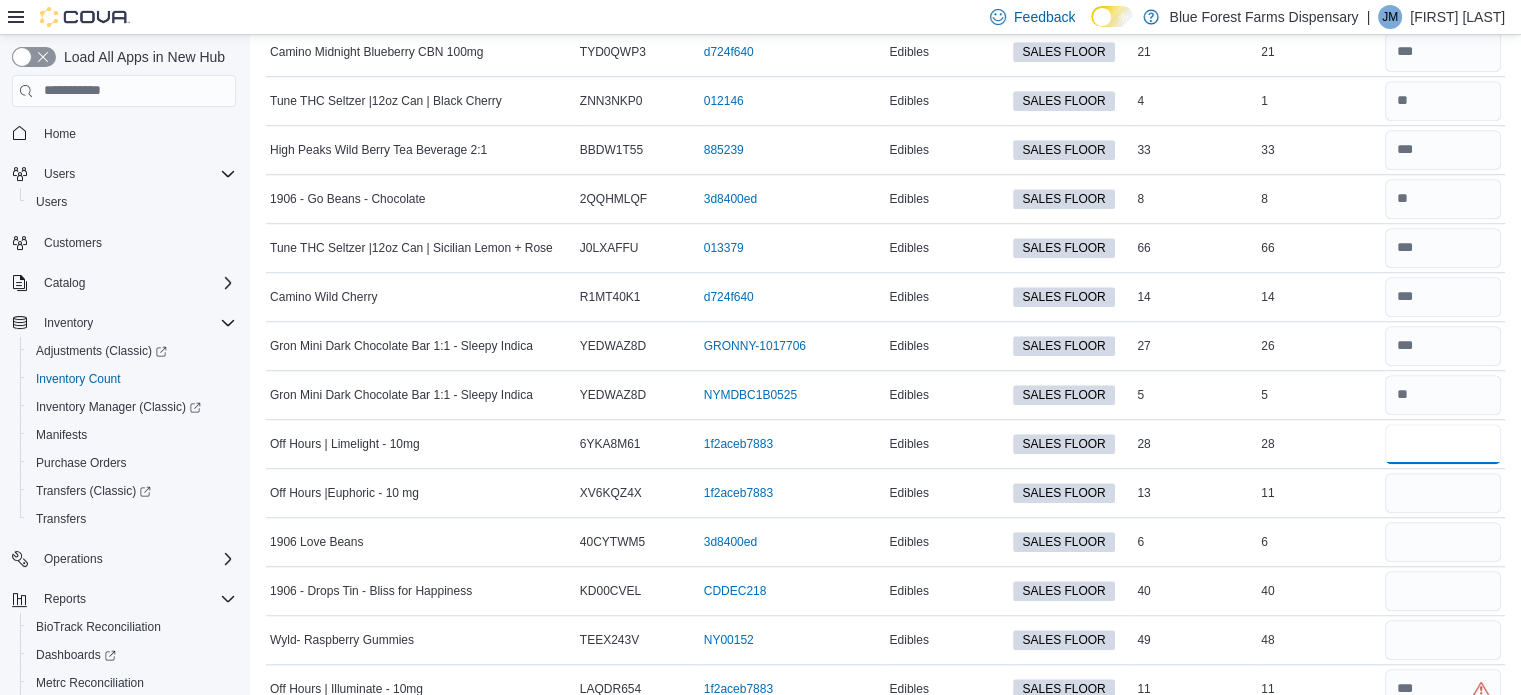 scroll, scrollTop: 1528, scrollLeft: 0, axis: vertical 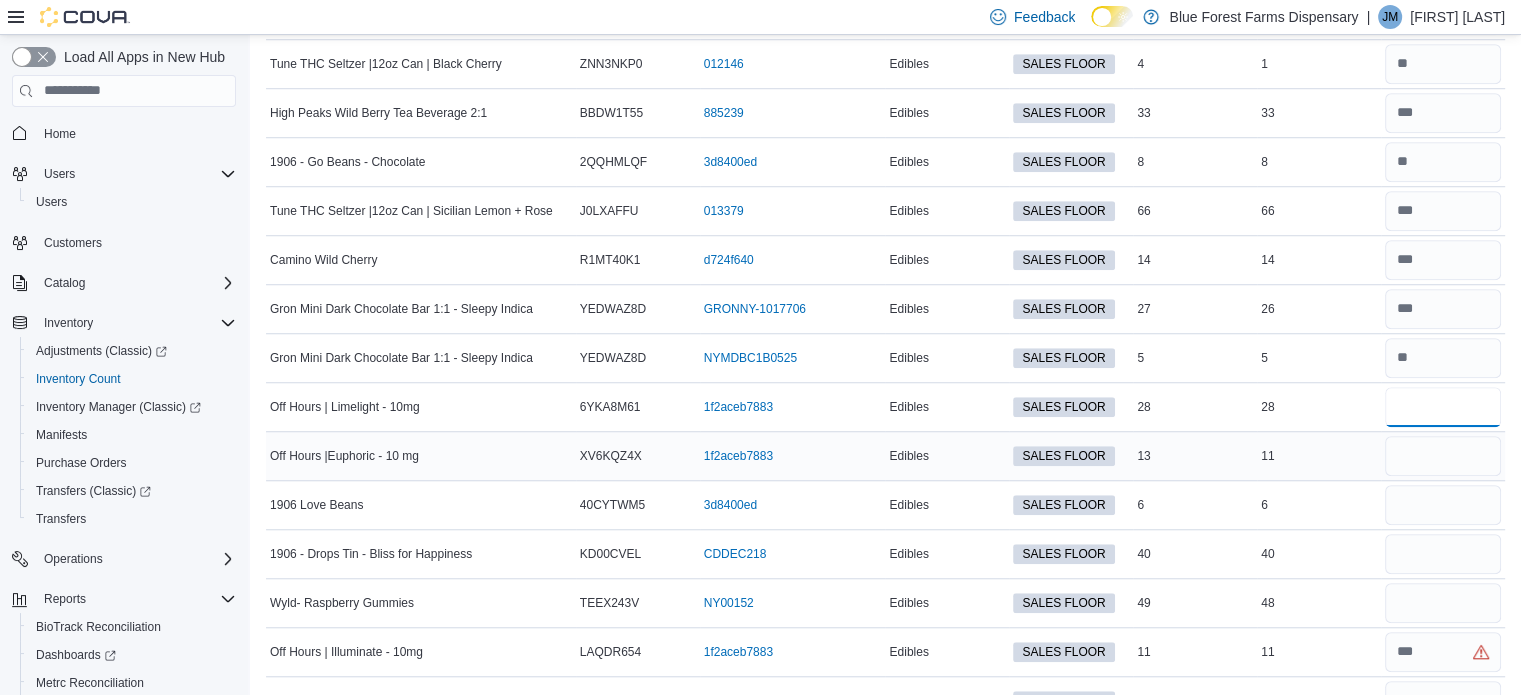 type on "**" 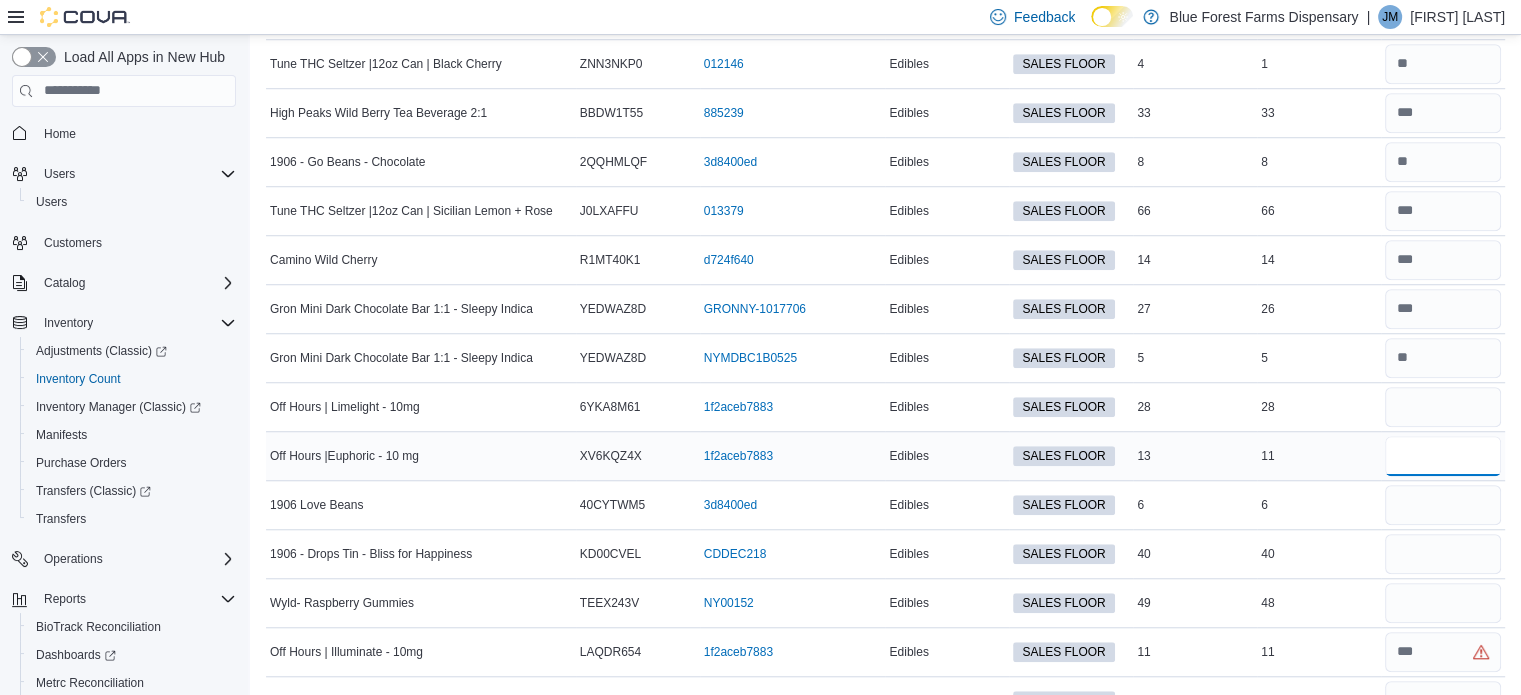 click at bounding box center [1443, 456] 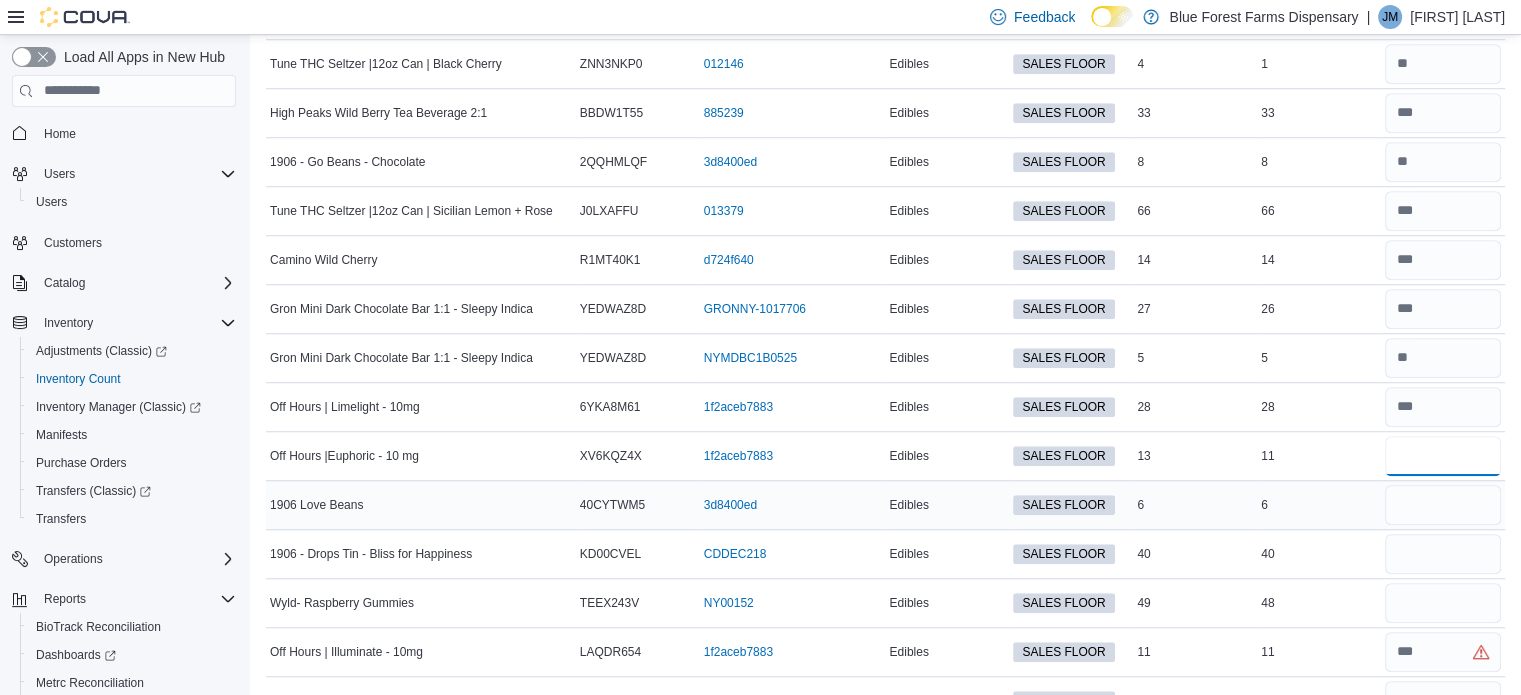 type on "**" 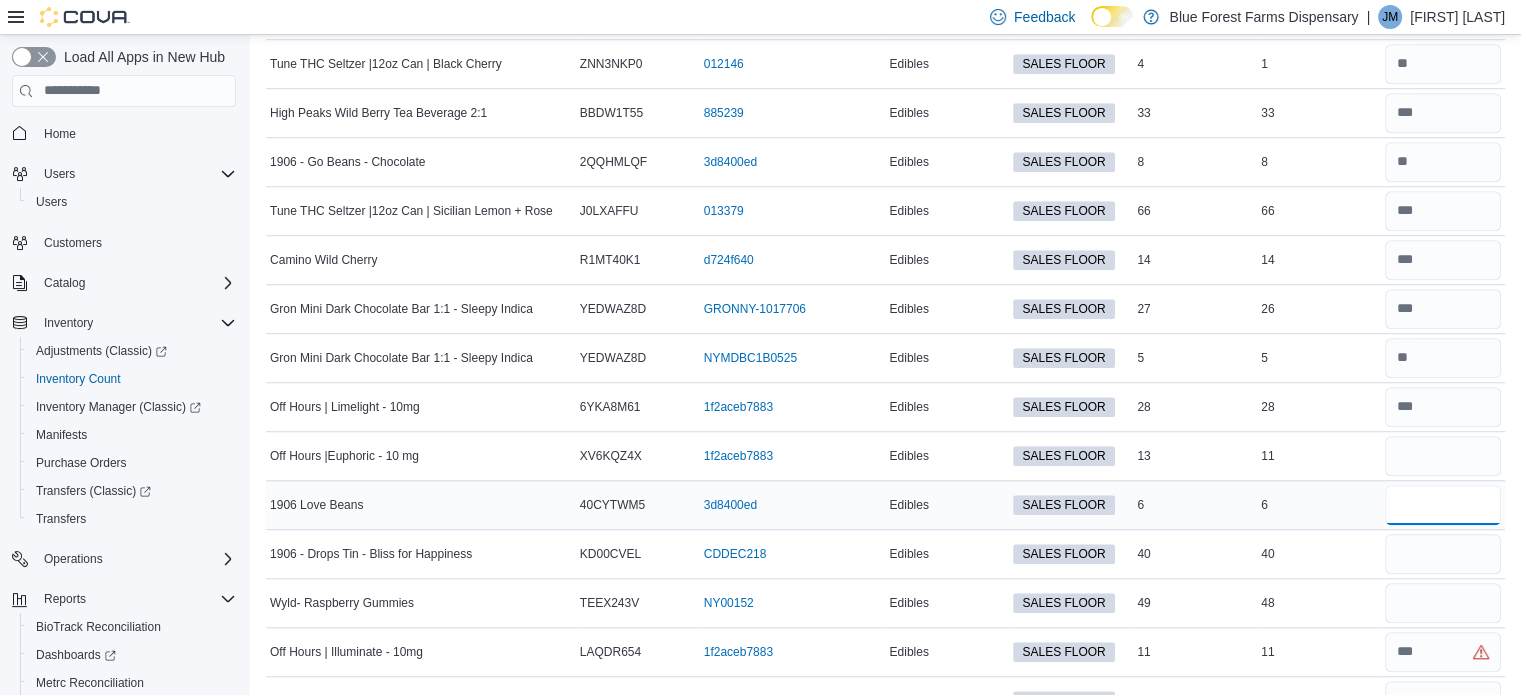 click at bounding box center (1443, 505) 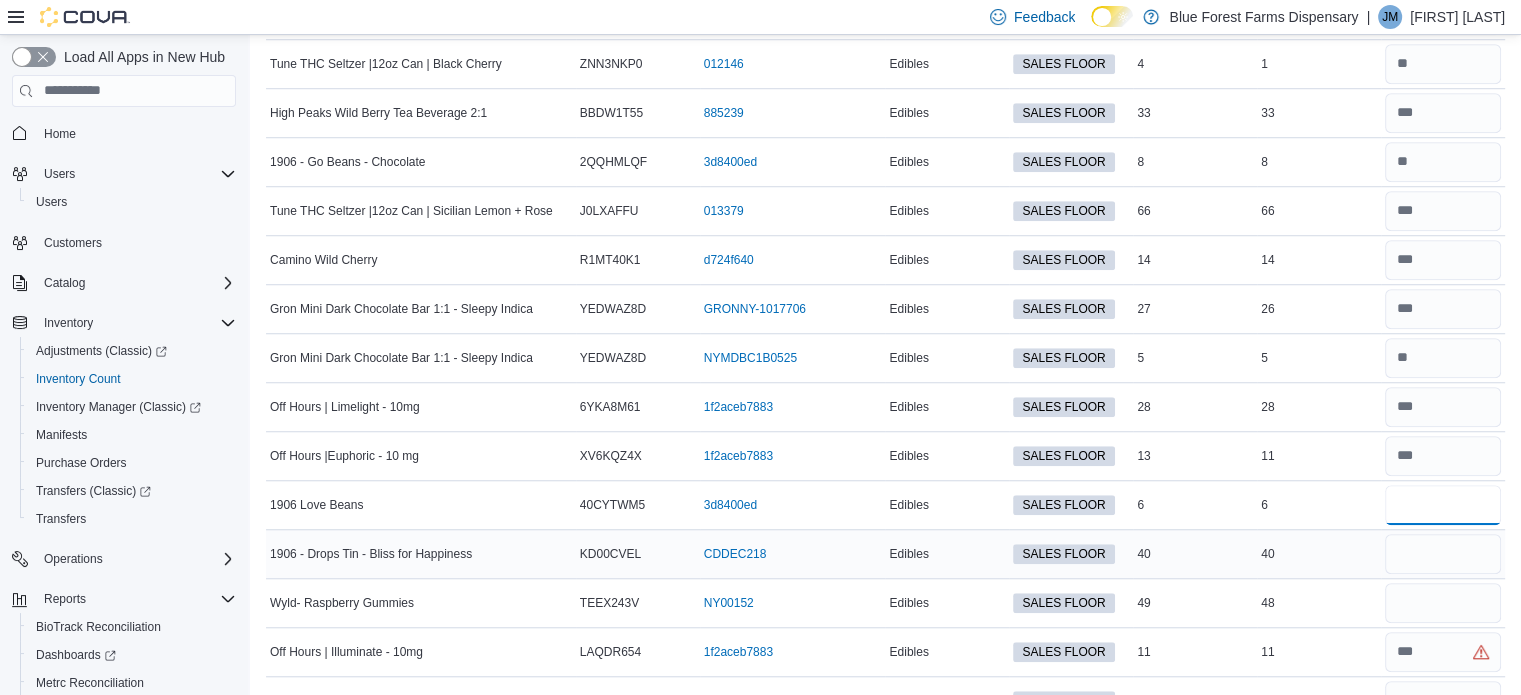 type on "*" 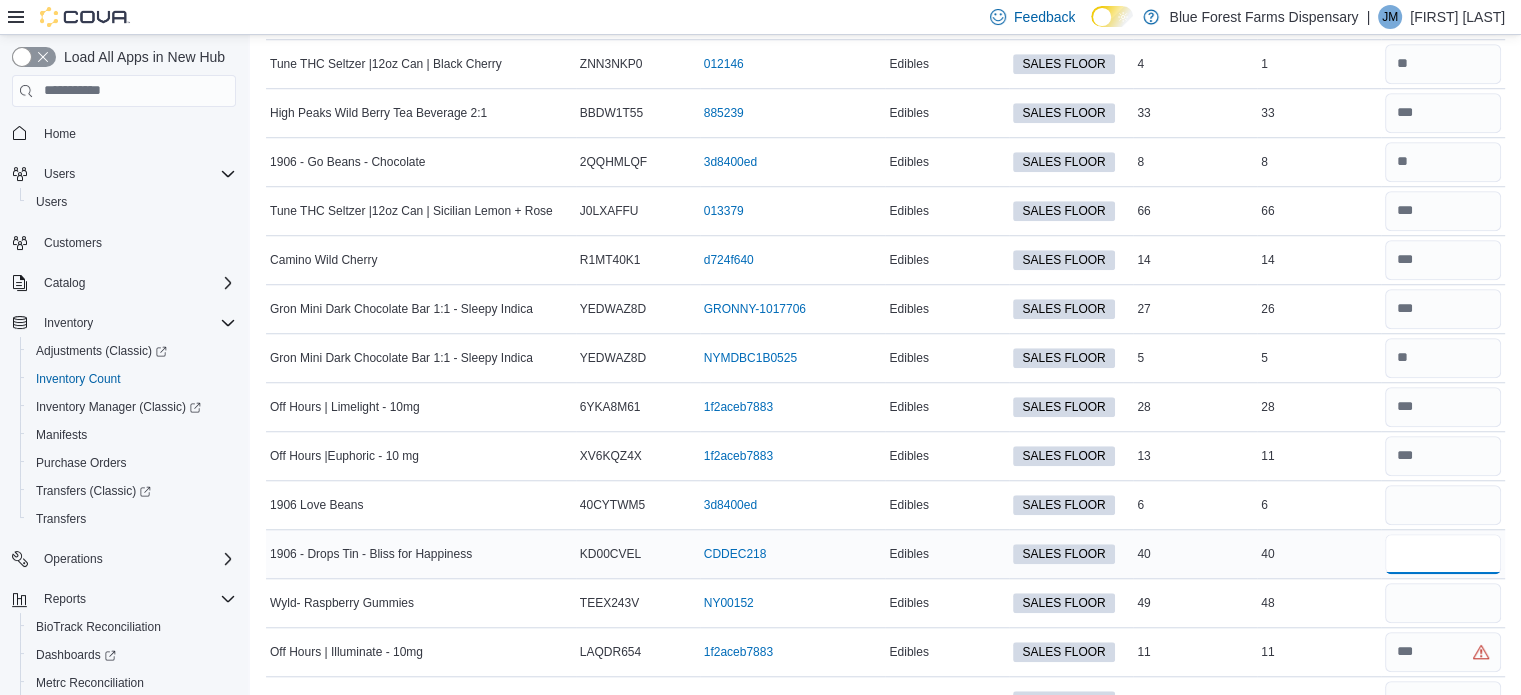 click at bounding box center (1443, 554) 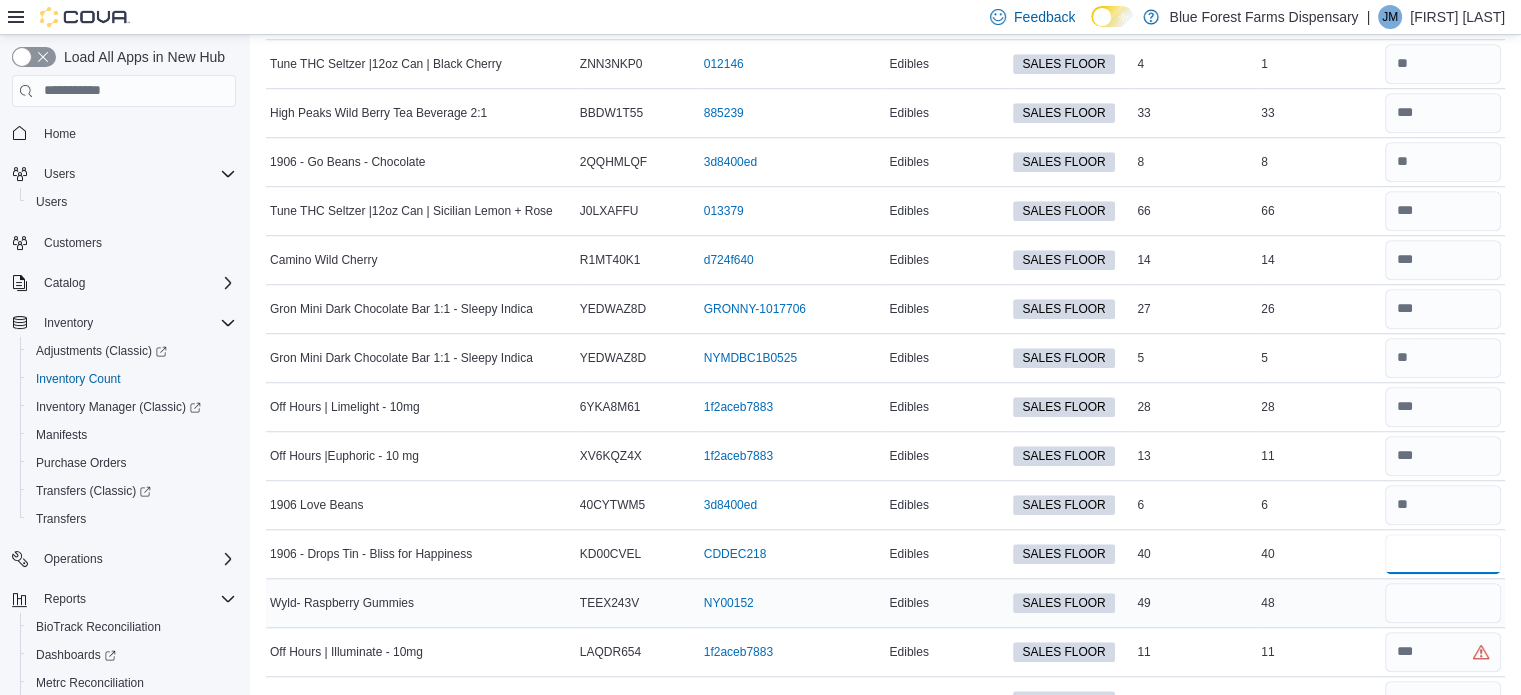 type on "**" 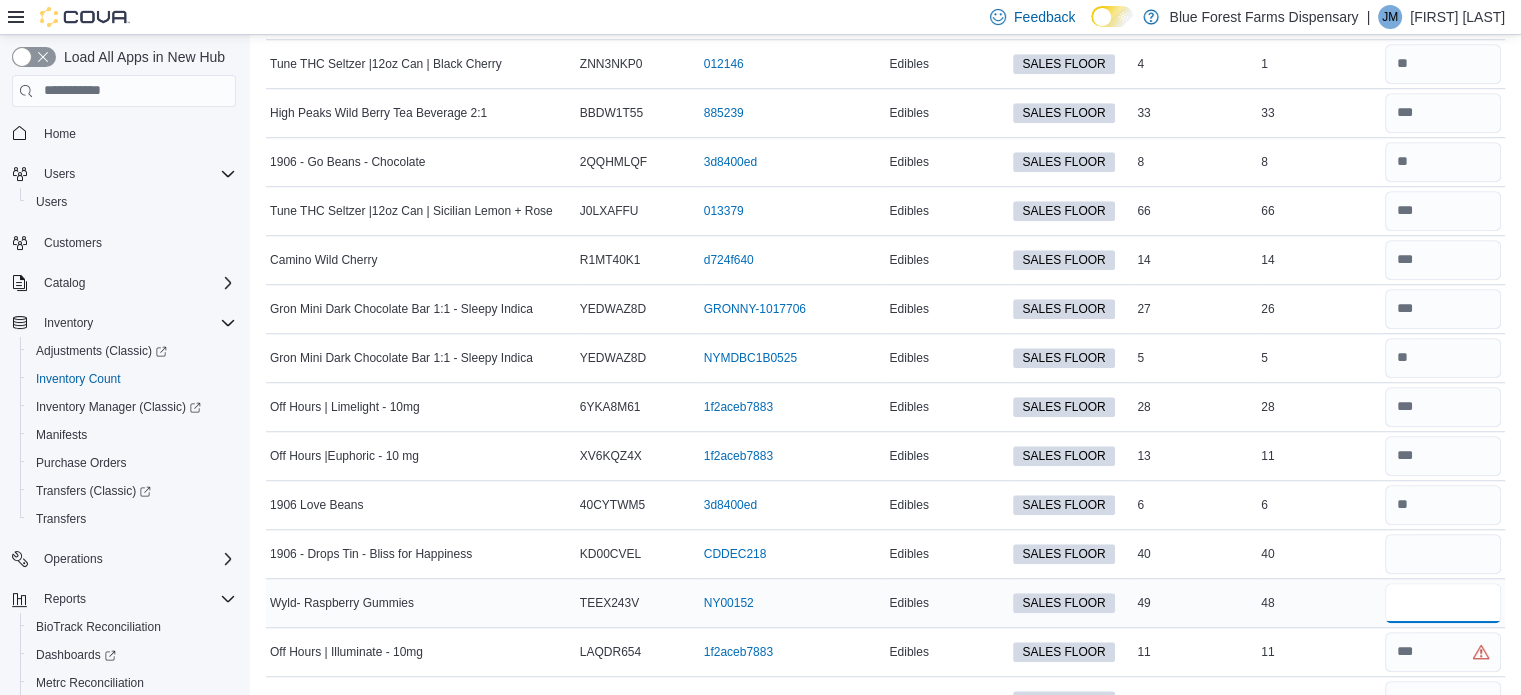 click at bounding box center [1443, 603] 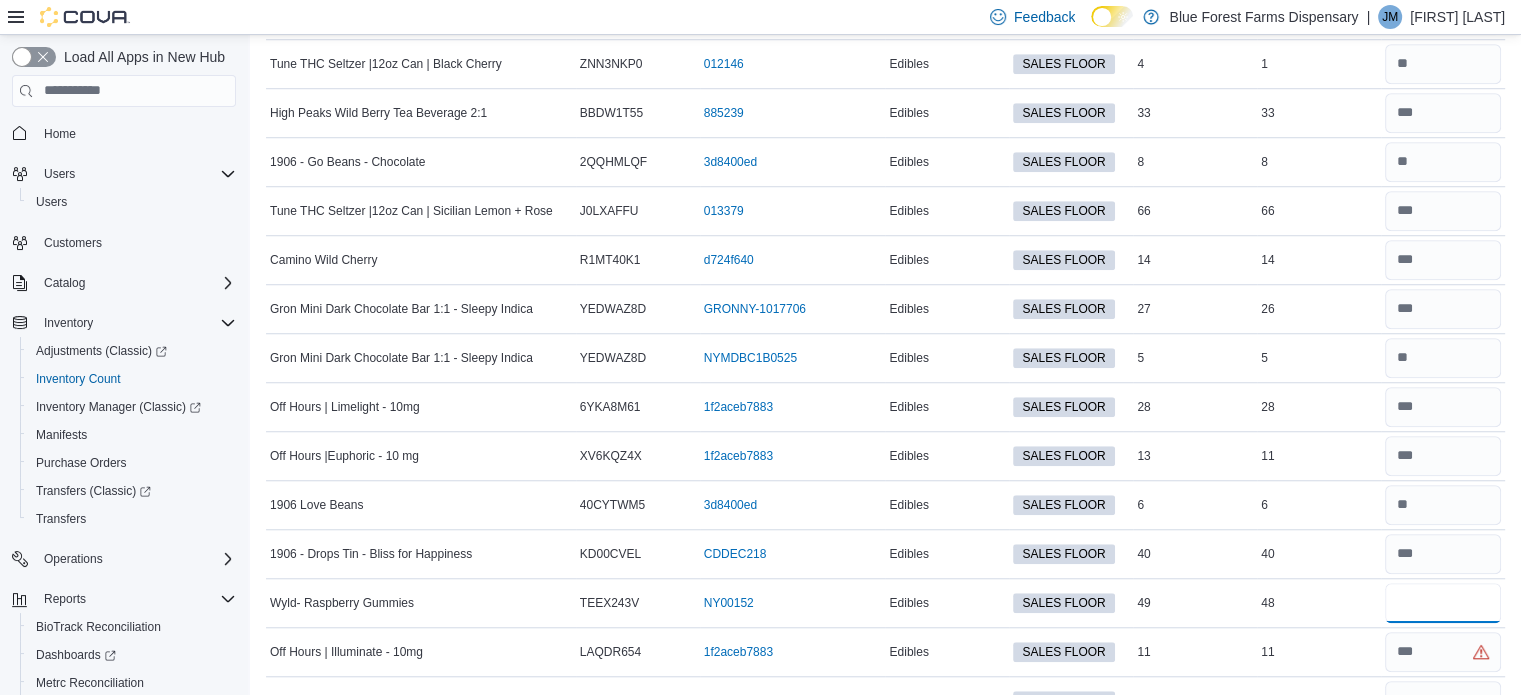 scroll, scrollTop: 1680, scrollLeft: 0, axis: vertical 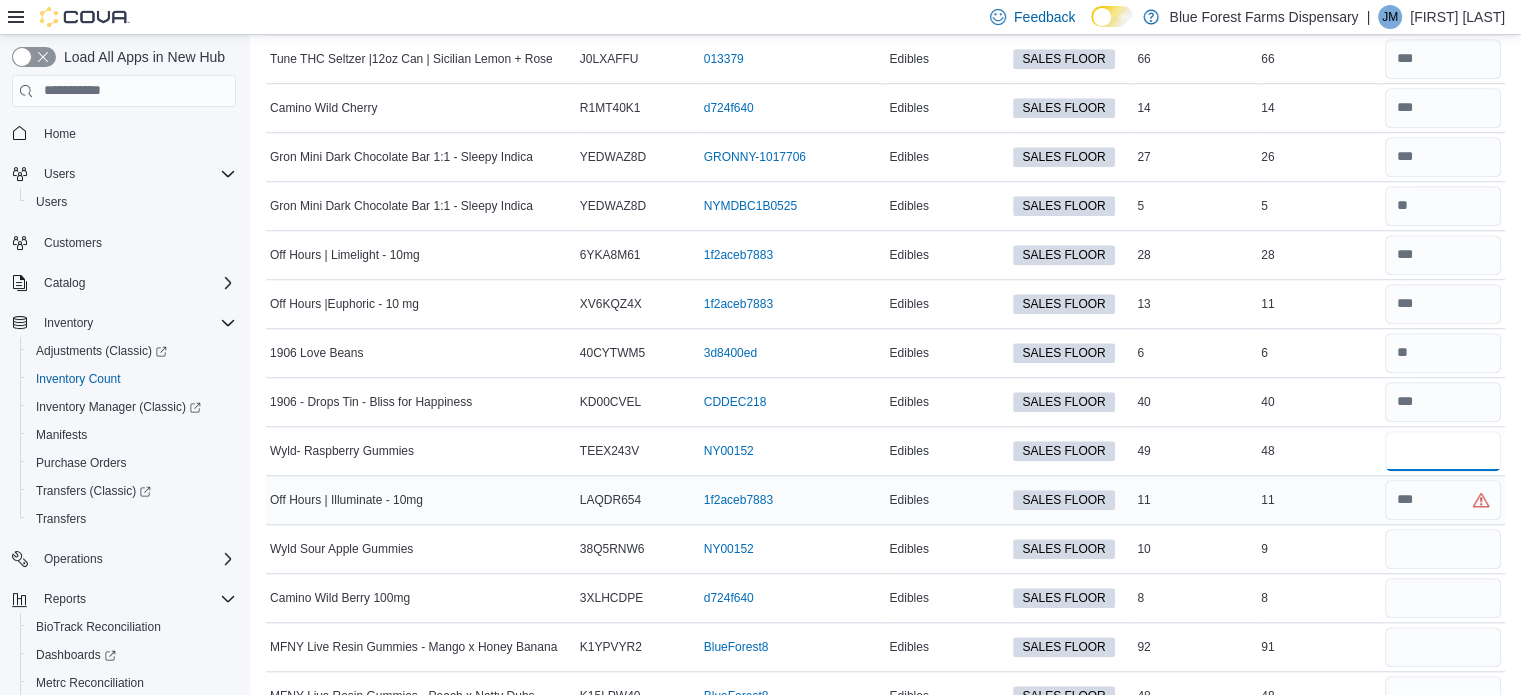 type on "**" 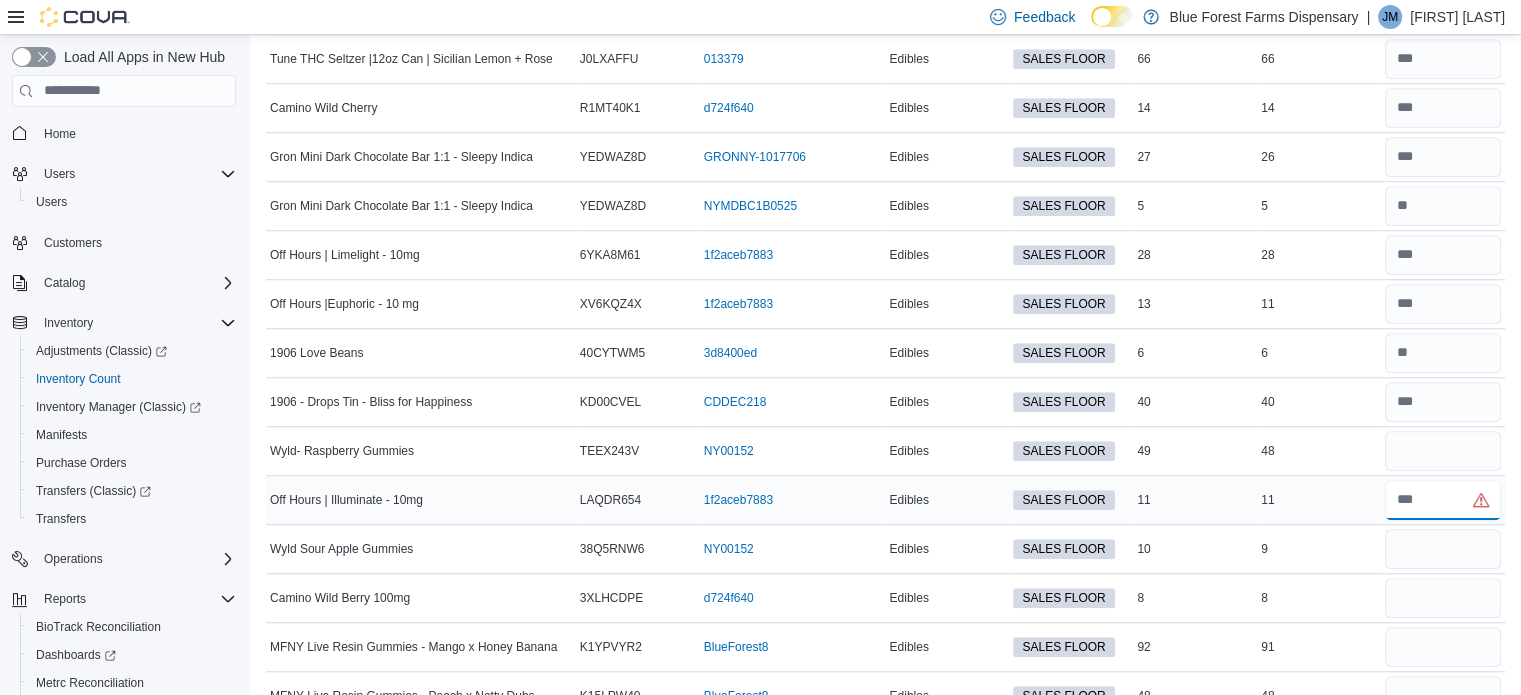 click at bounding box center [1443, 500] 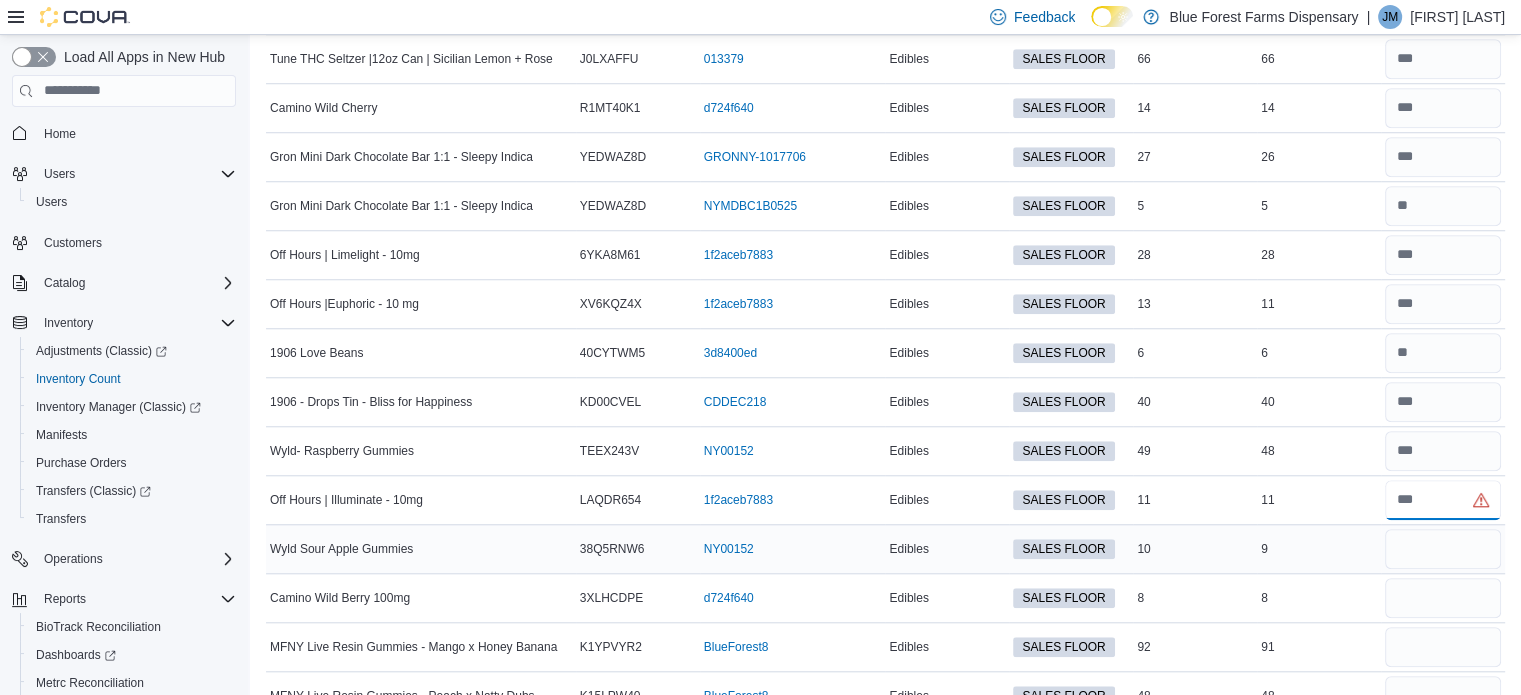 type on "**" 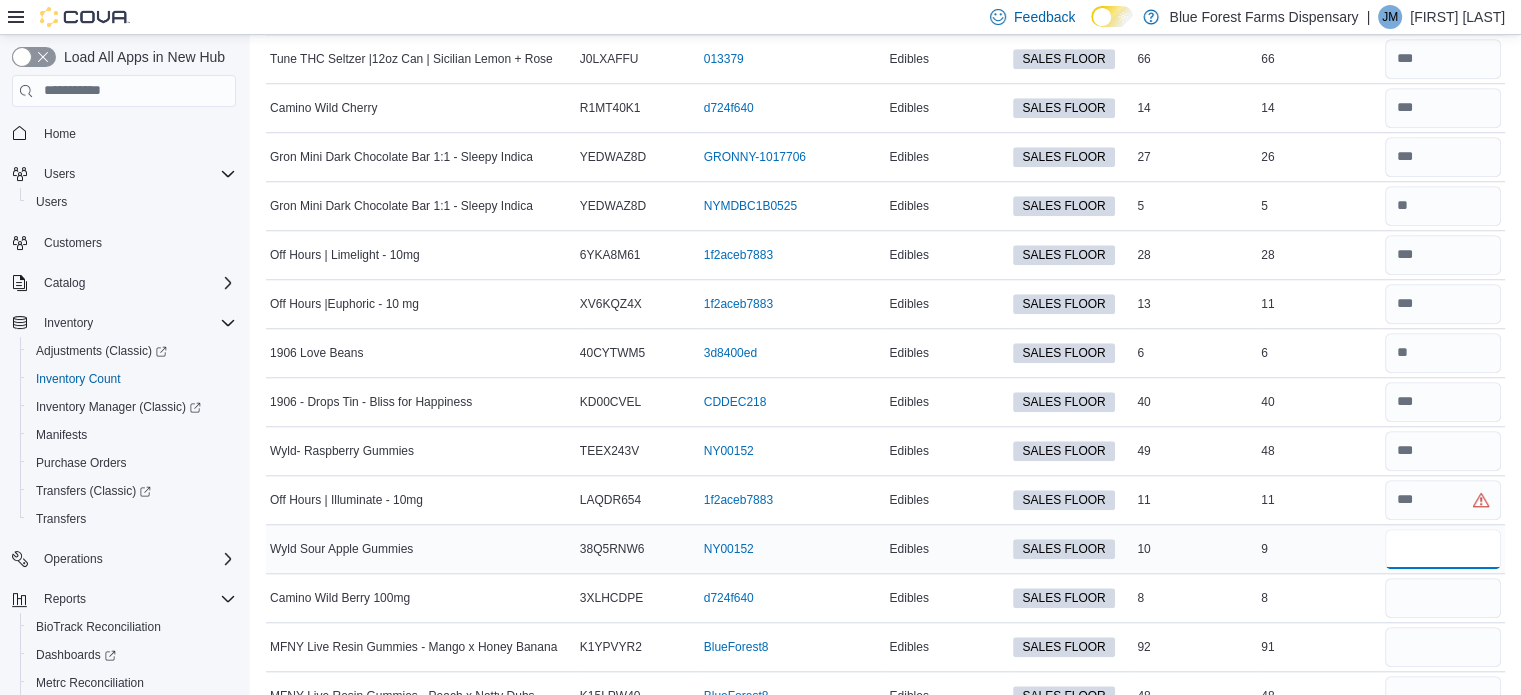 click at bounding box center (1443, 549) 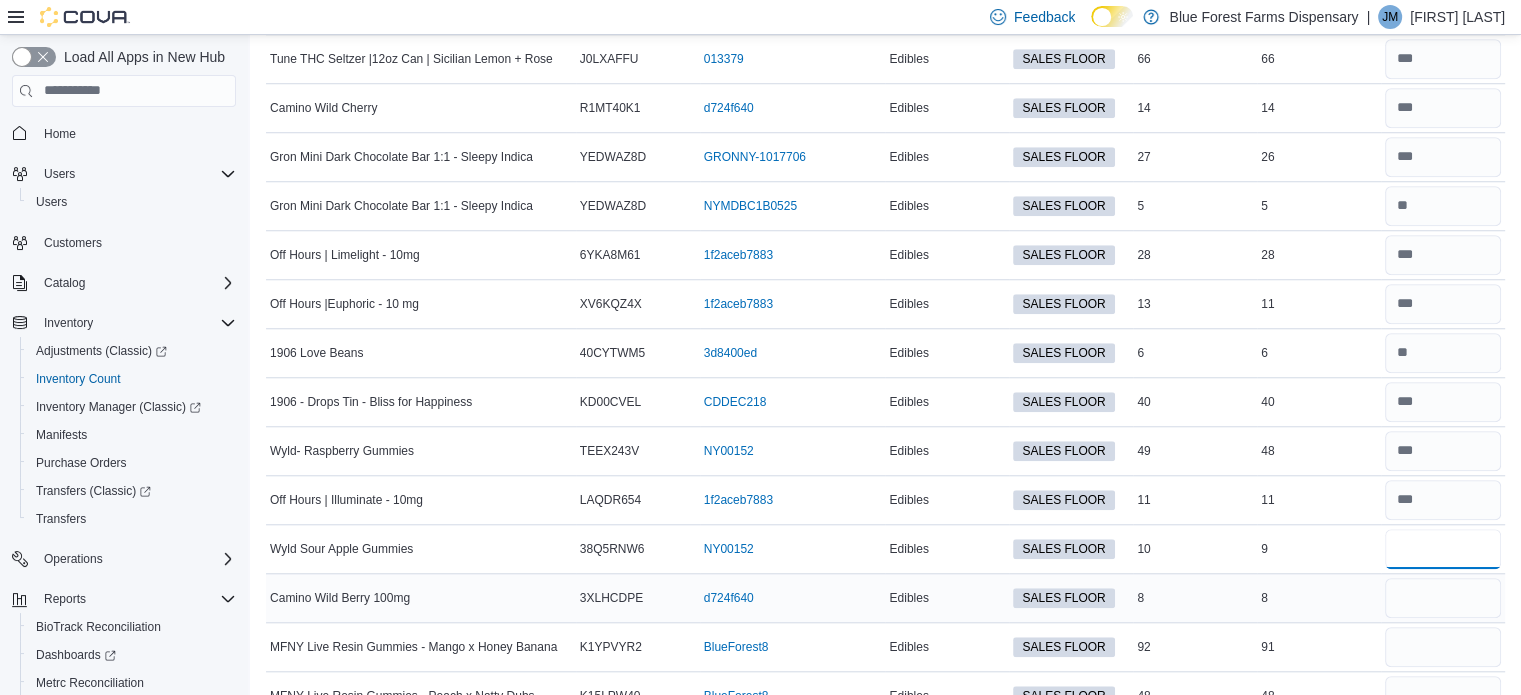 type on "*" 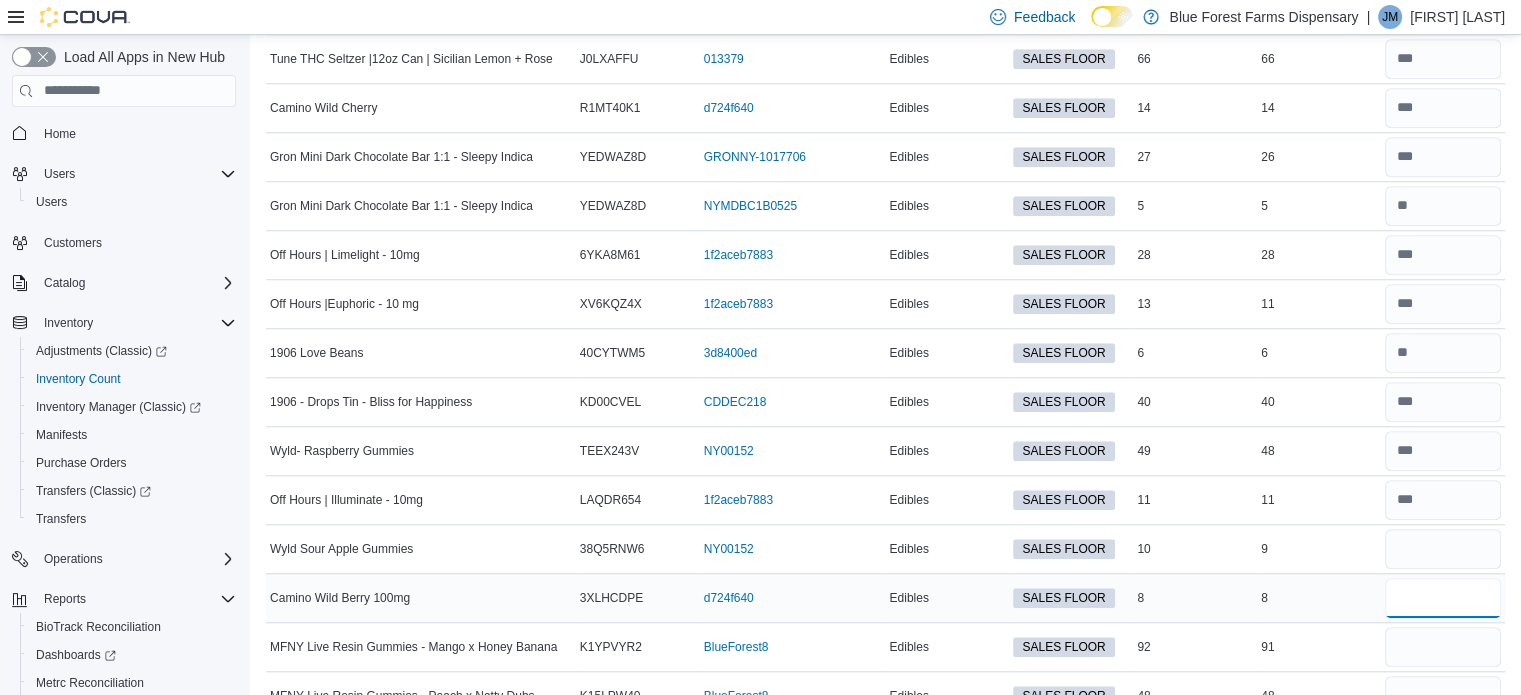 click at bounding box center [1443, 598] 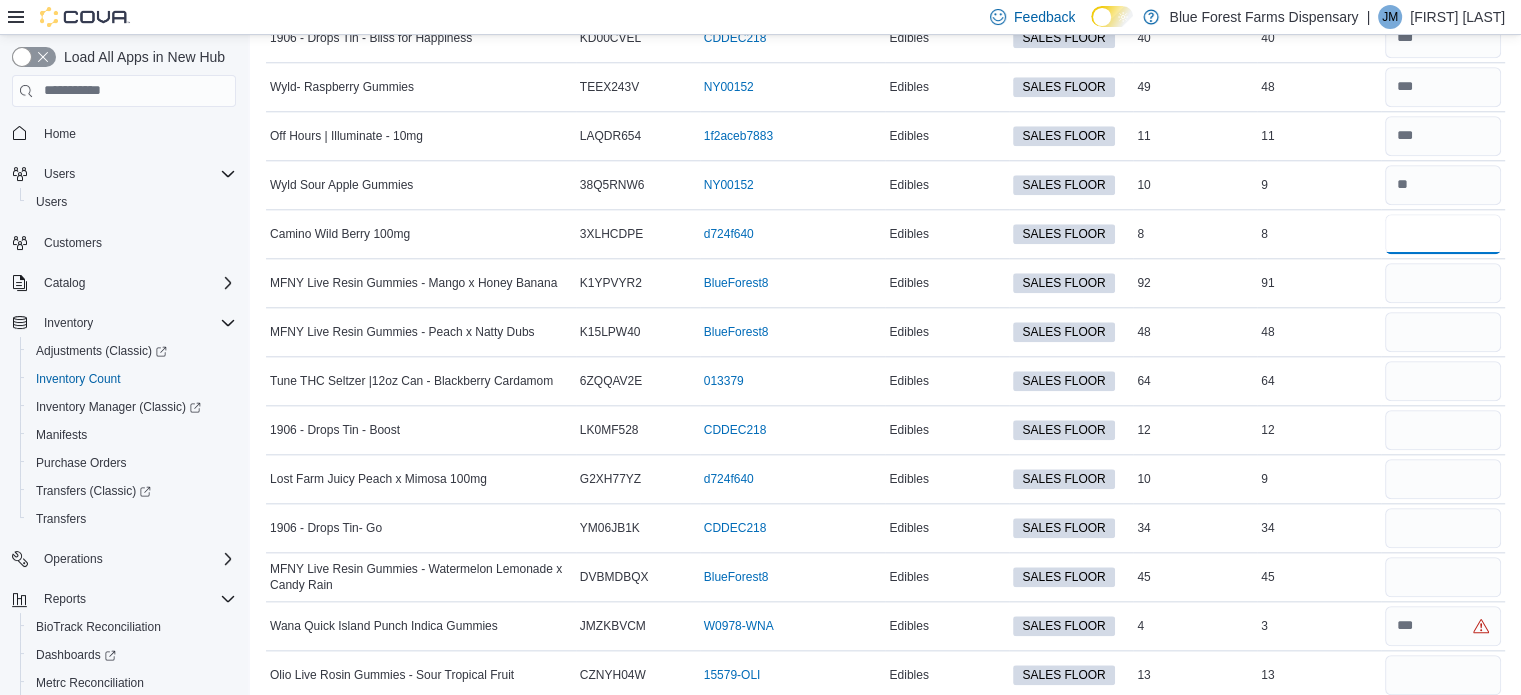 scroll, scrollTop: 2077, scrollLeft: 0, axis: vertical 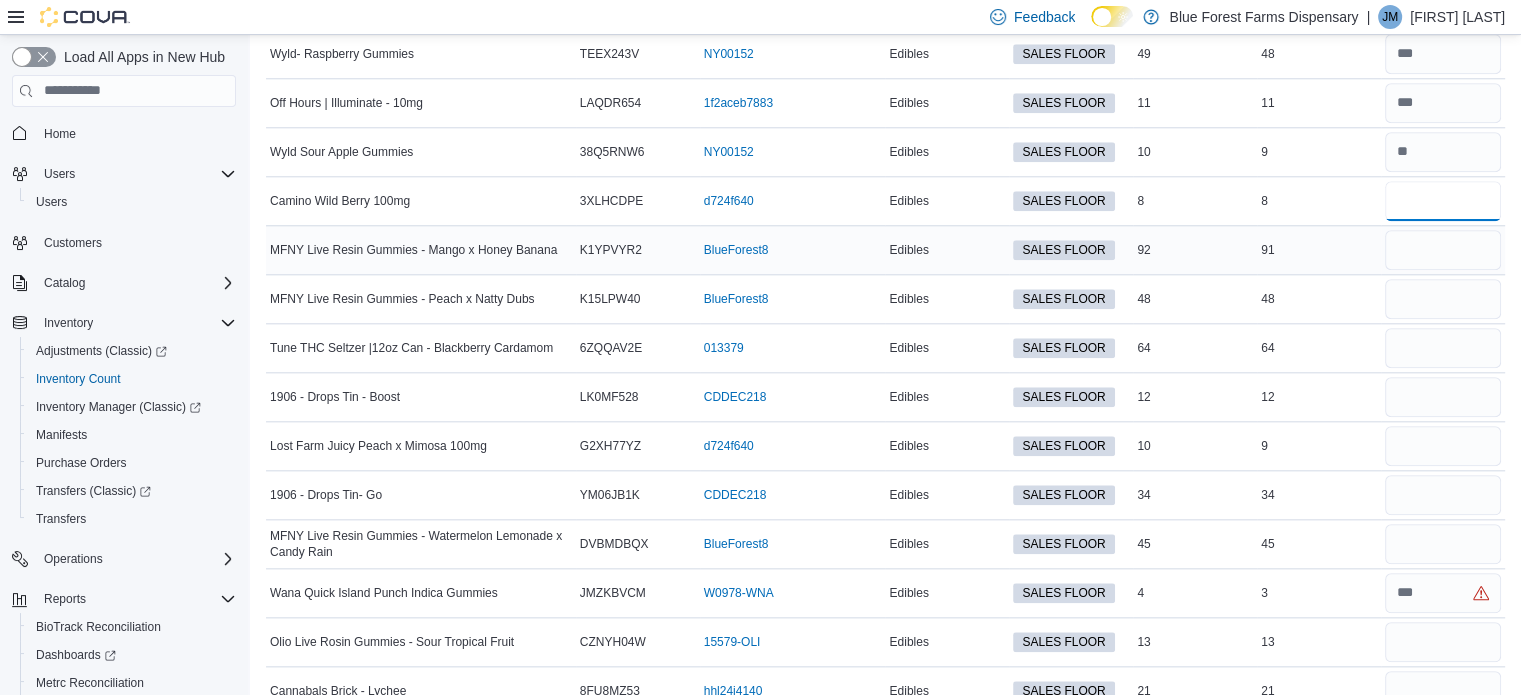 type on "*" 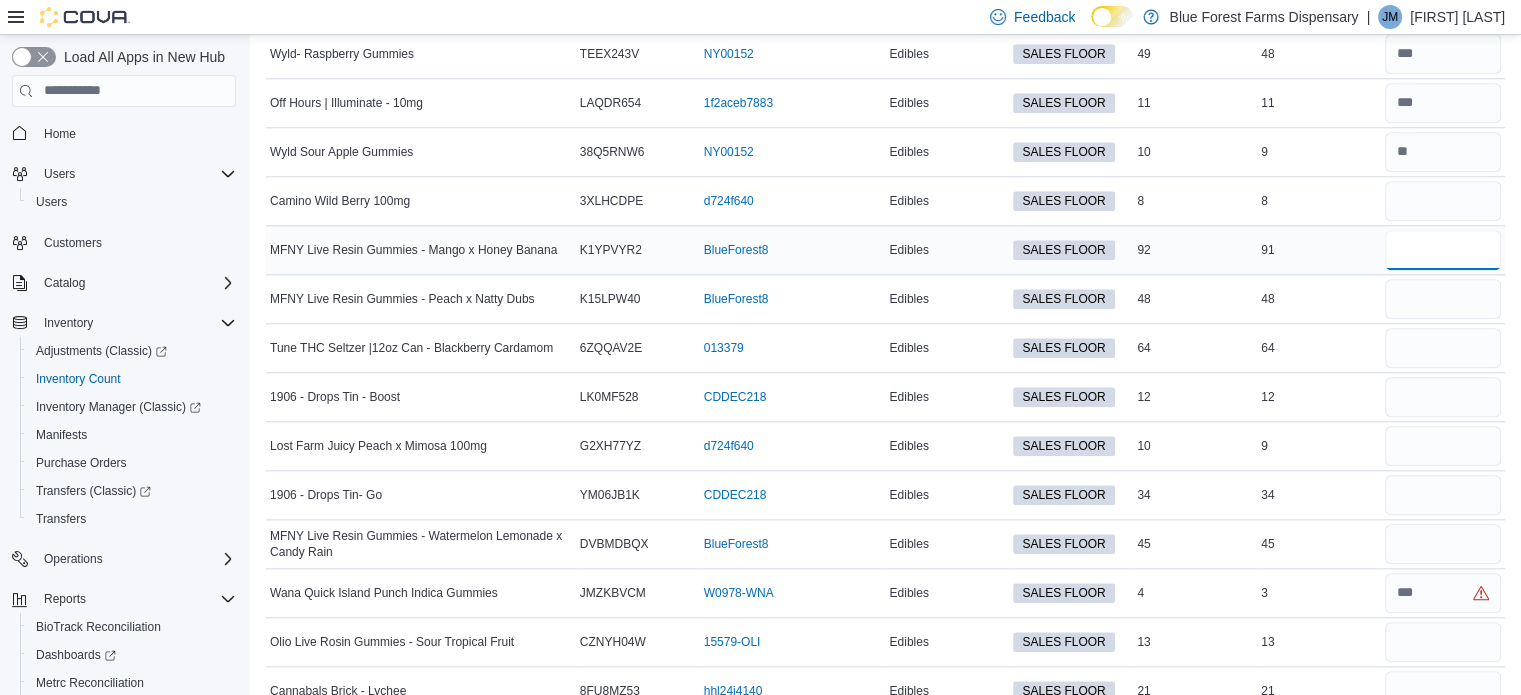 click at bounding box center (1443, 250) 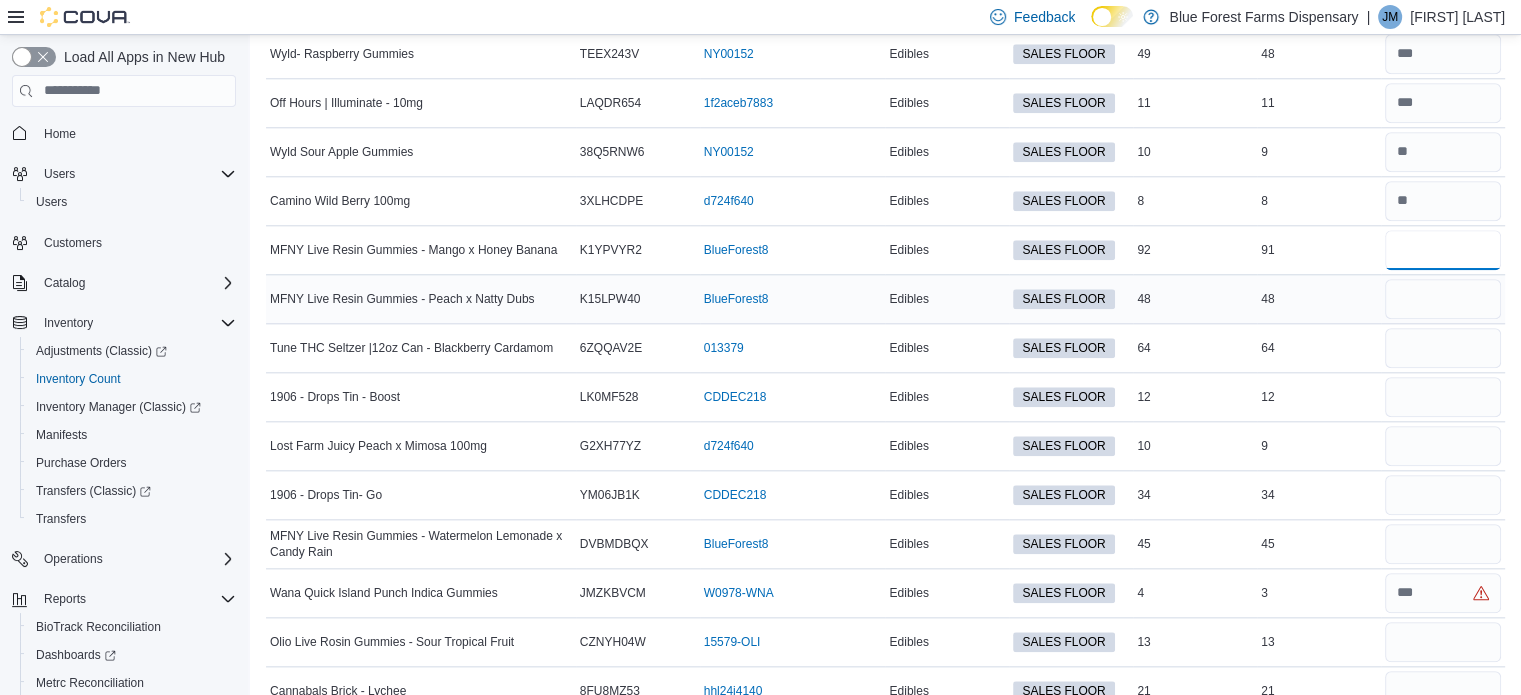 type on "**" 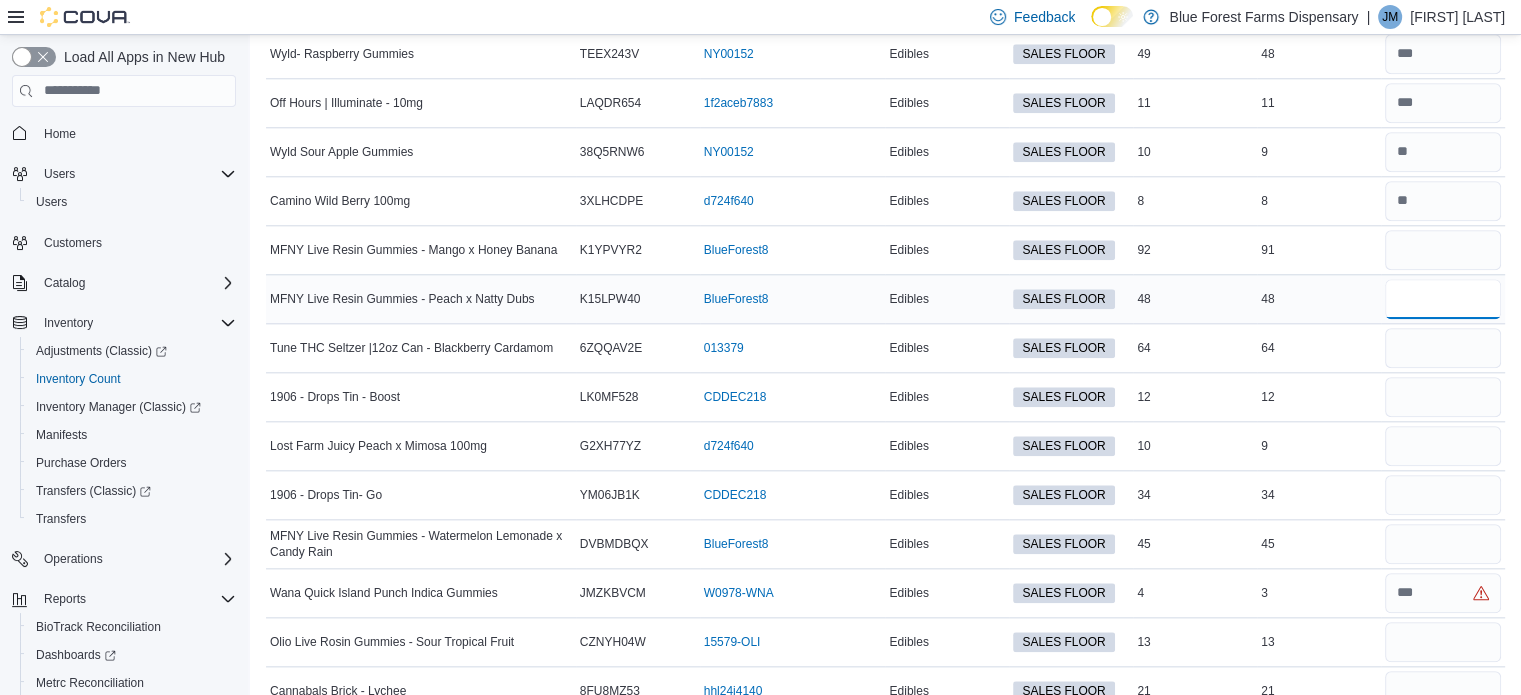 click at bounding box center (1443, 299) 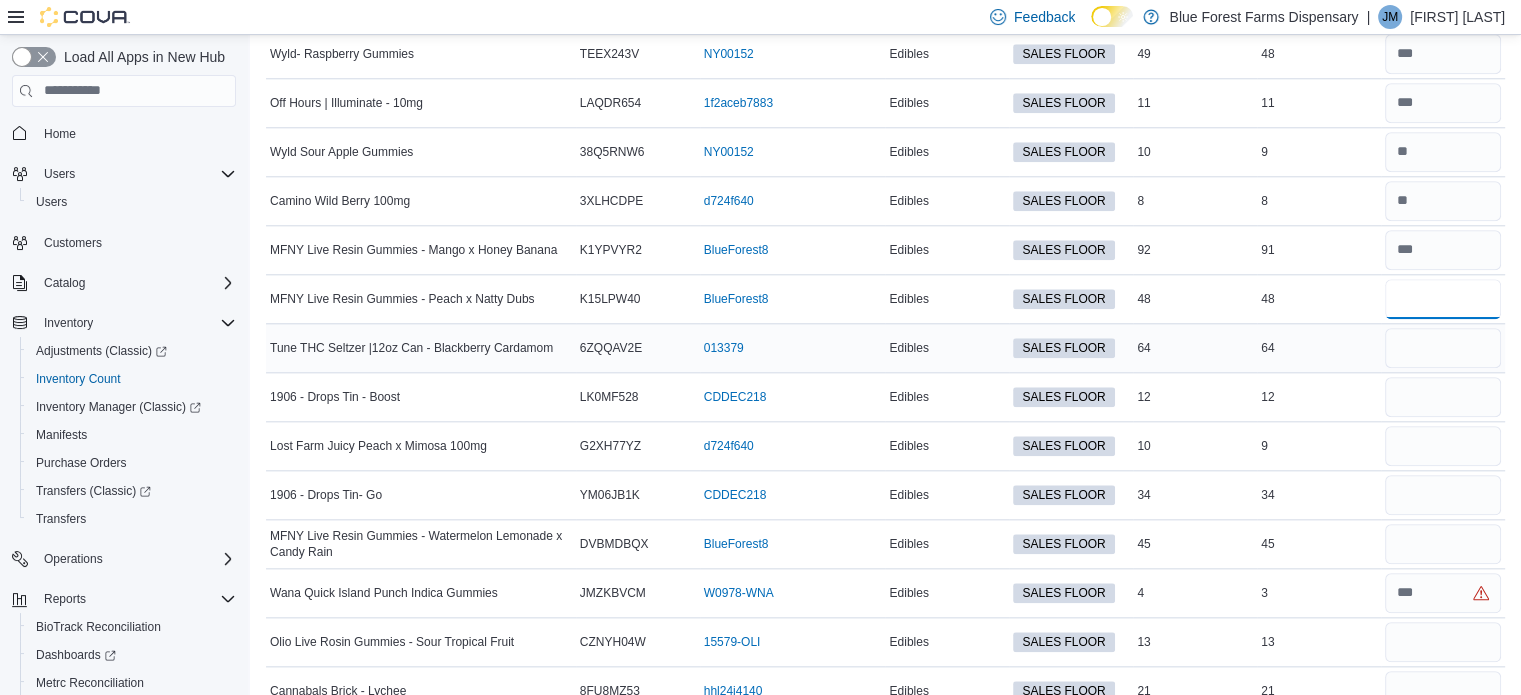 type on "**" 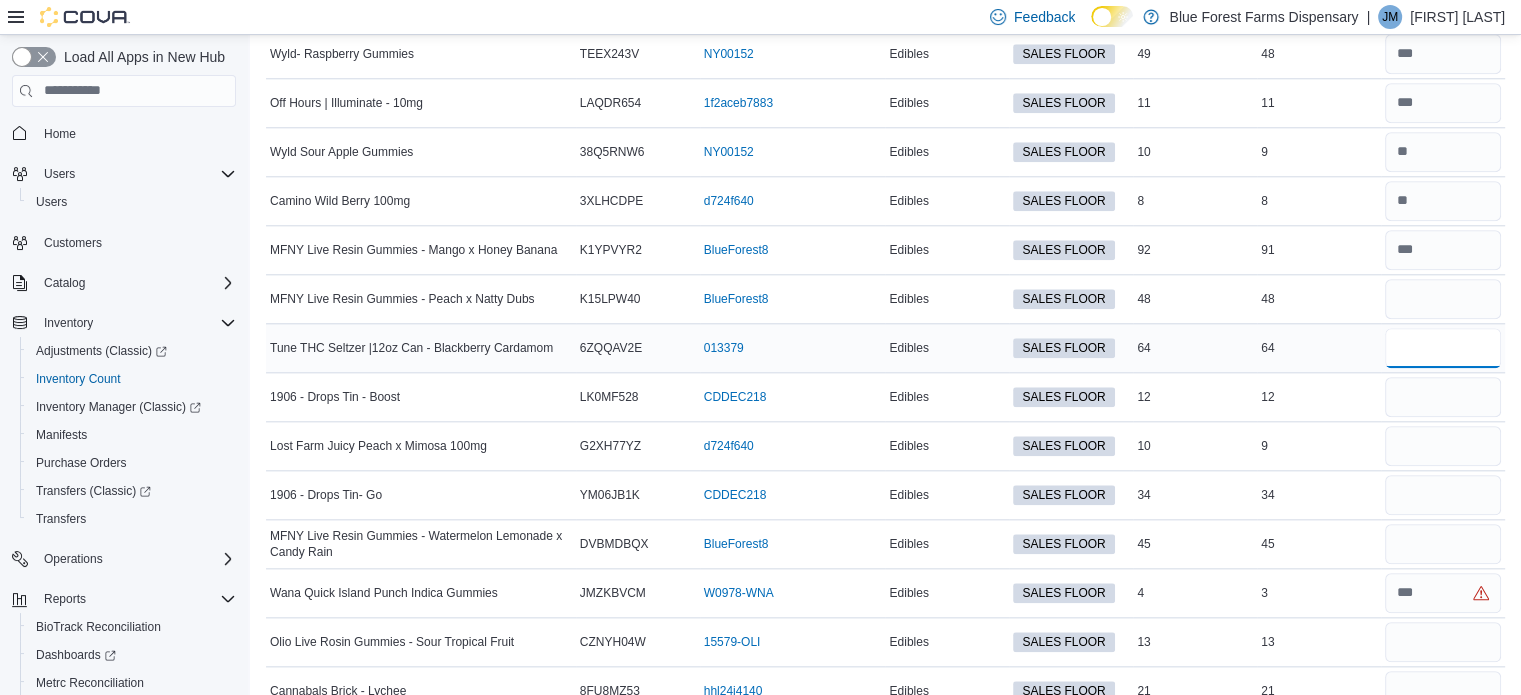 click at bounding box center [1443, 348] 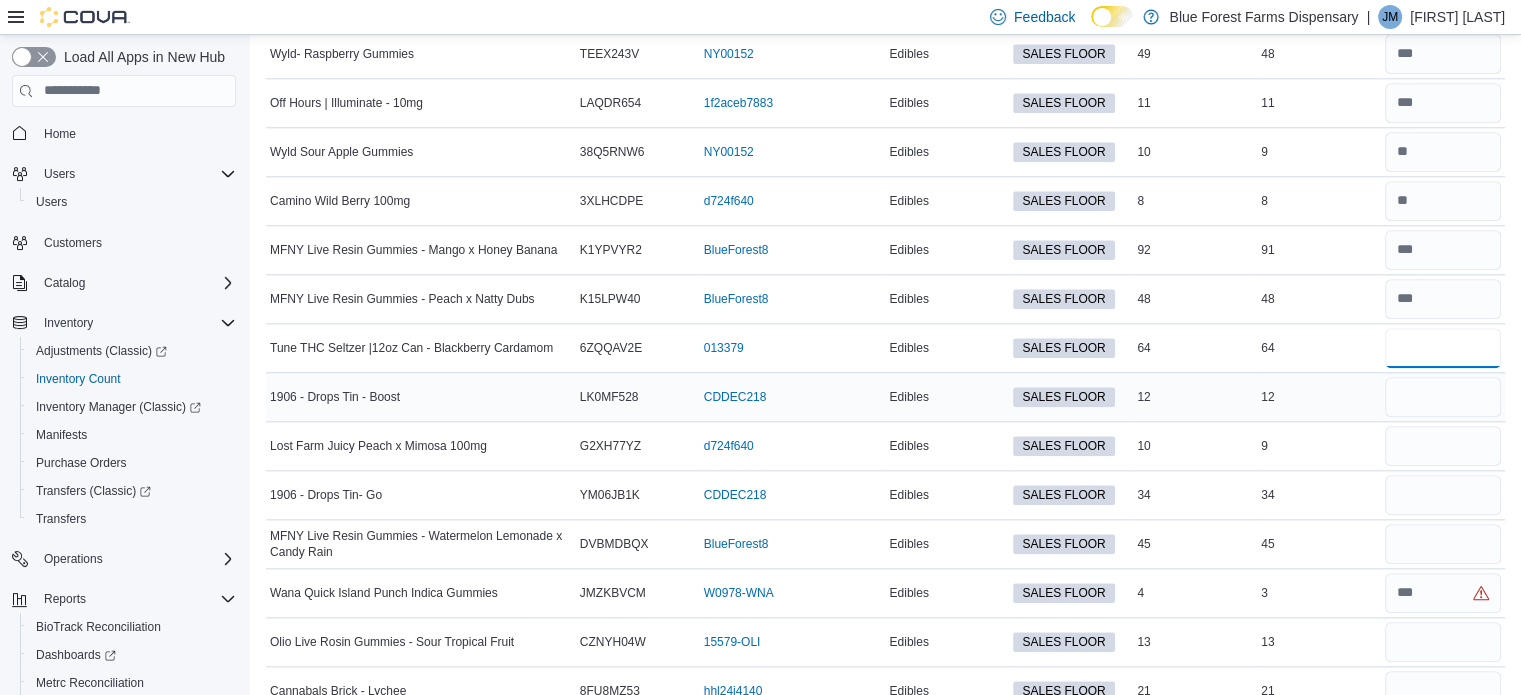 type on "**" 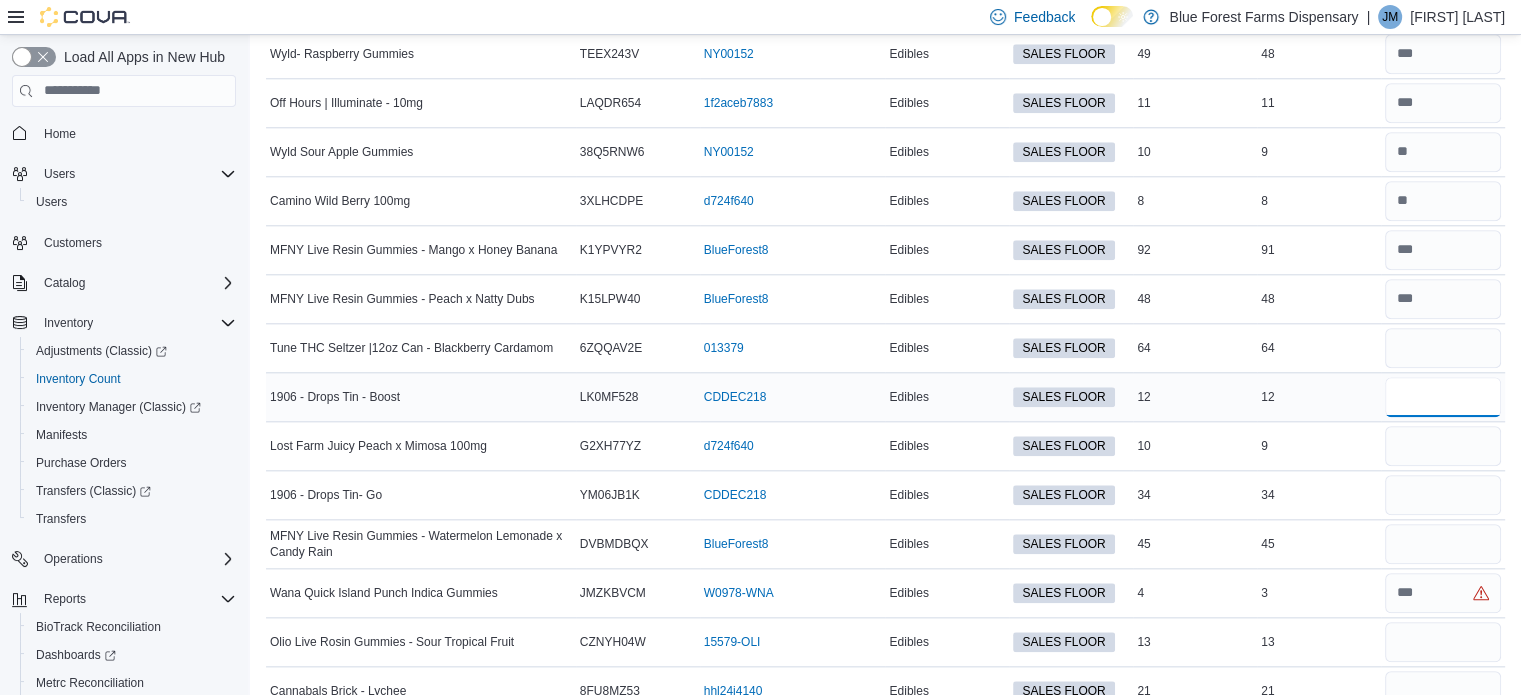 click at bounding box center [1443, 397] 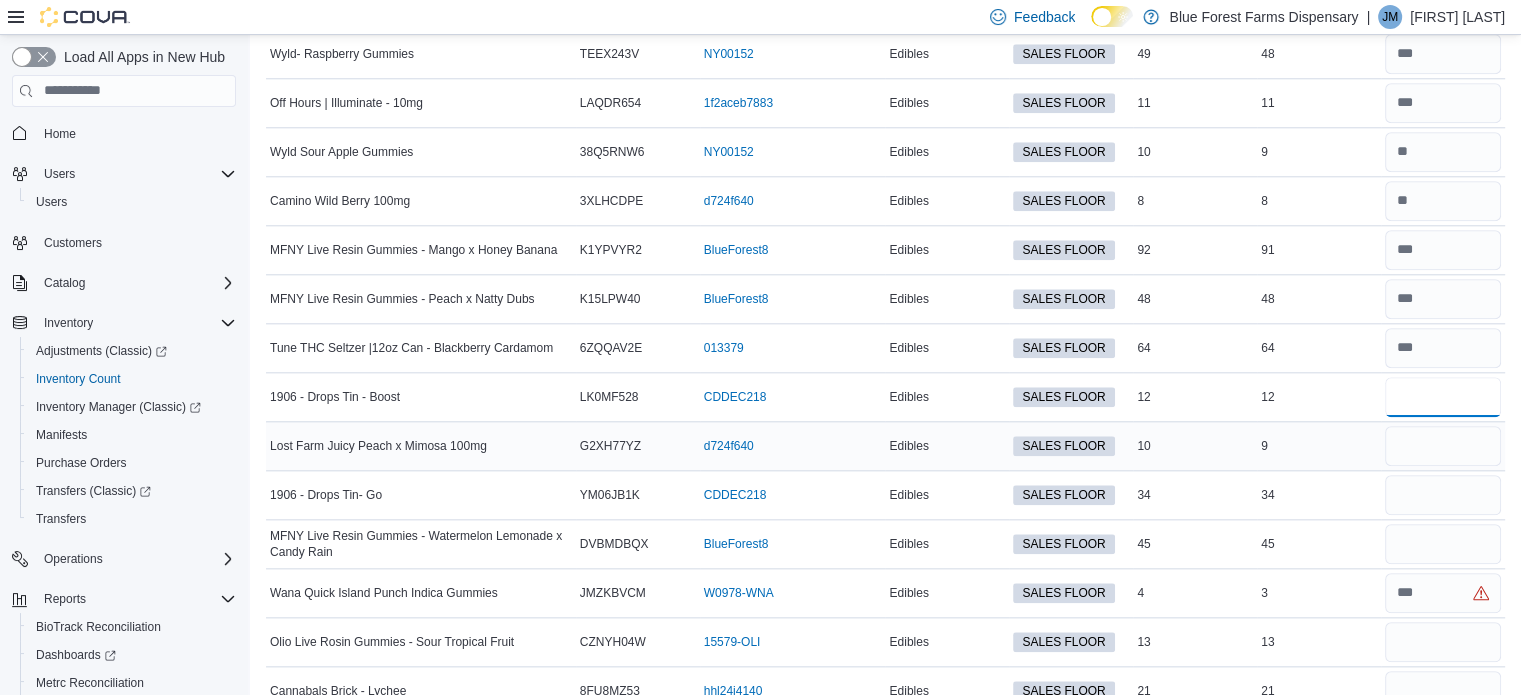type on "**" 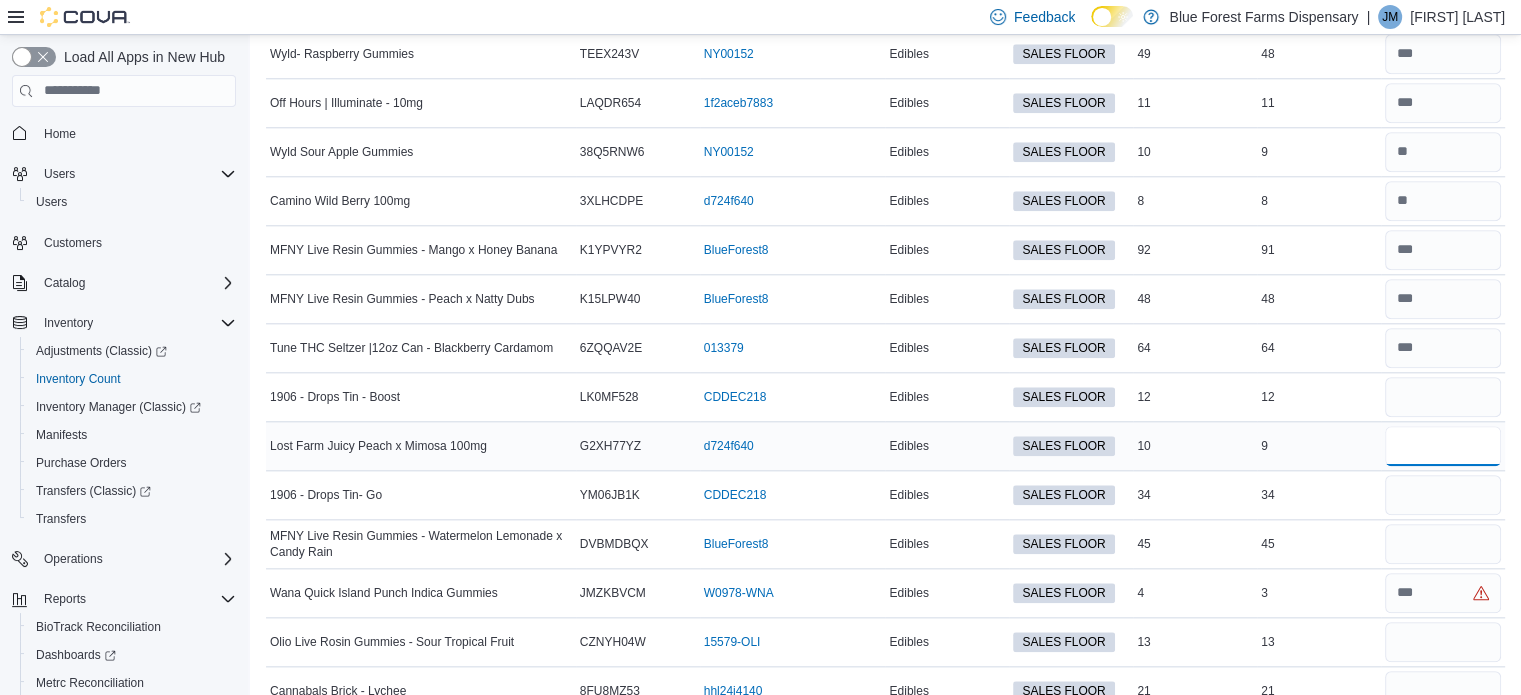 click at bounding box center (1443, 446) 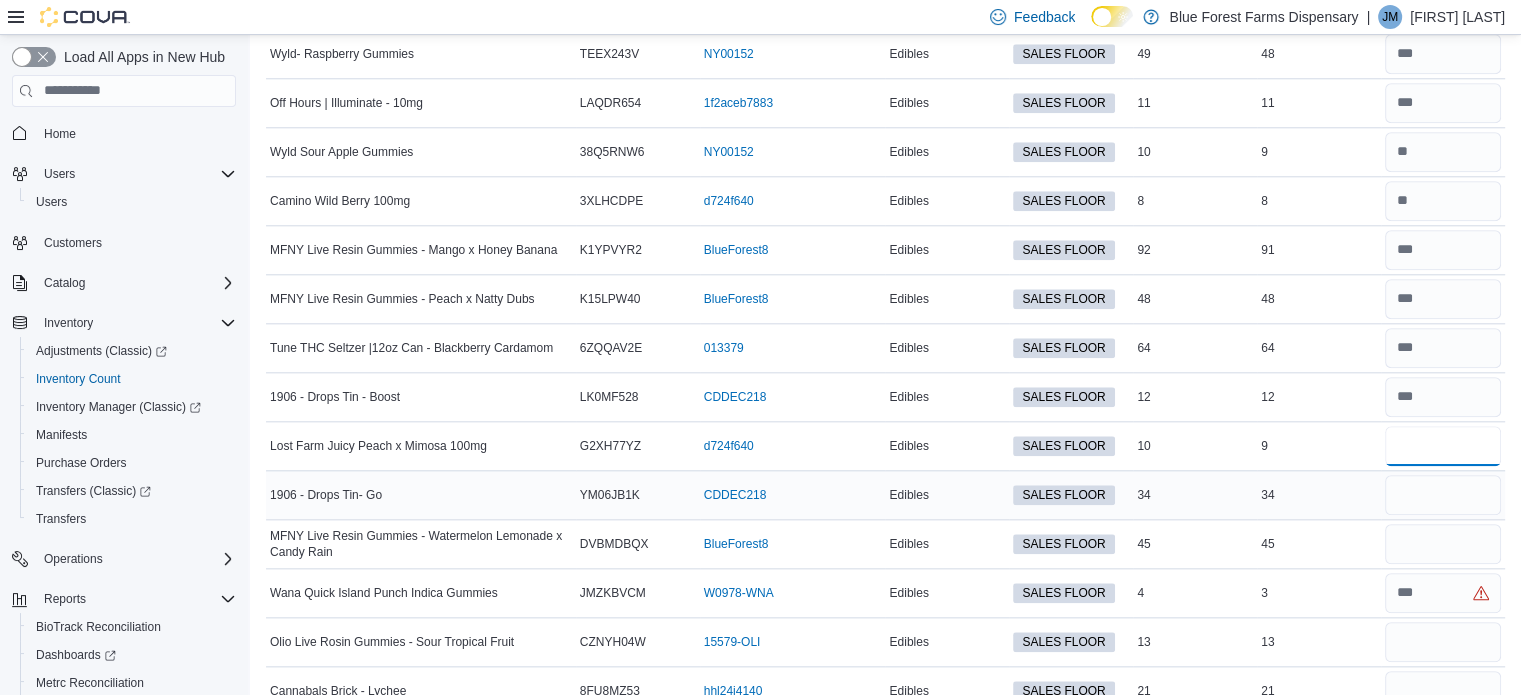 type on "*" 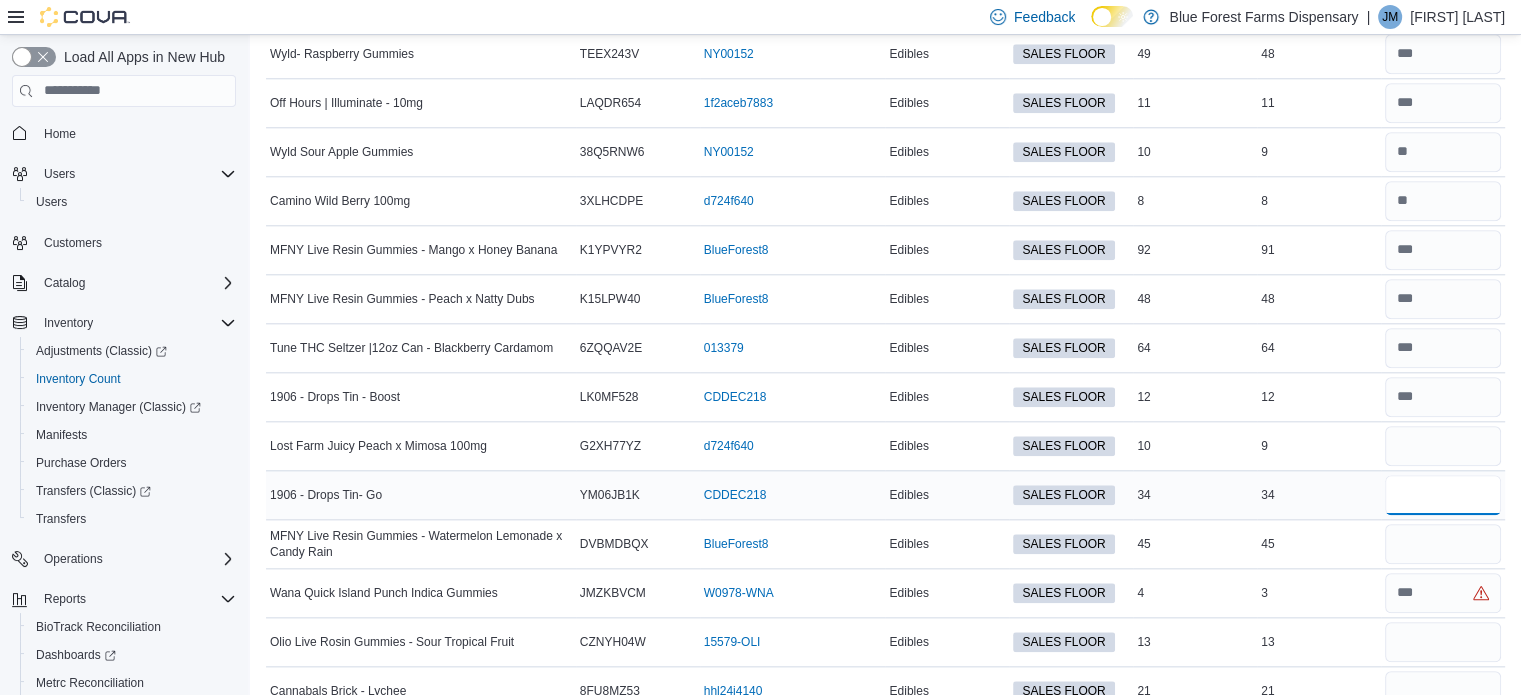 click at bounding box center (1443, 495) 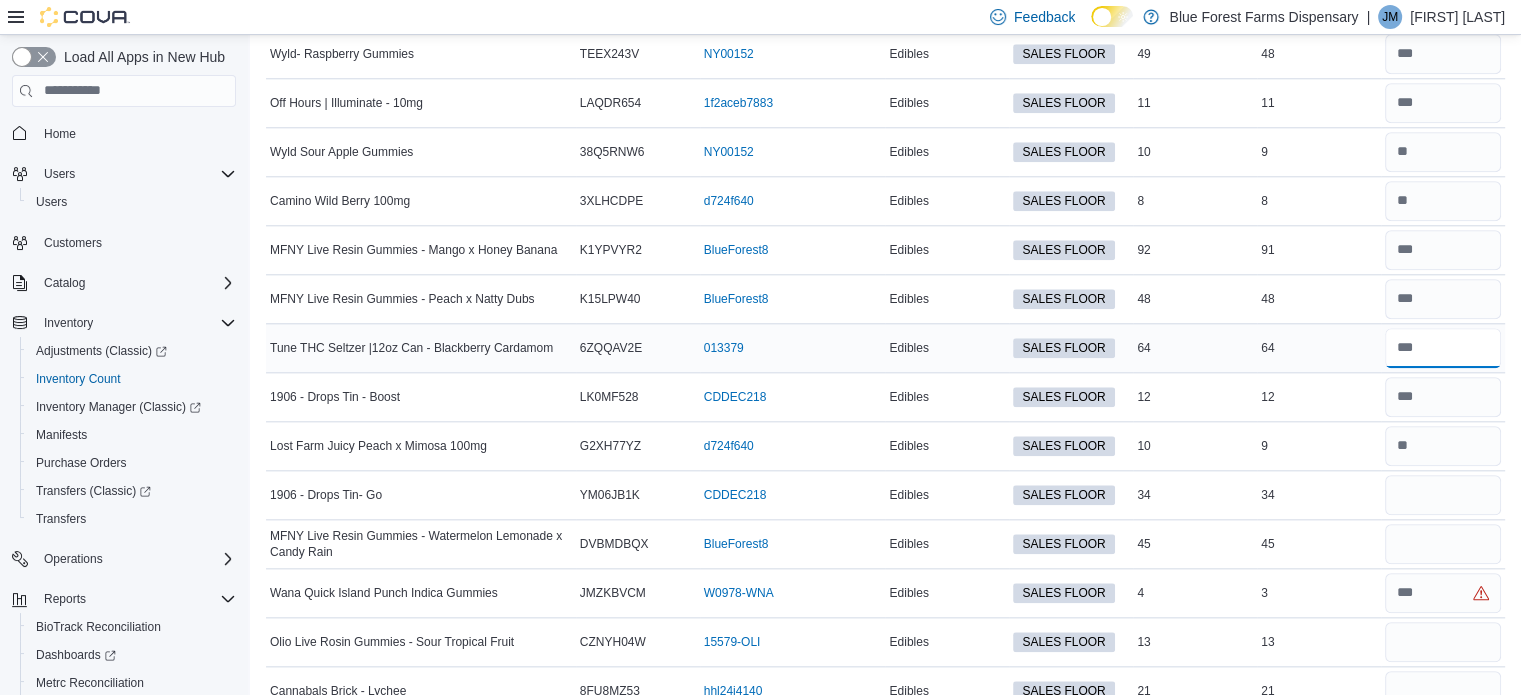 click at bounding box center (1443, 348) 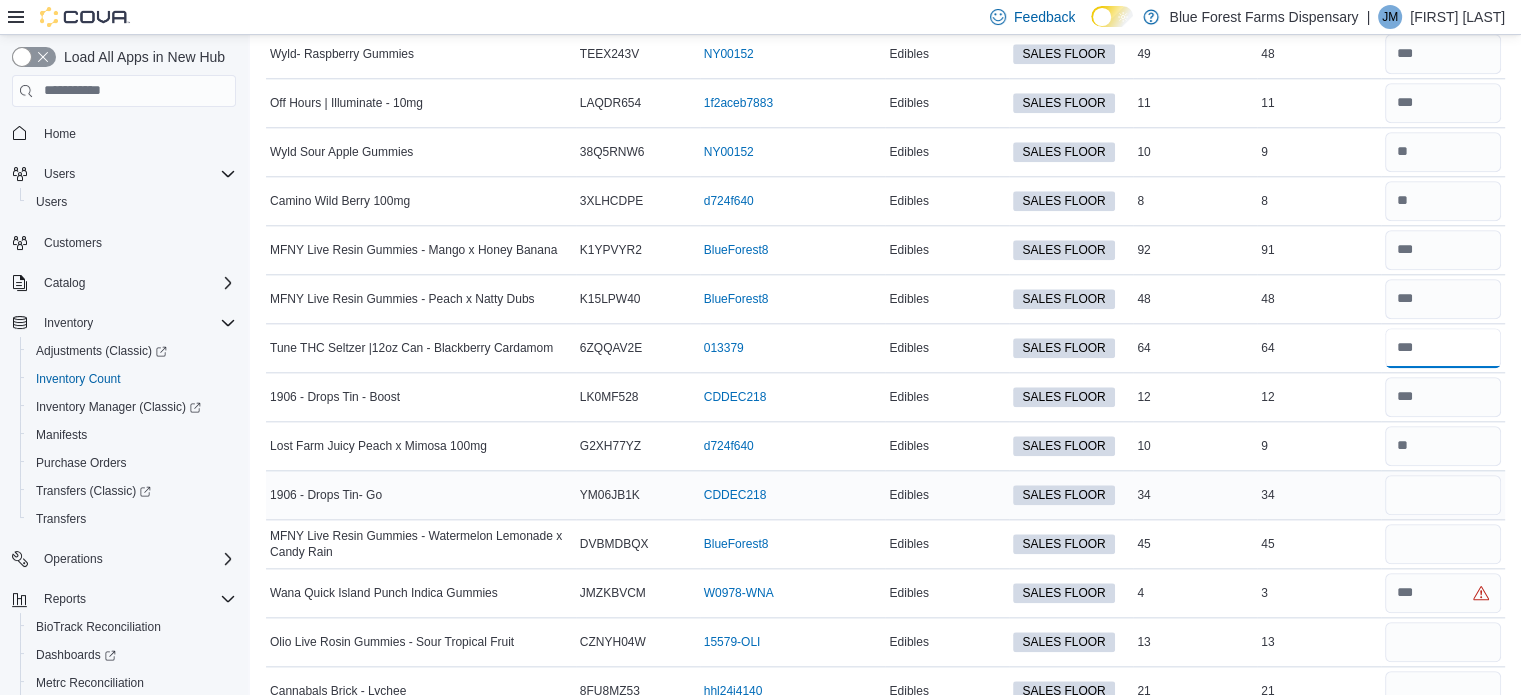 type on "**" 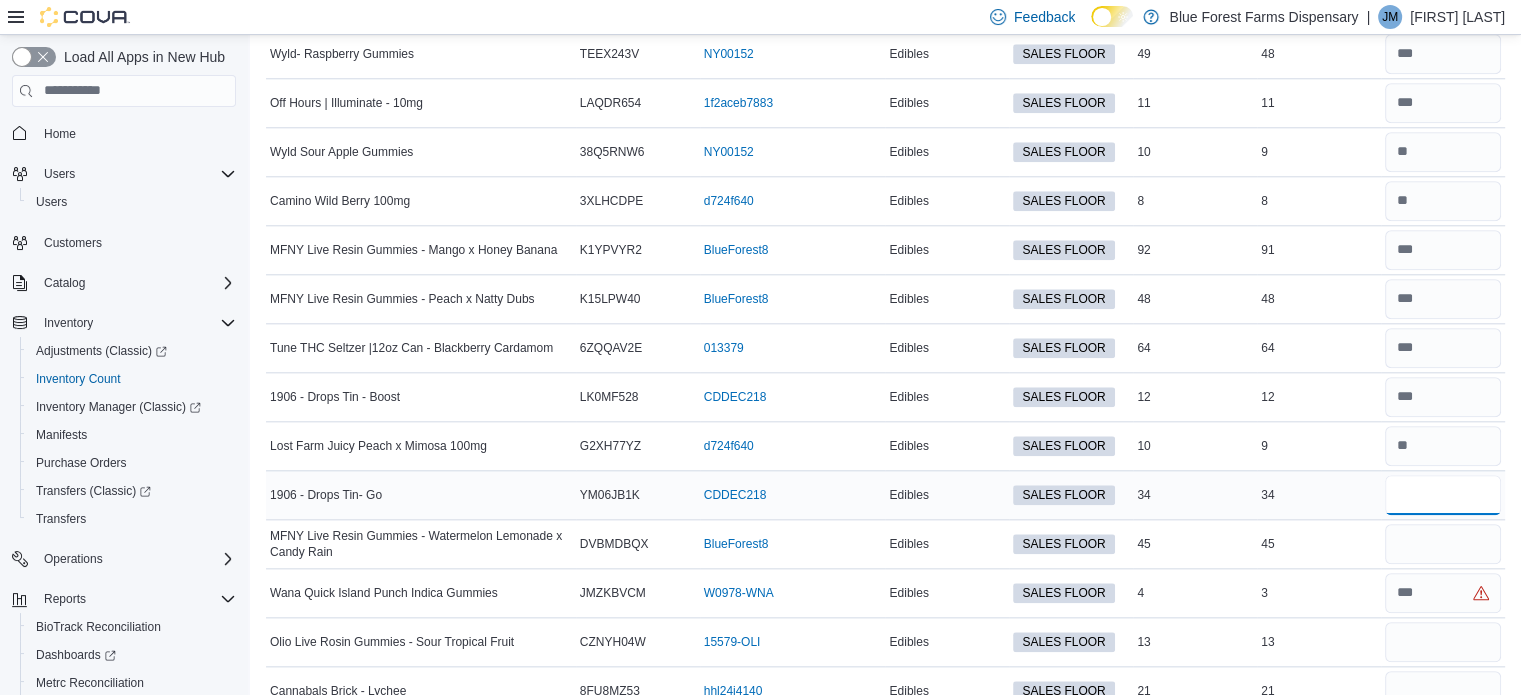 click at bounding box center (1443, 495) 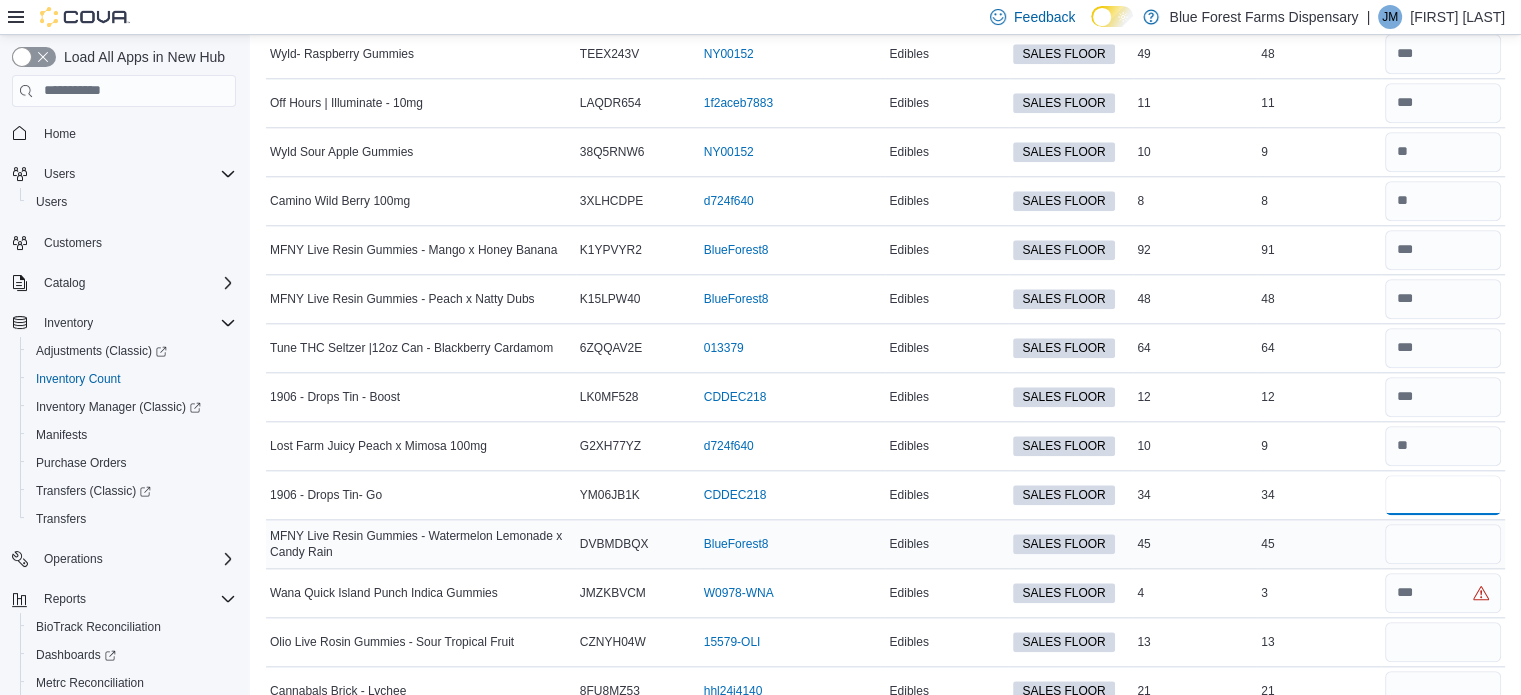 type on "**" 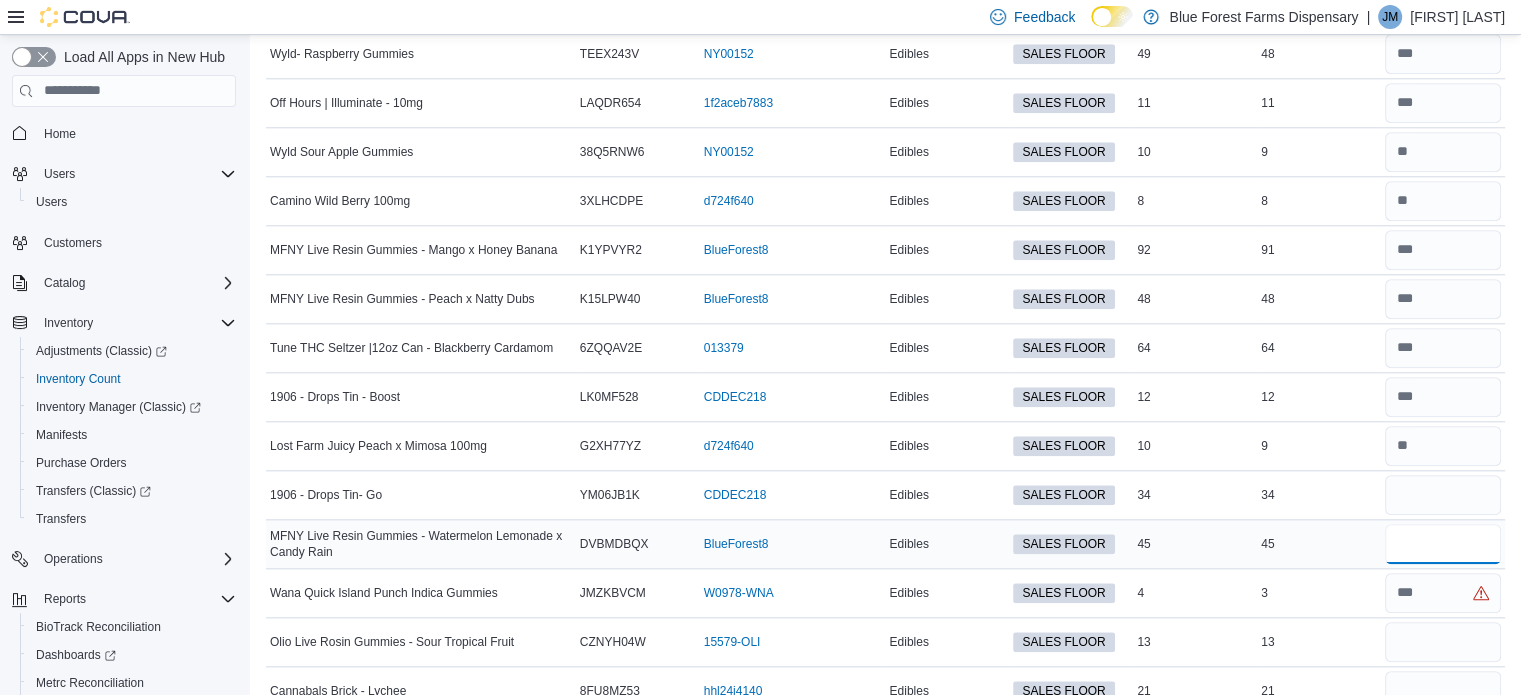 click at bounding box center (1443, 544) 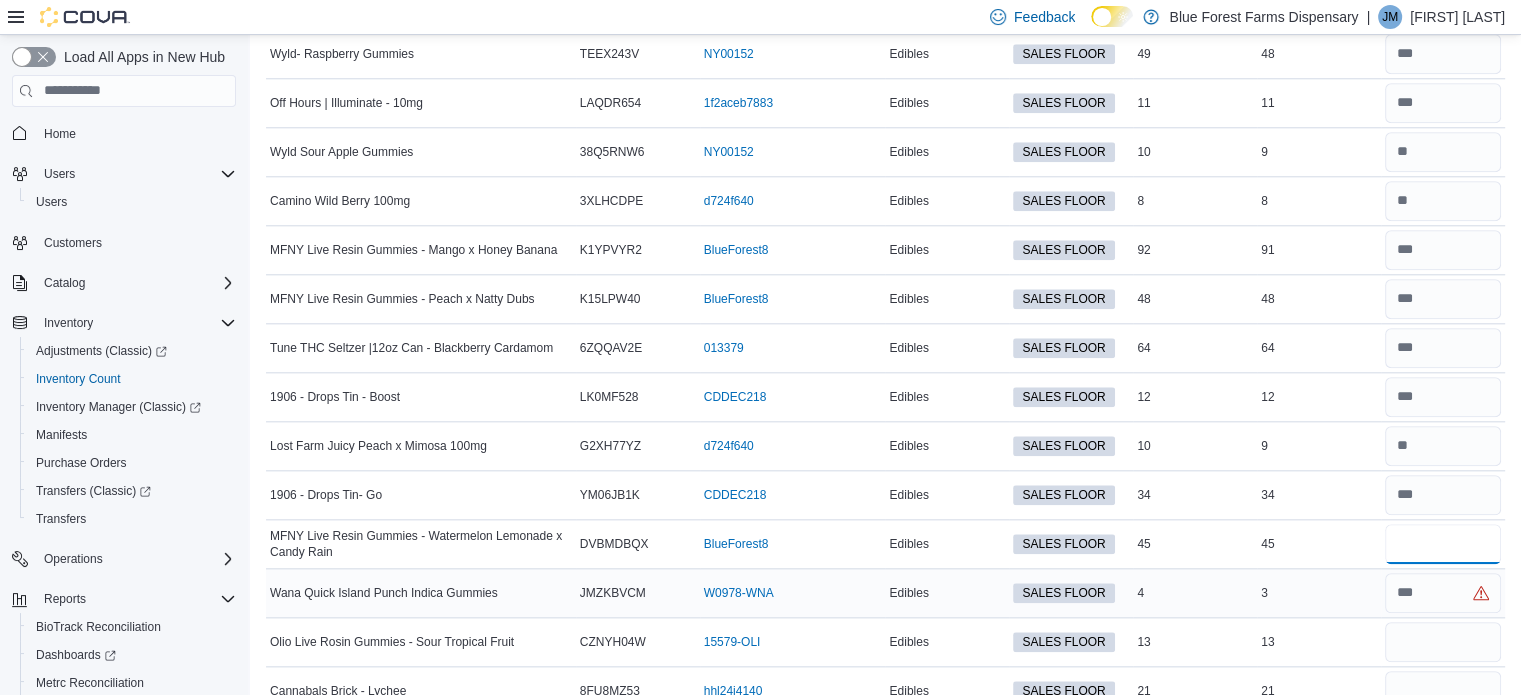 type on "**" 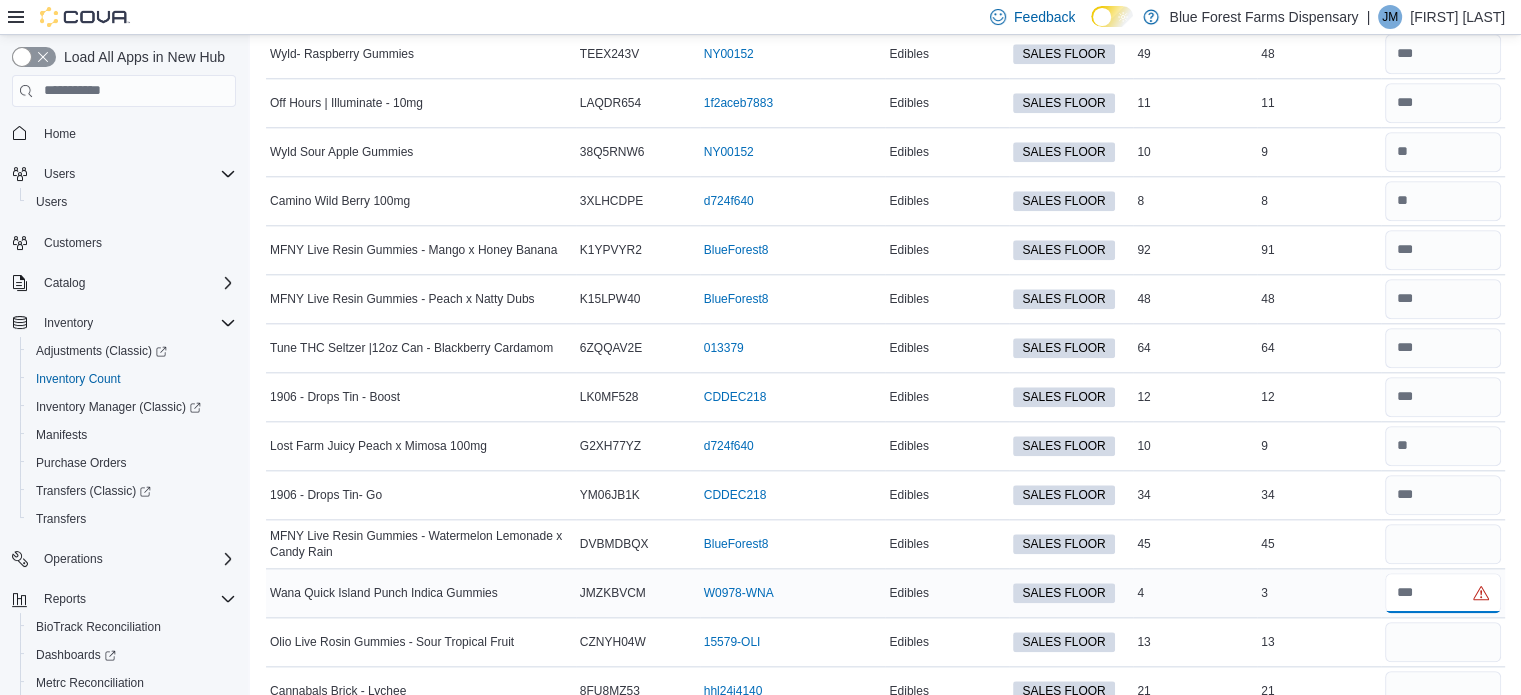 click at bounding box center (1443, 593) 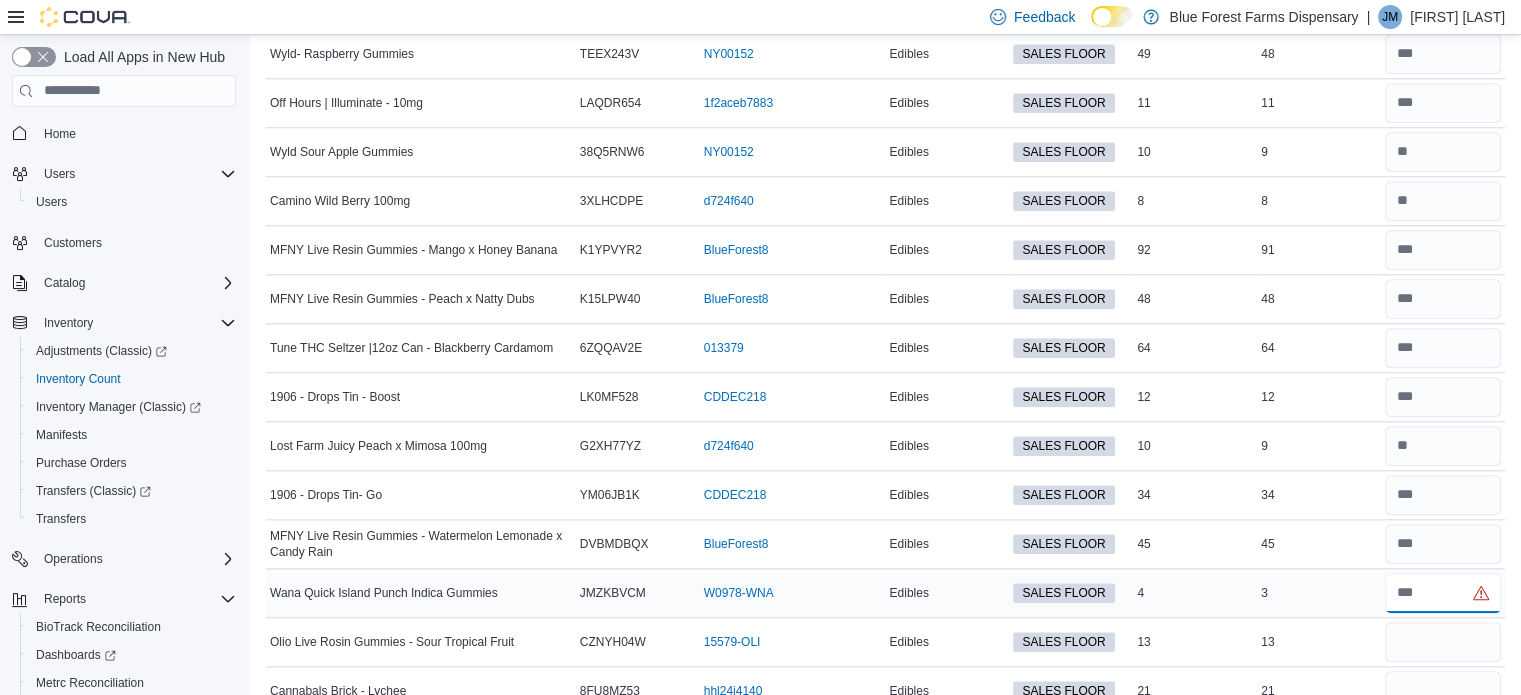 type on "*" 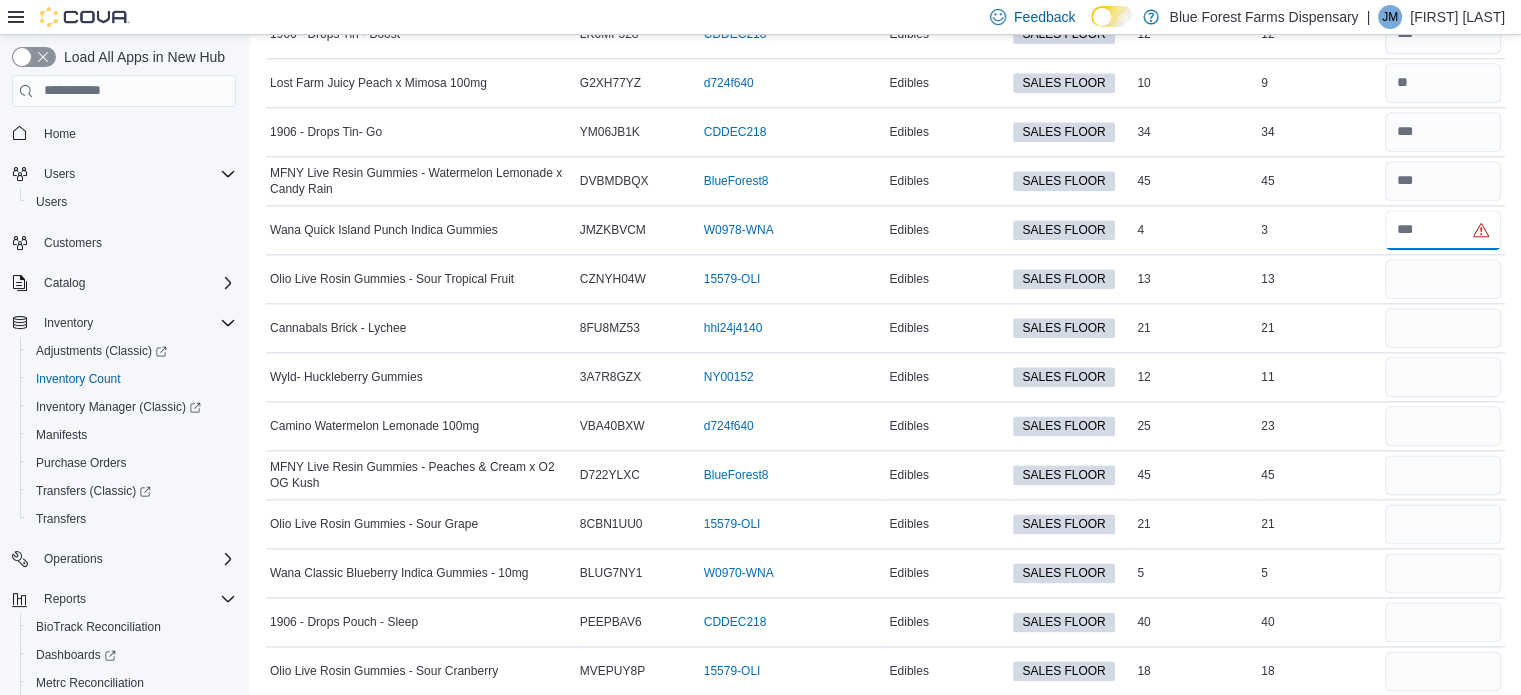 scroll, scrollTop: 2615, scrollLeft: 0, axis: vertical 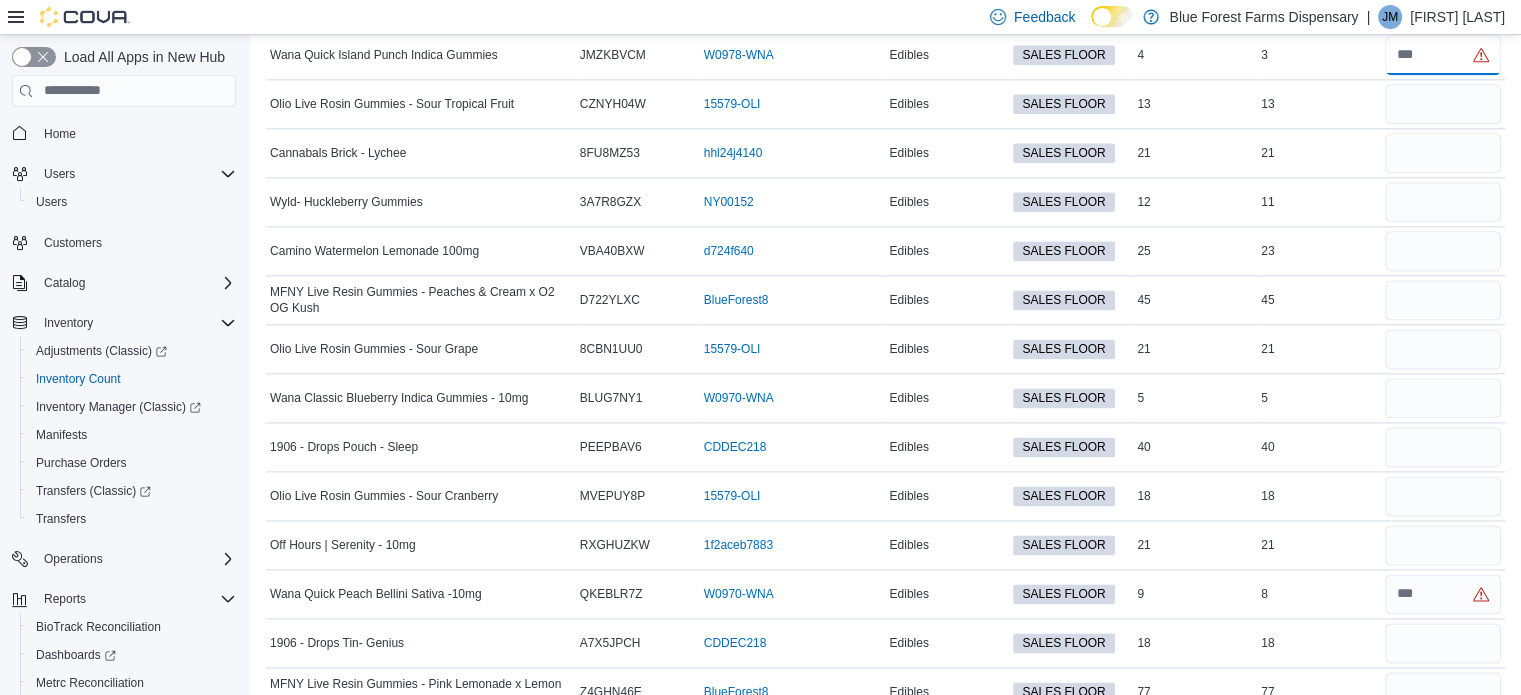 type on "*" 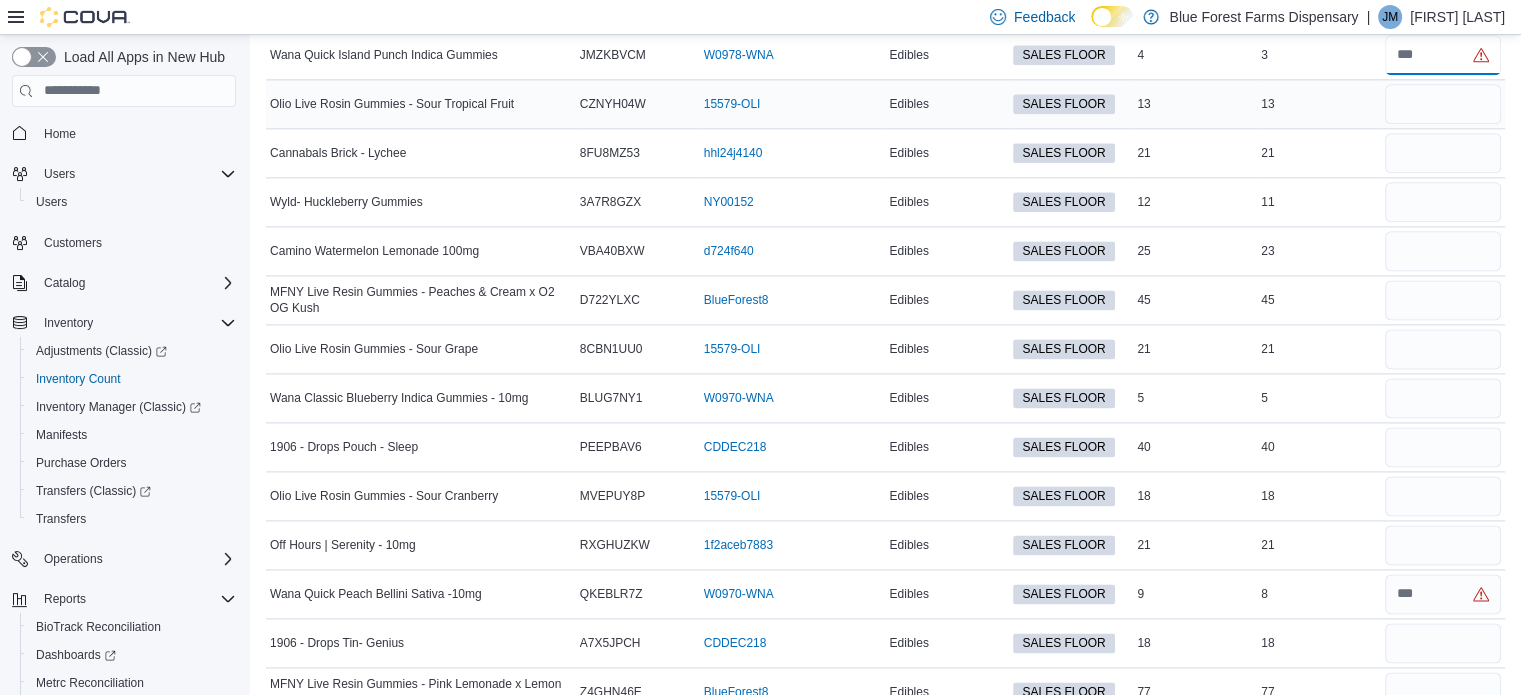 type on "*" 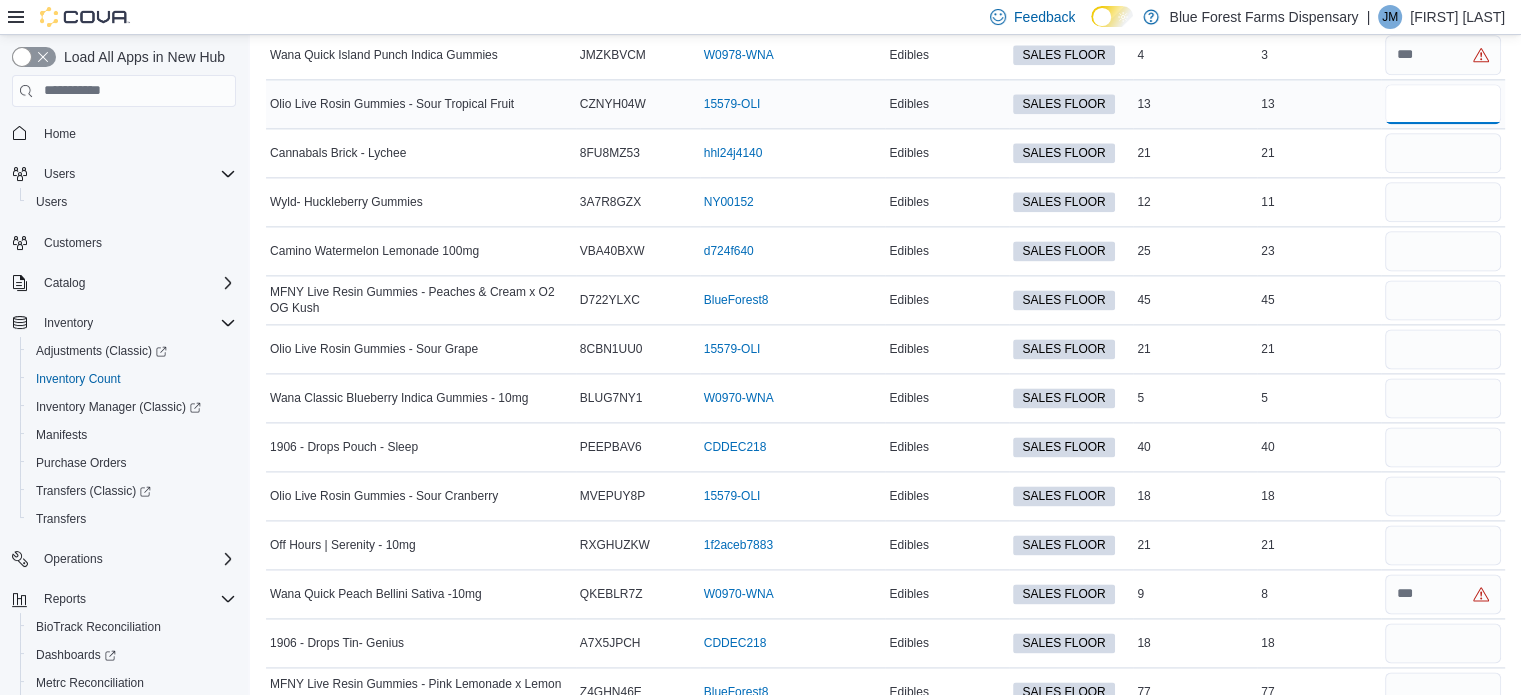 click at bounding box center (1443, 104) 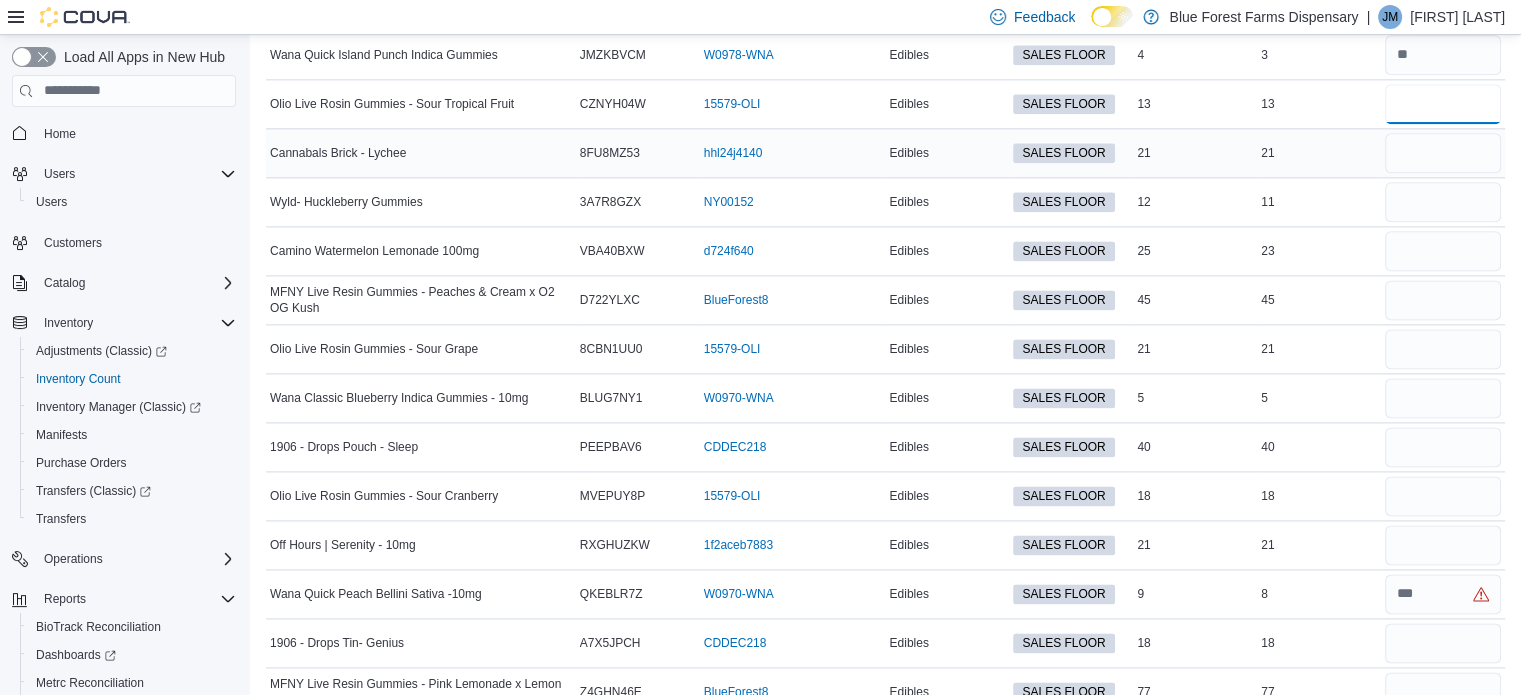 type on "**" 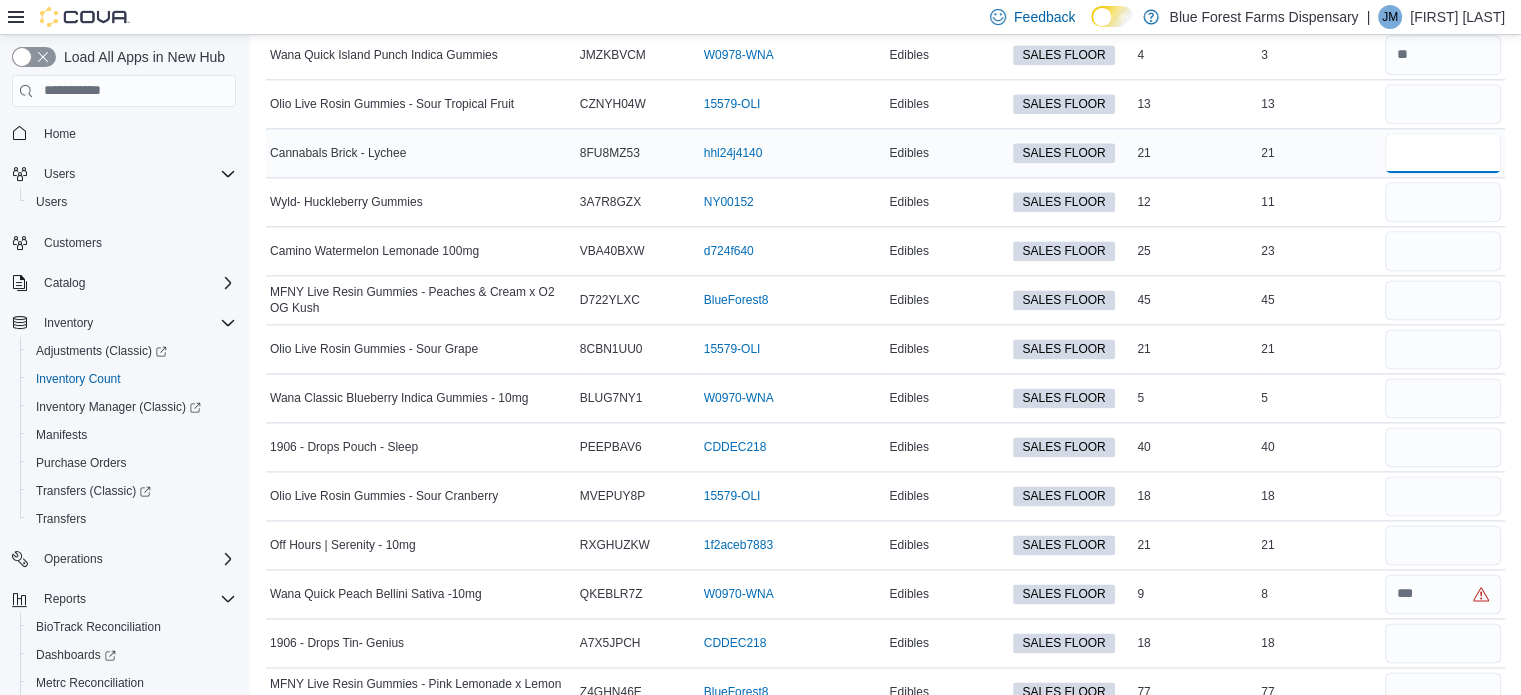 click at bounding box center [1443, 153] 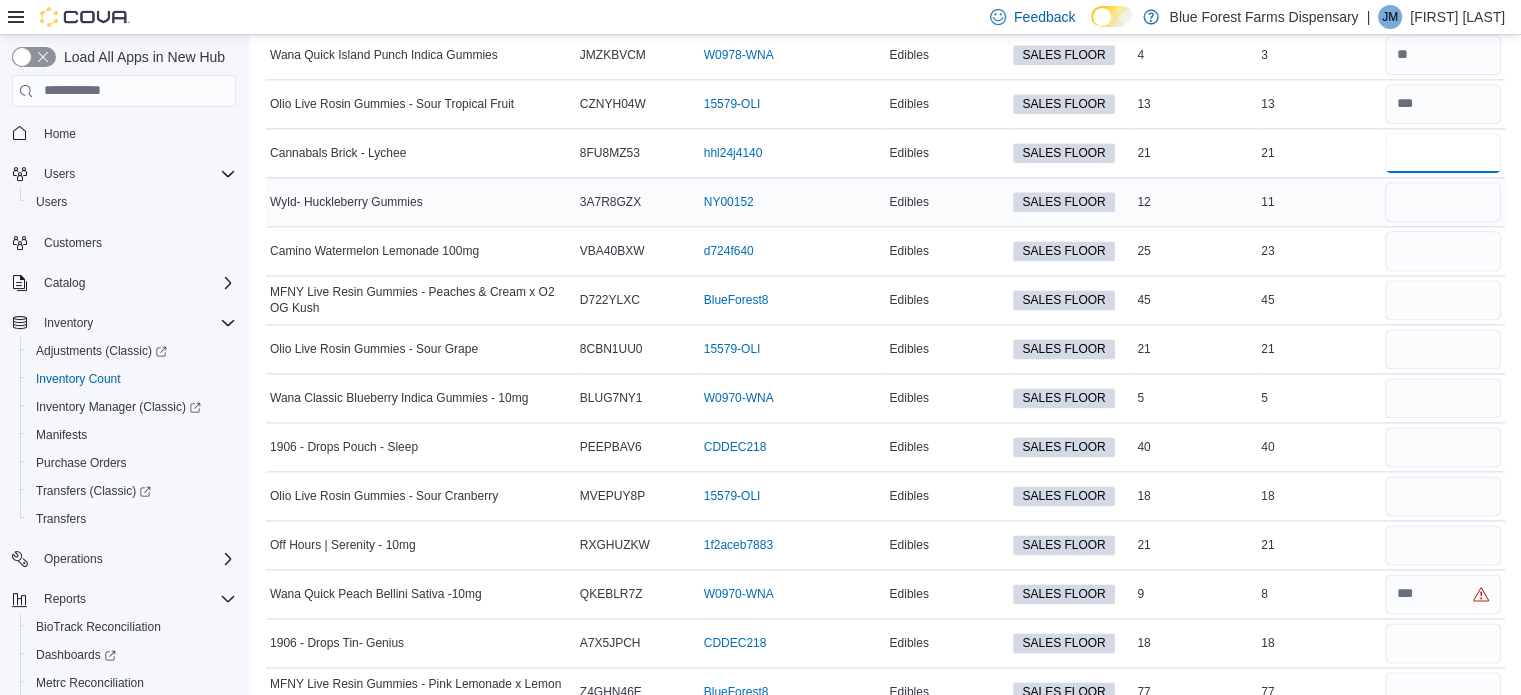 type on "**" 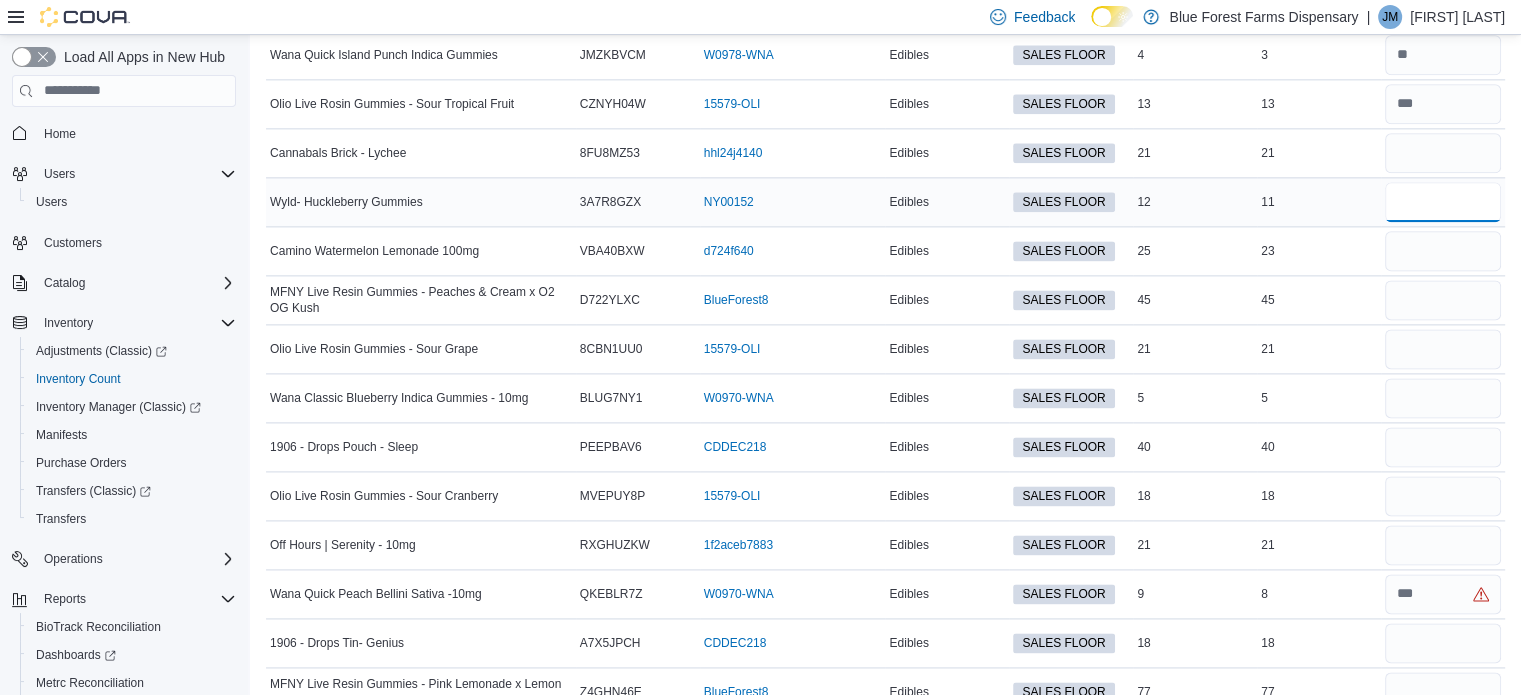 click at bounding box center [1443, 202] 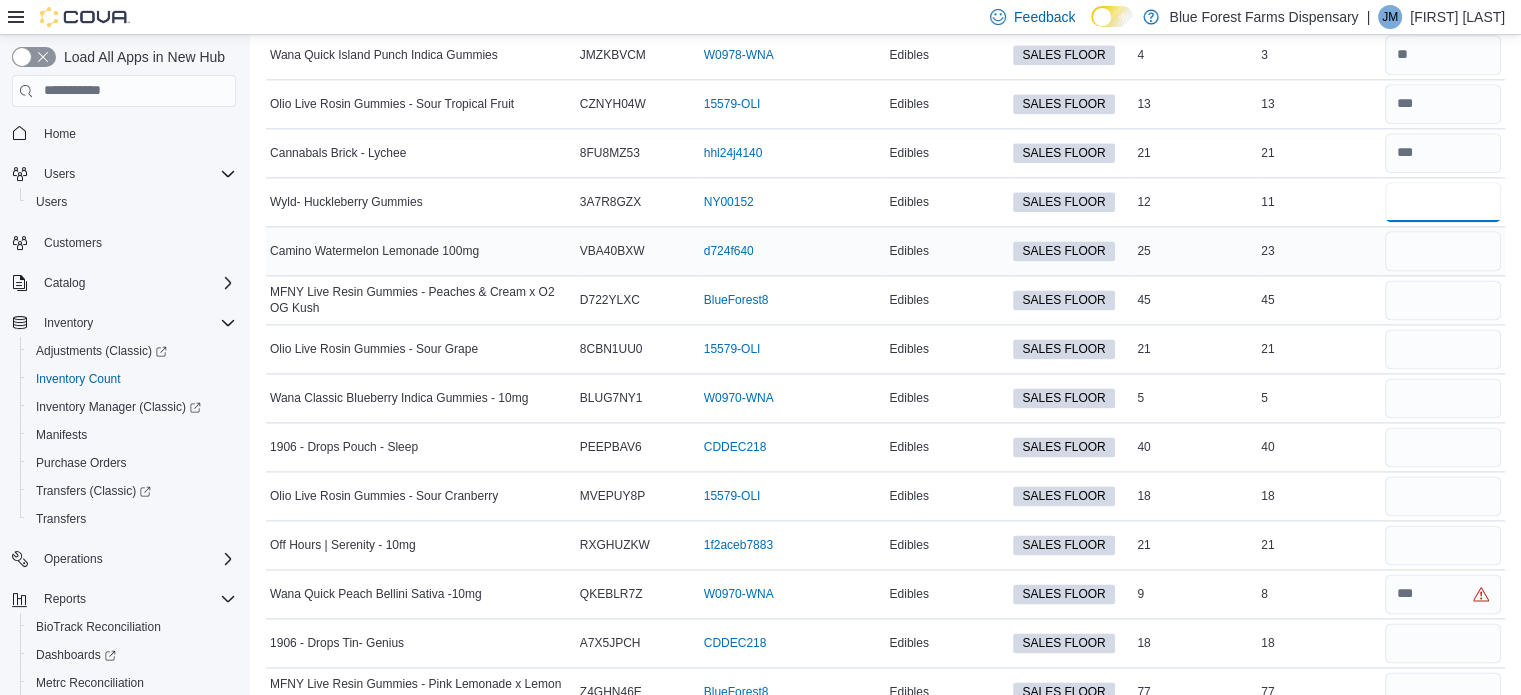 type on "**" 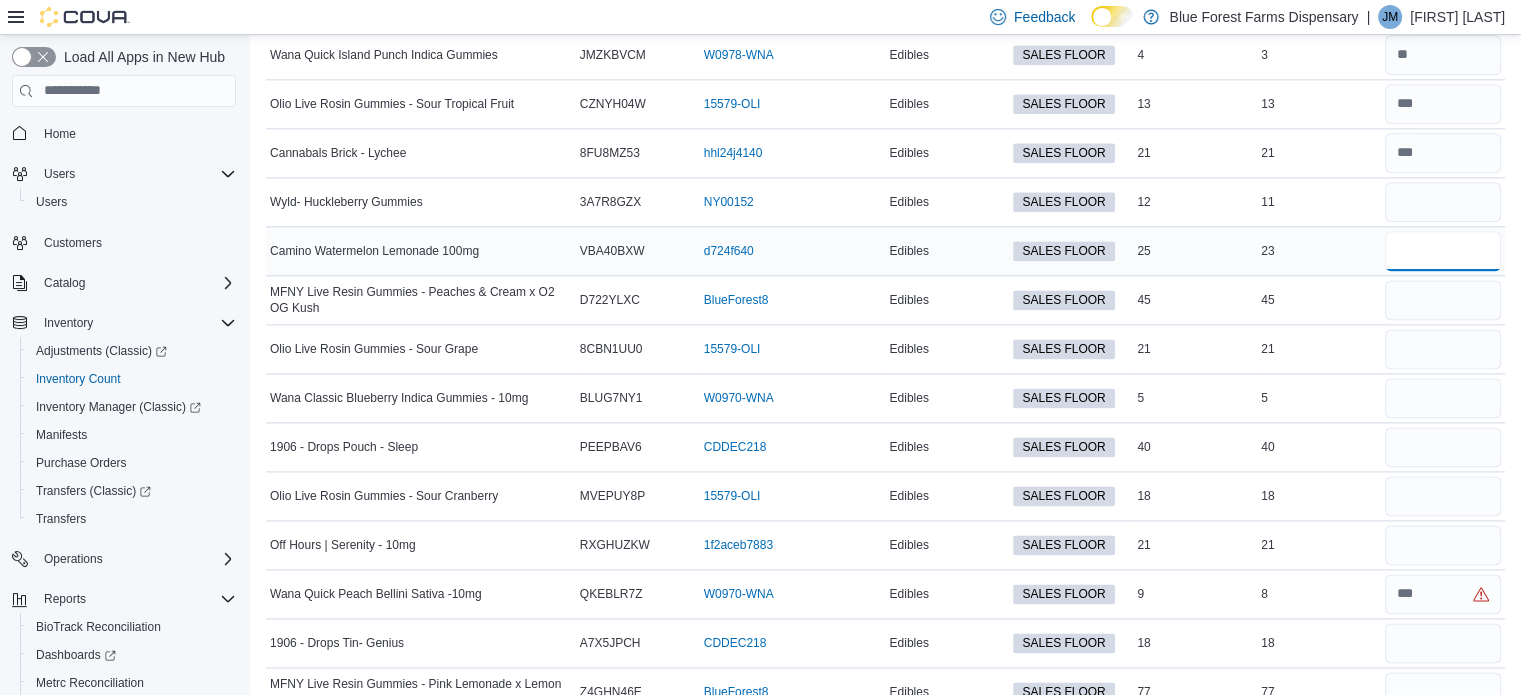 click at bounding box center (1443, 251) 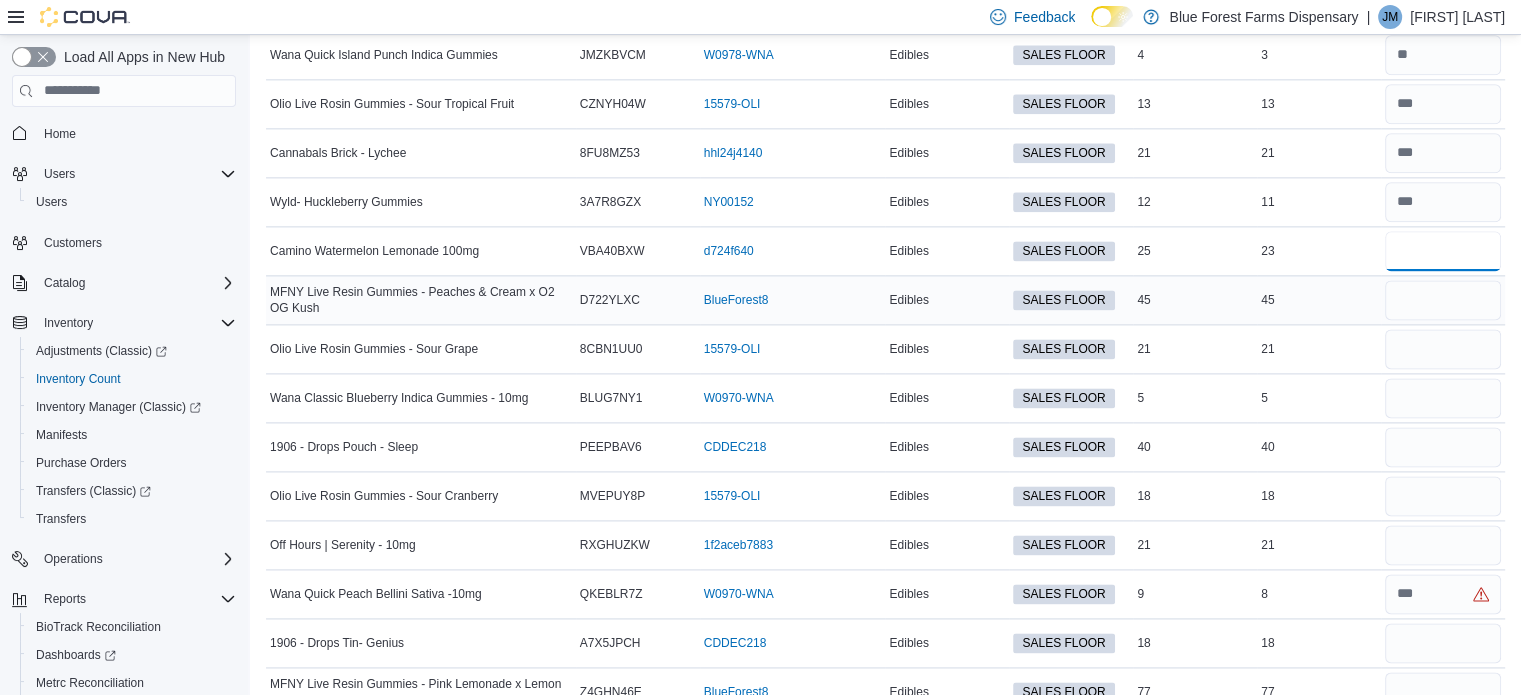 type on "**" 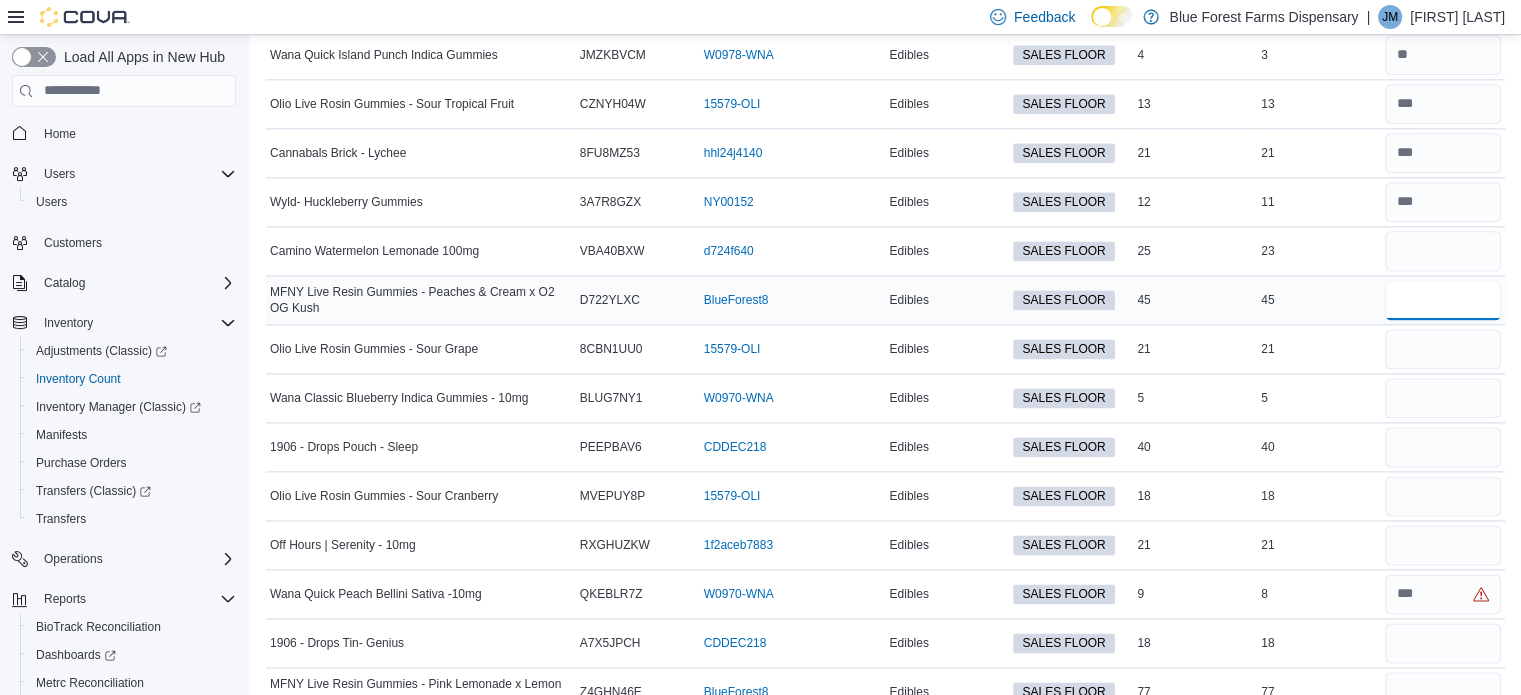 click at bounding box center [1443, 300] 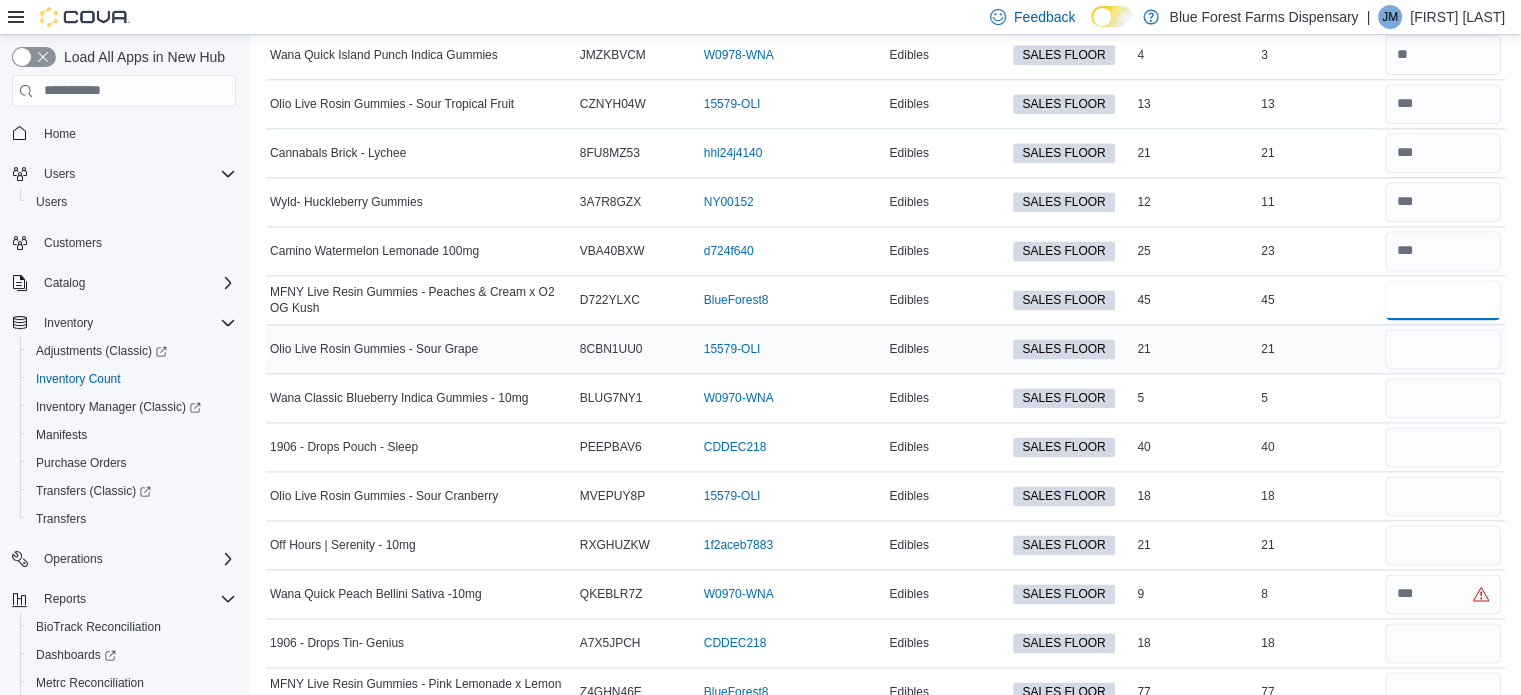 type on "**" 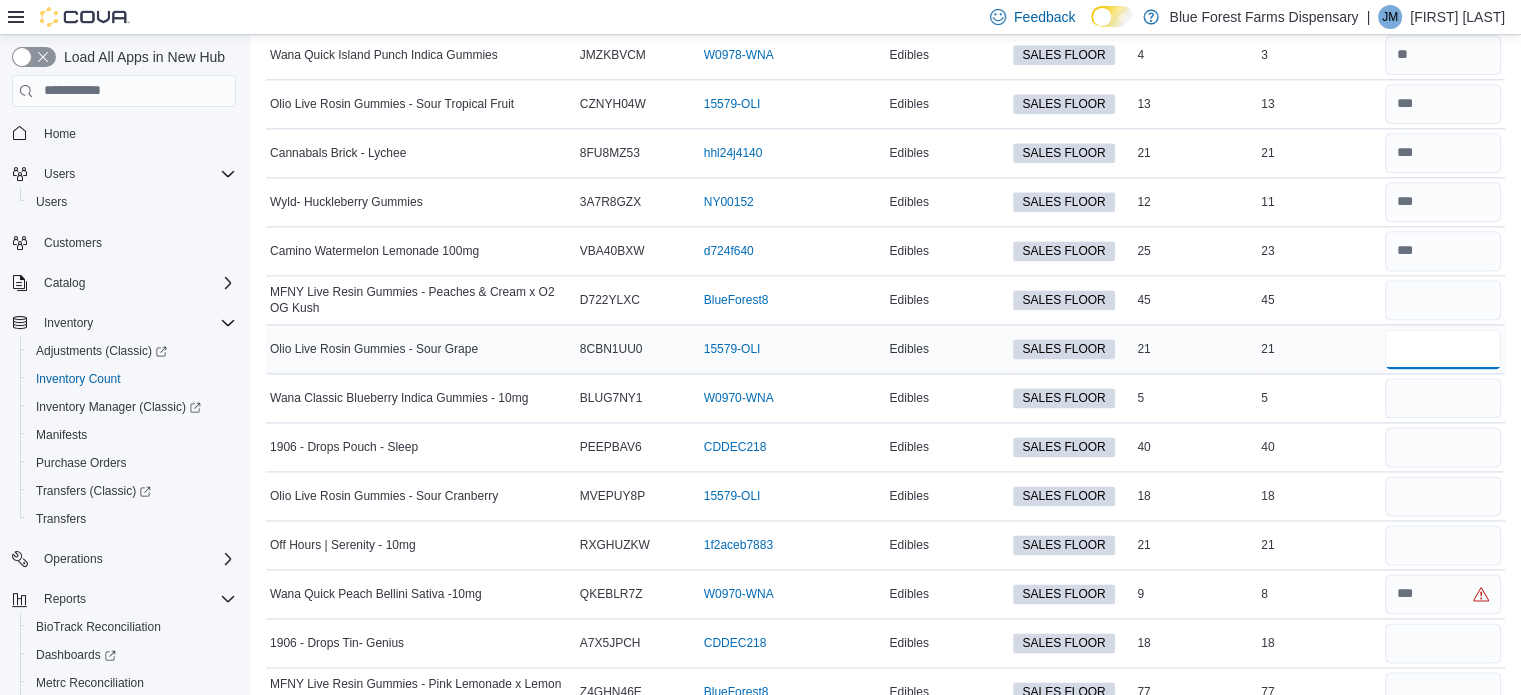 click at bounding box center (1443, 349) 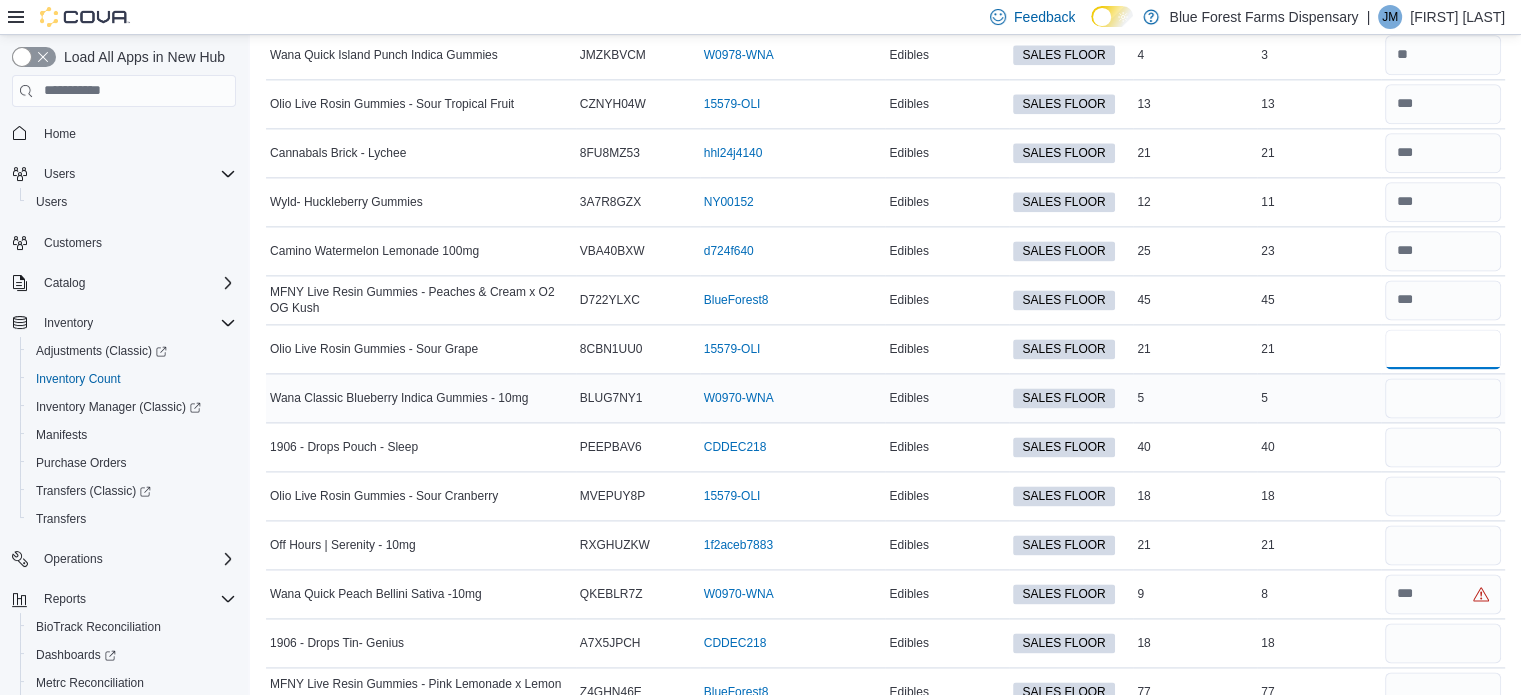 type on "**" 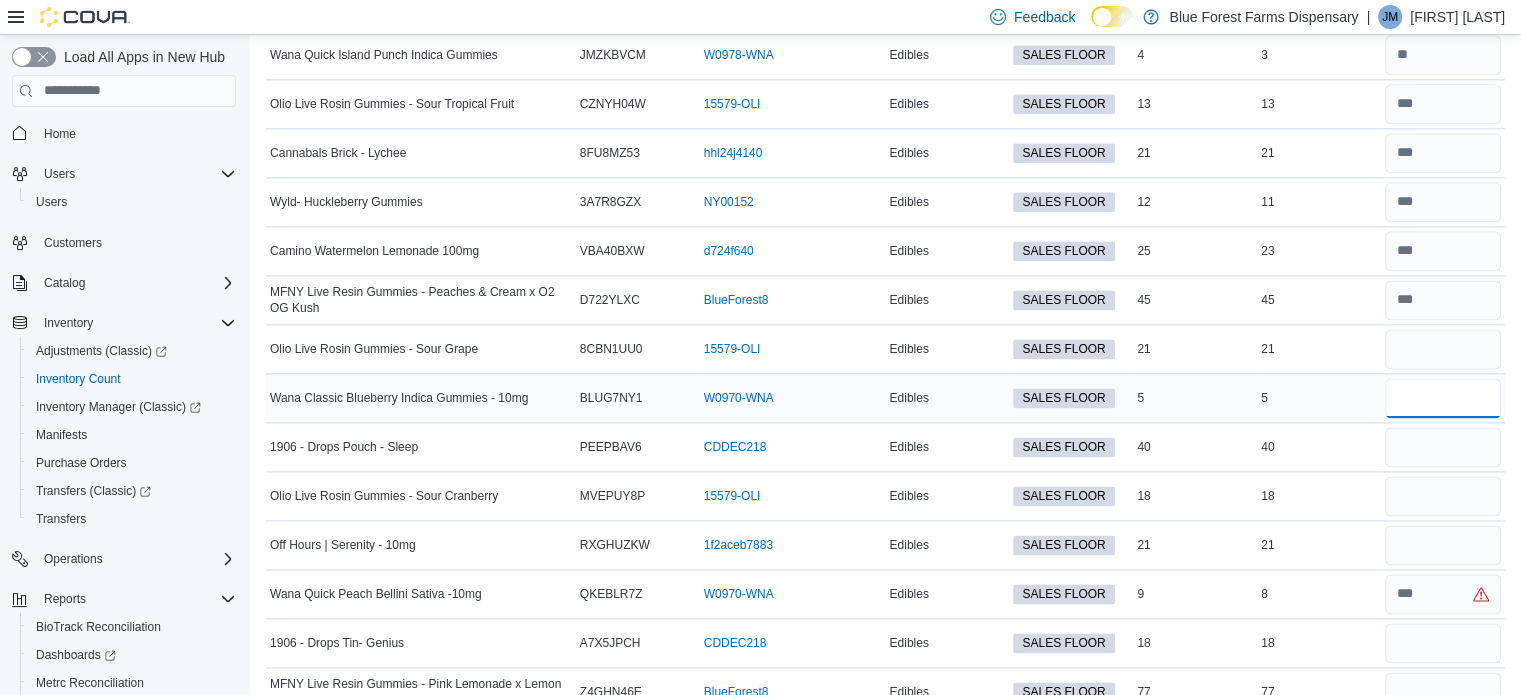 click at bounding box center [1443, 398] 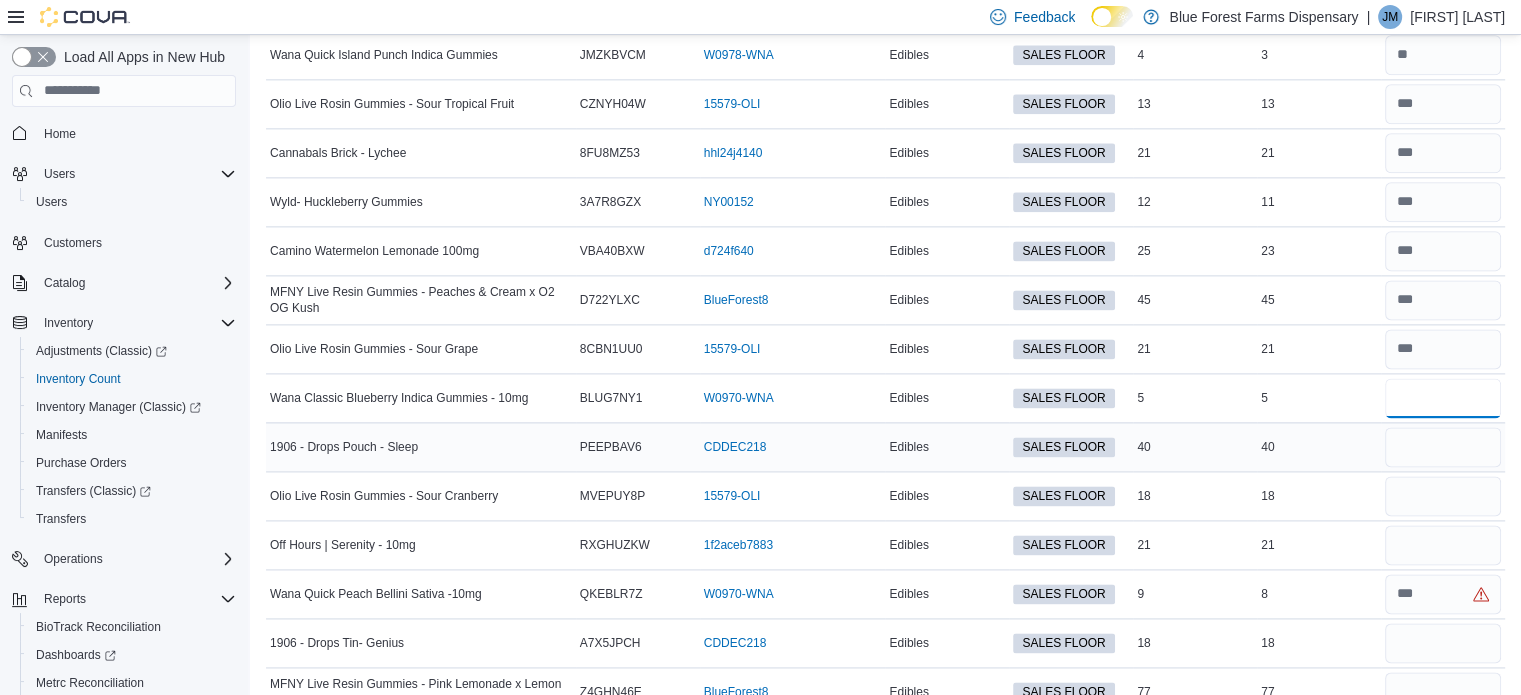 type on "*" 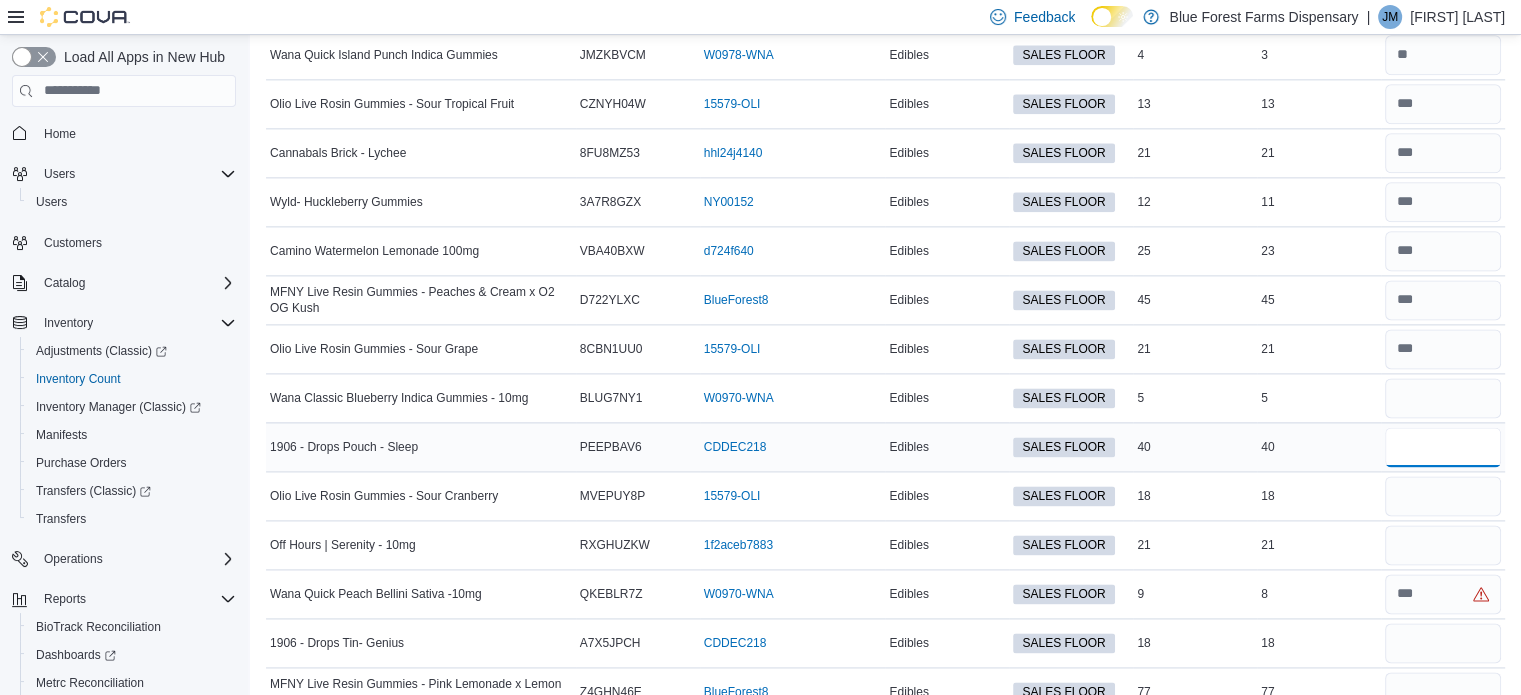 click at bounding box center [1443, 447] 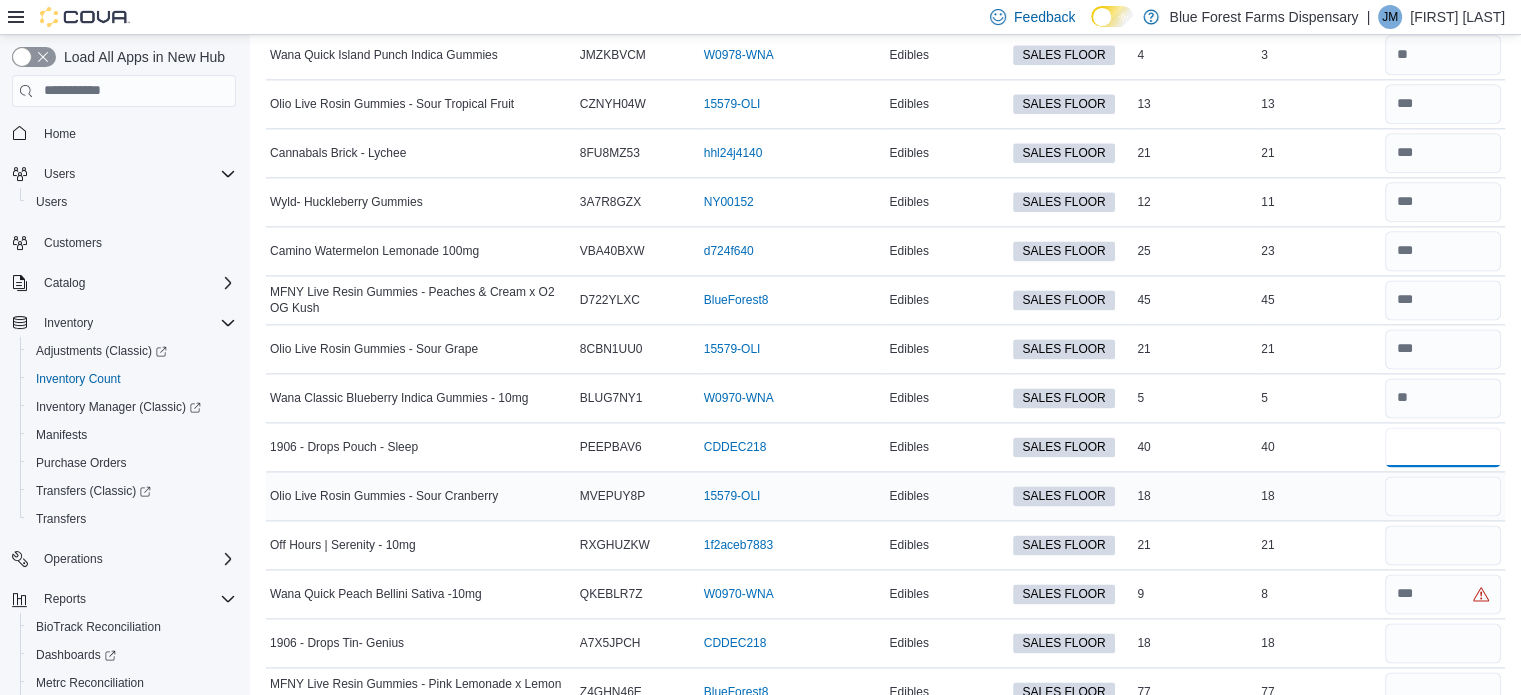 type on "**" 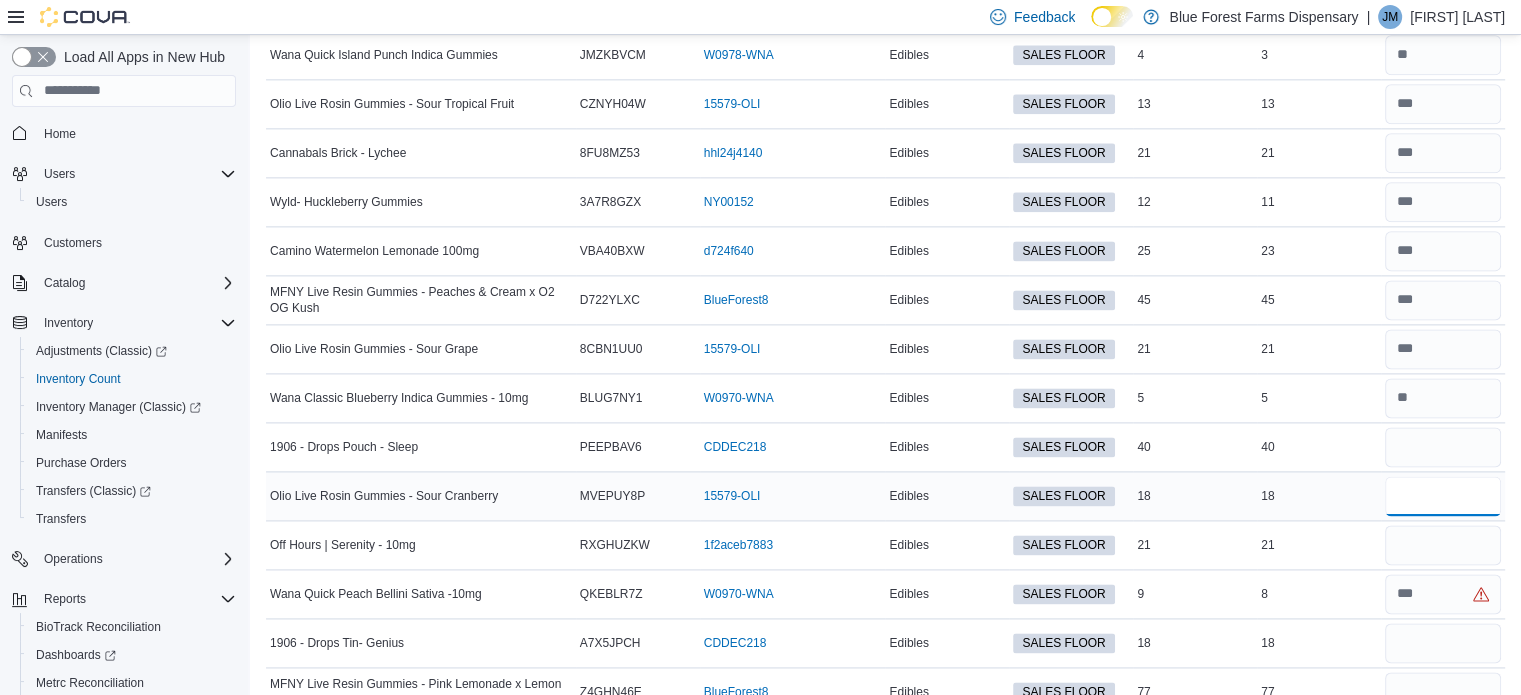 click at bounding box center [1443, 496] 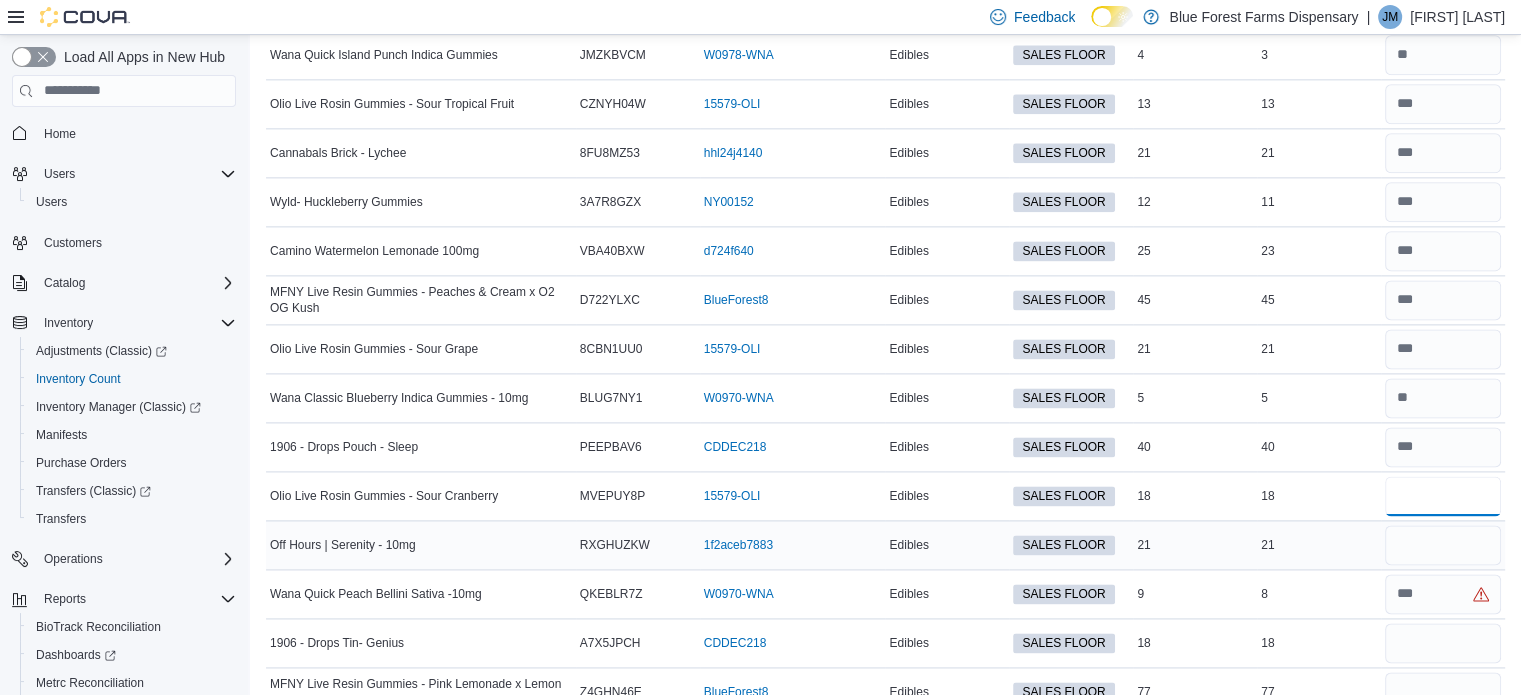 type on "**" 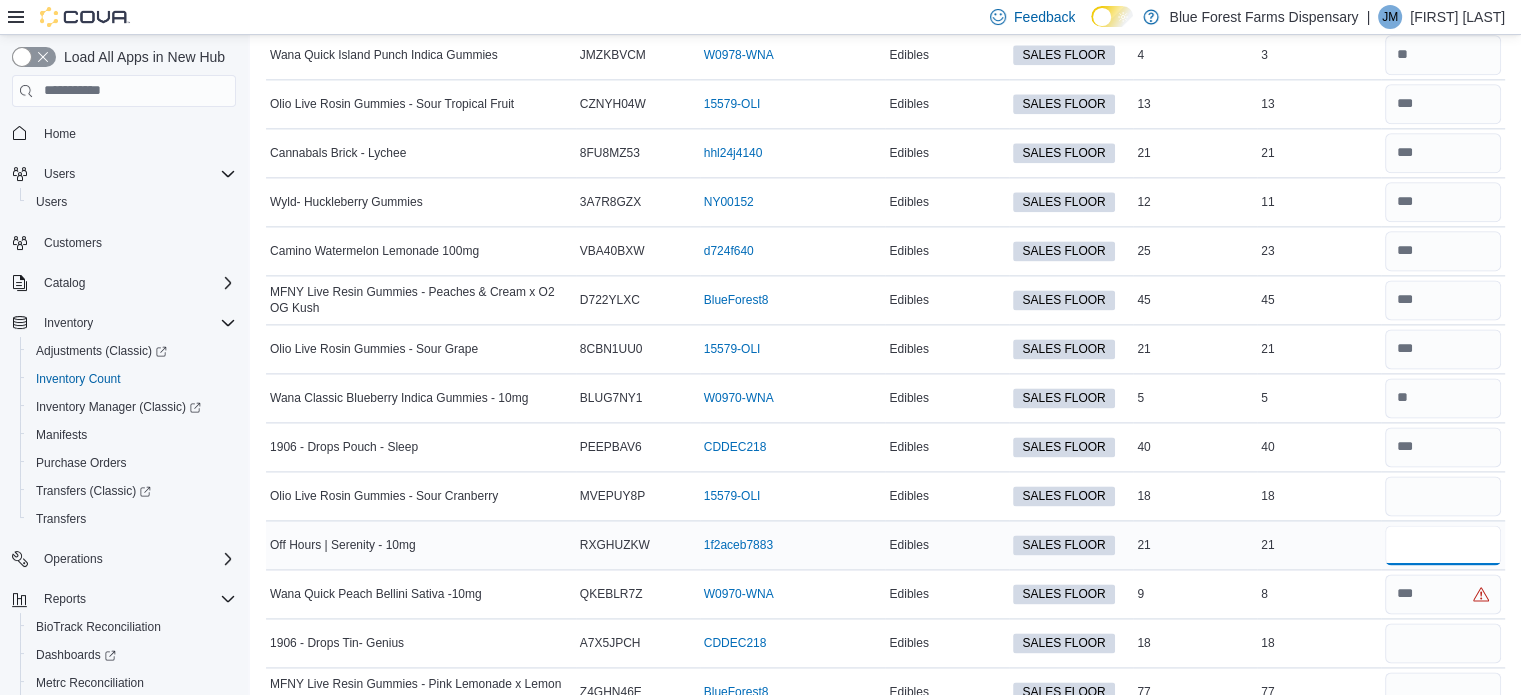 click at bounding box center (1443, 545) 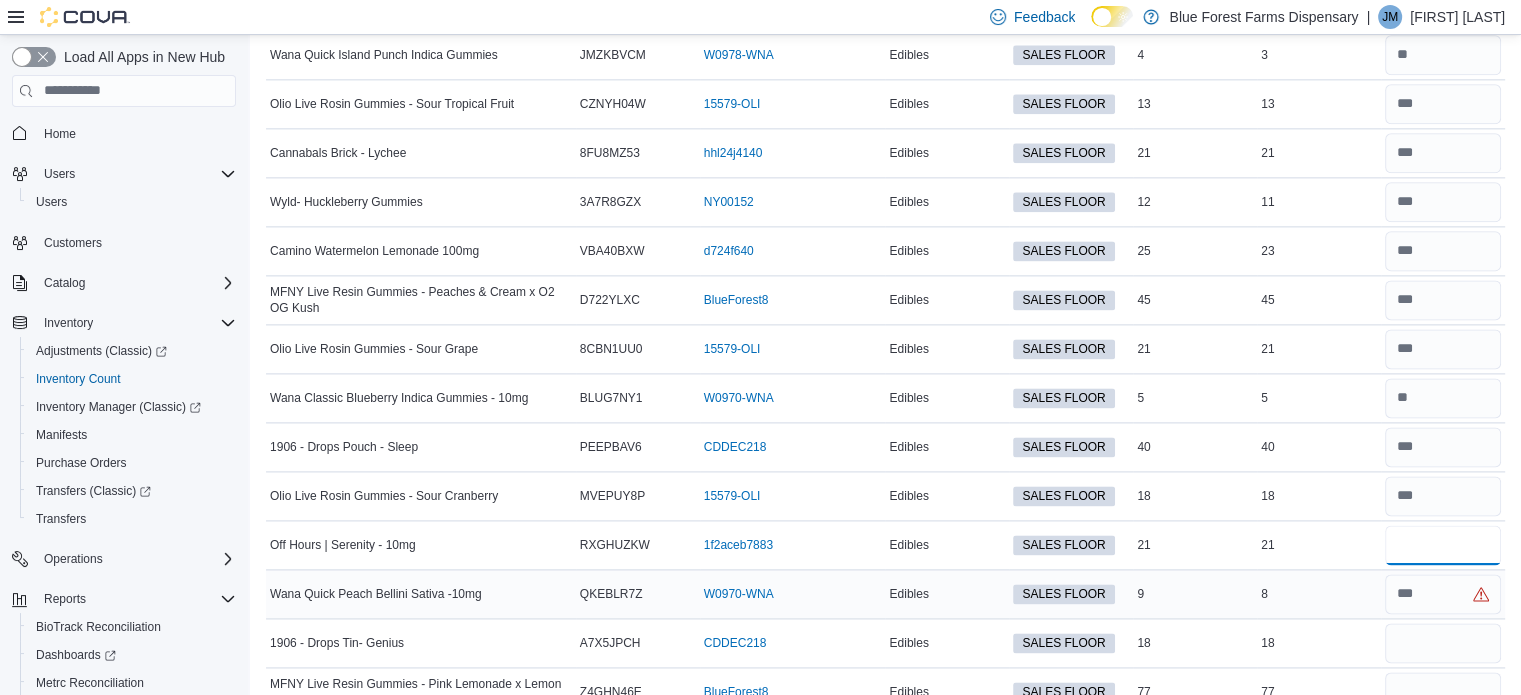 type on "**" 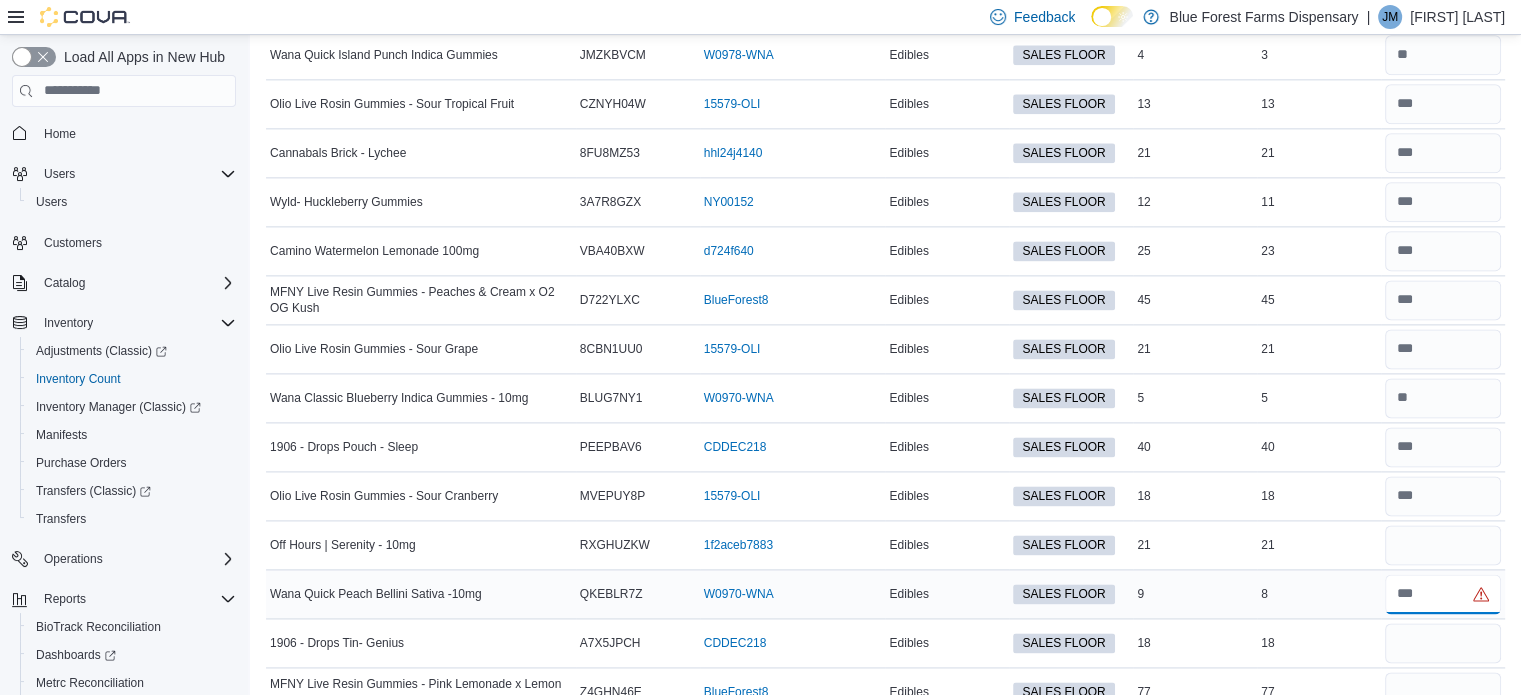click at bounding box center (1443, 594) 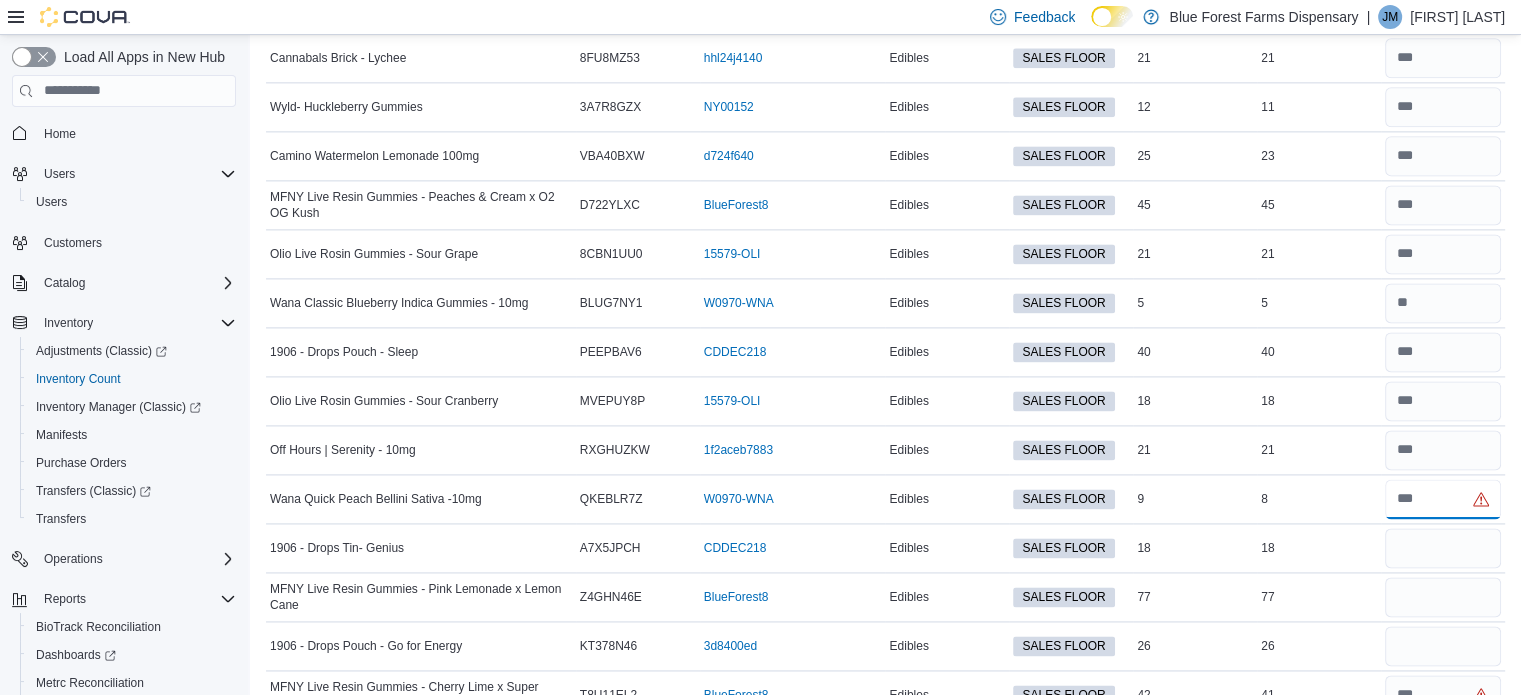 scroll, scrollTop: 2804, scrollLeft: 0, axis: vertical 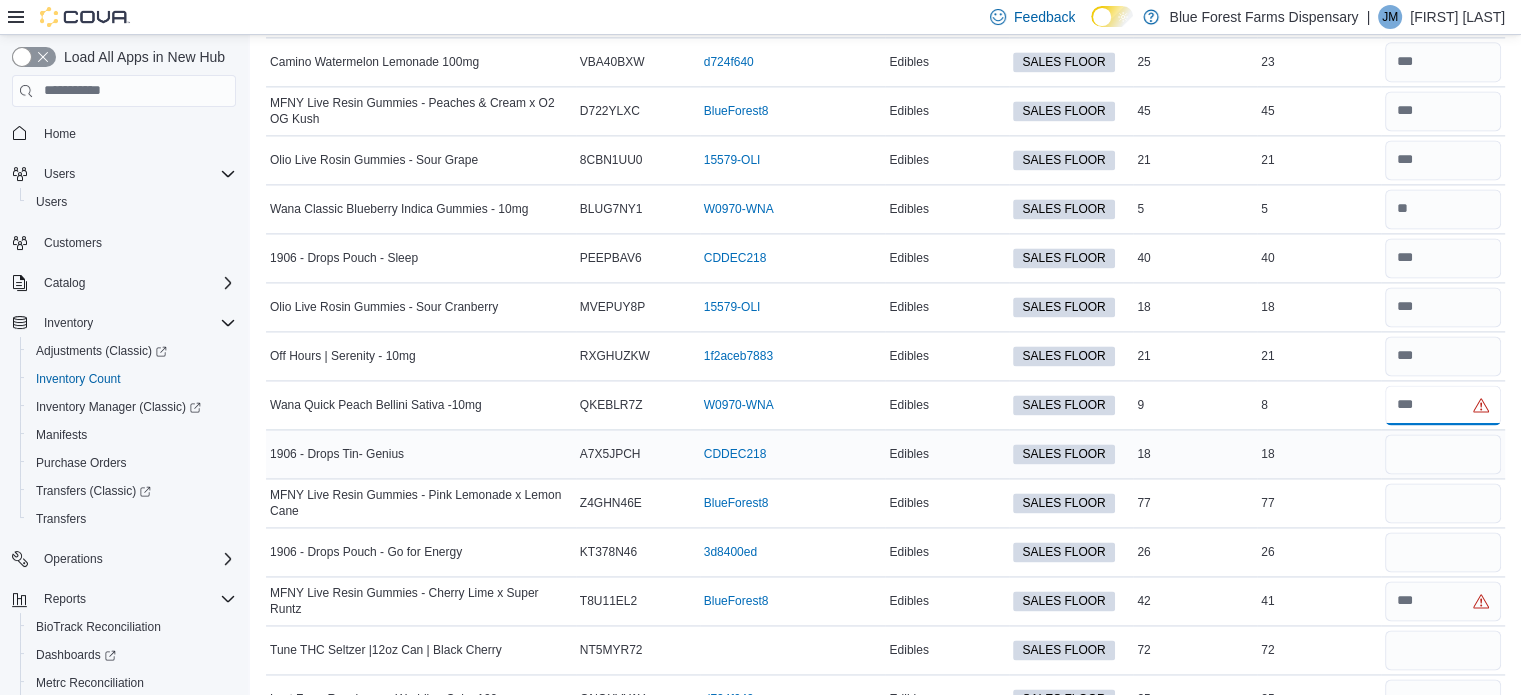 type on "*" 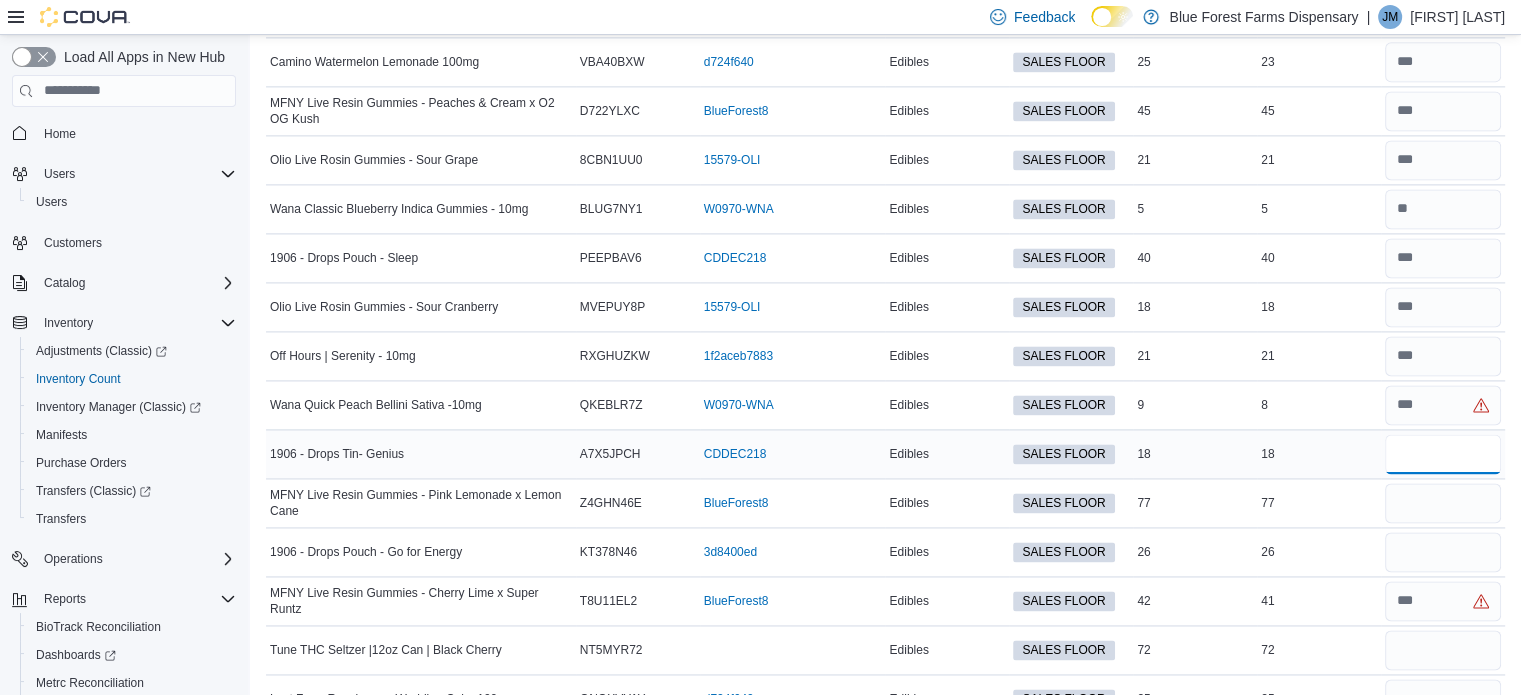 click at bounding box center (1443, 454) 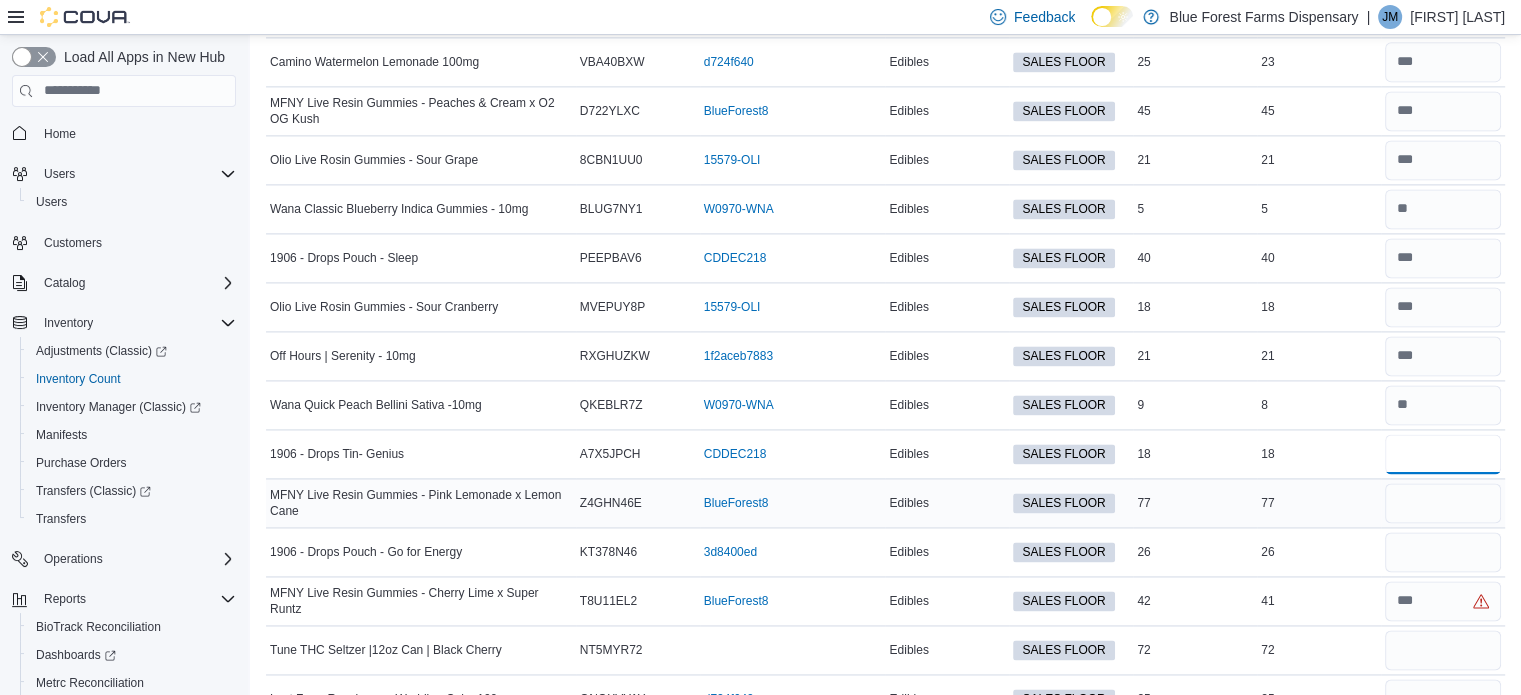 type on "**" 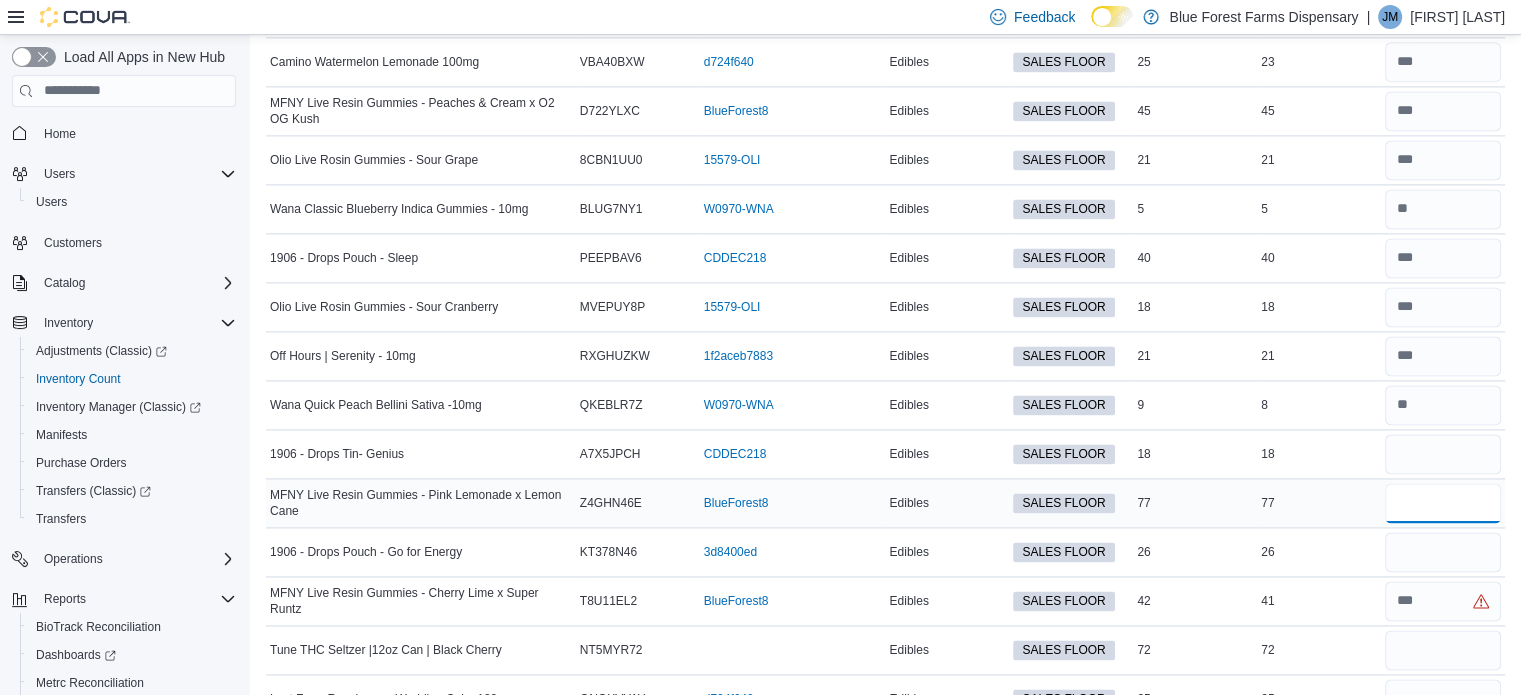click at bounding box center (1443, 503) 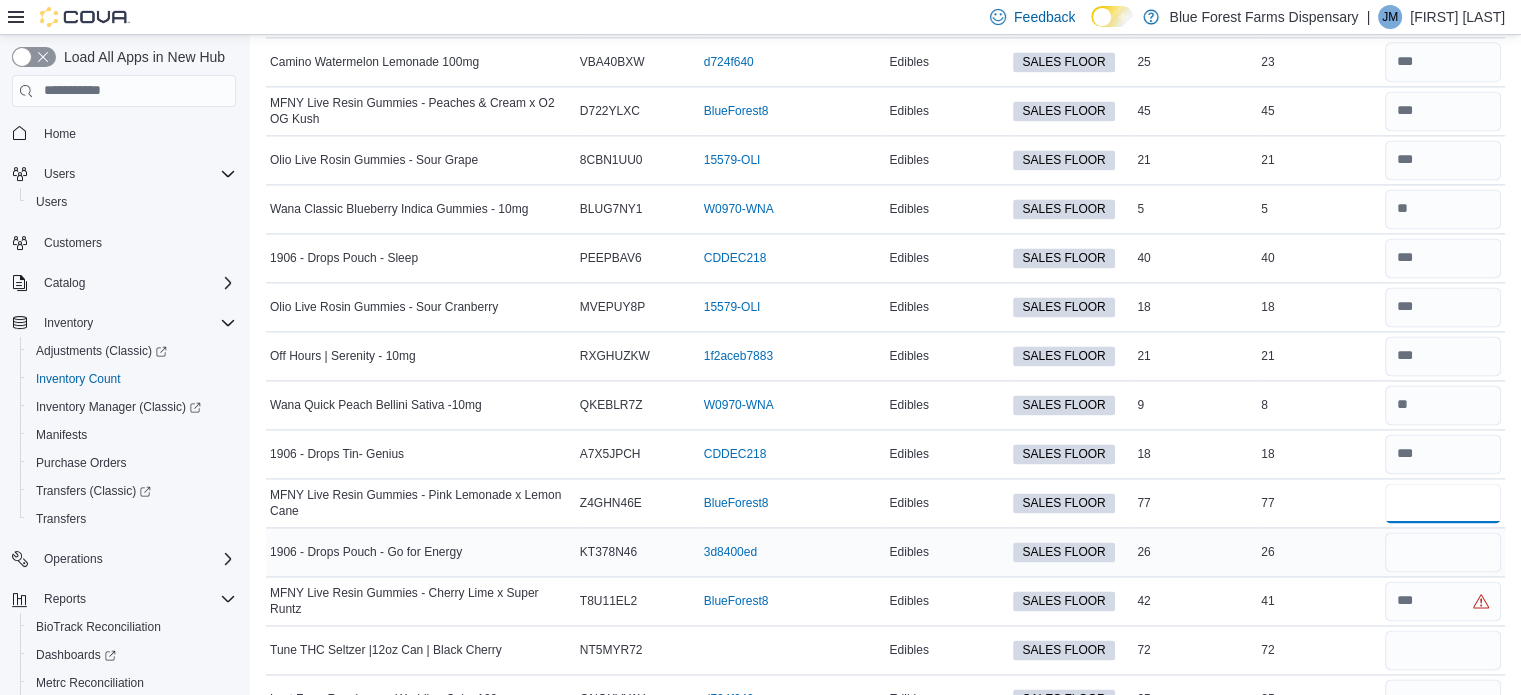 type on "**" 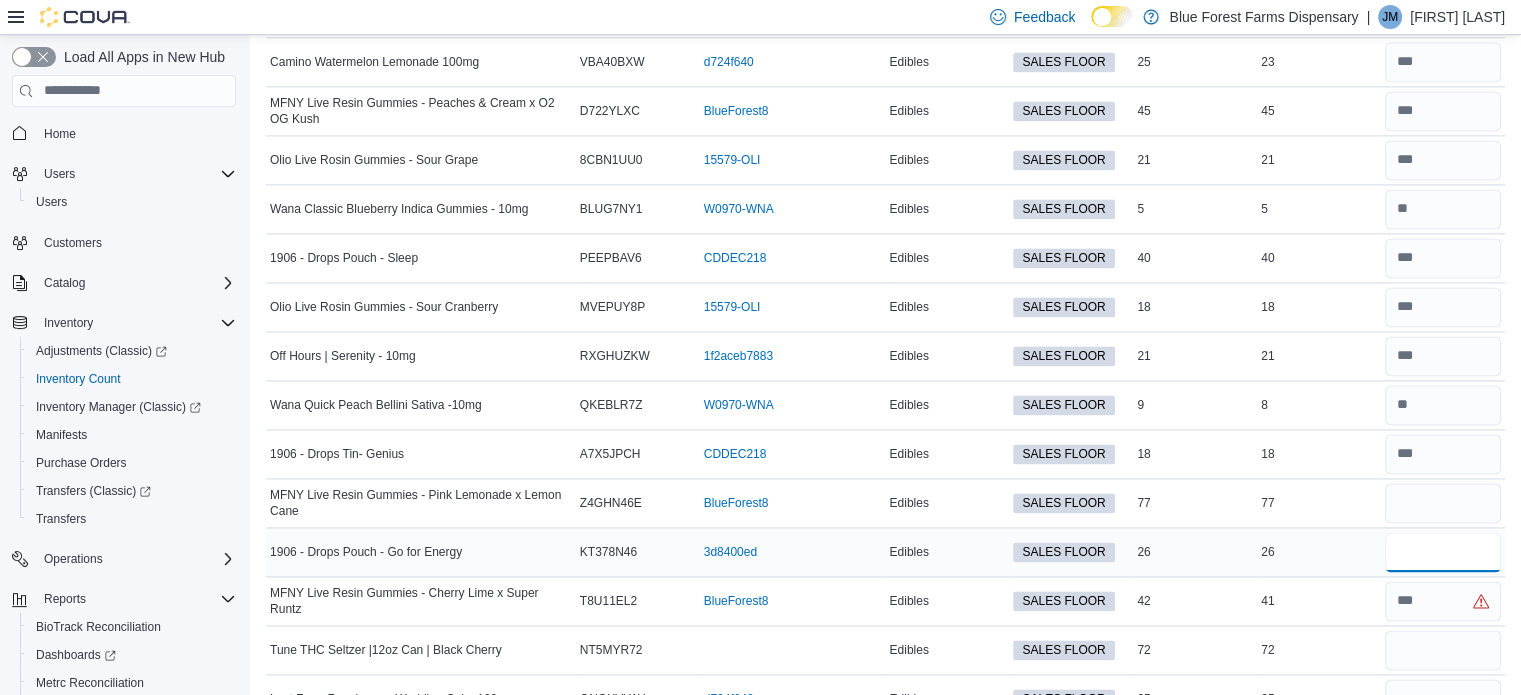 click at bounding box center [1443, 552] 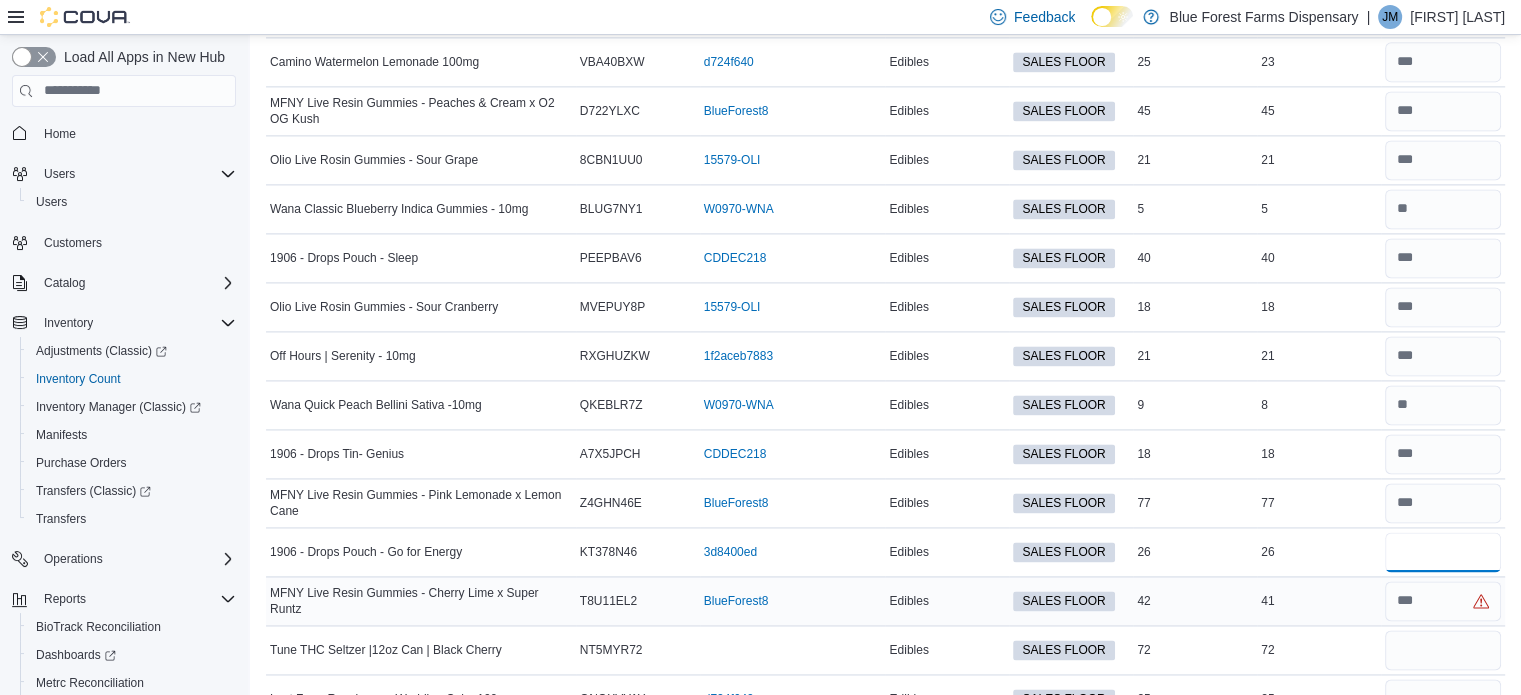 type on "**" 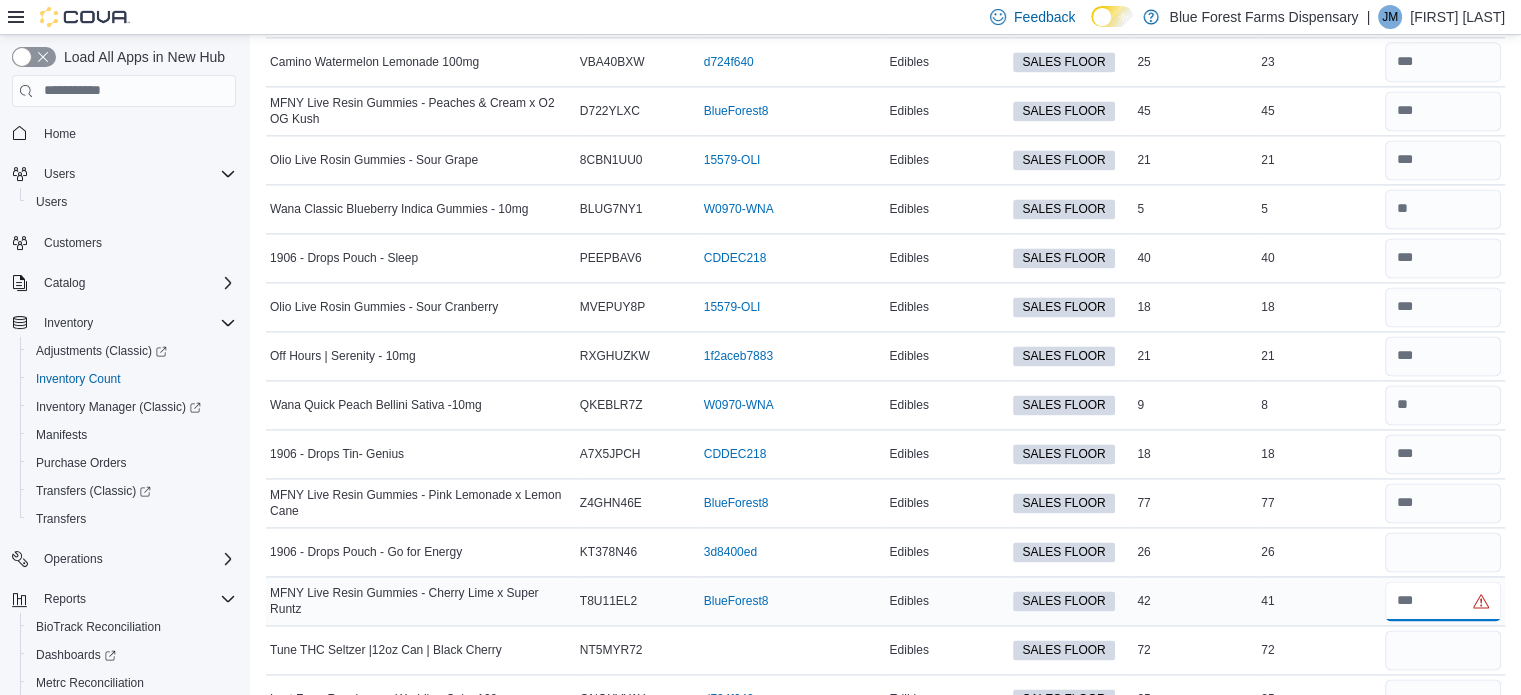 type 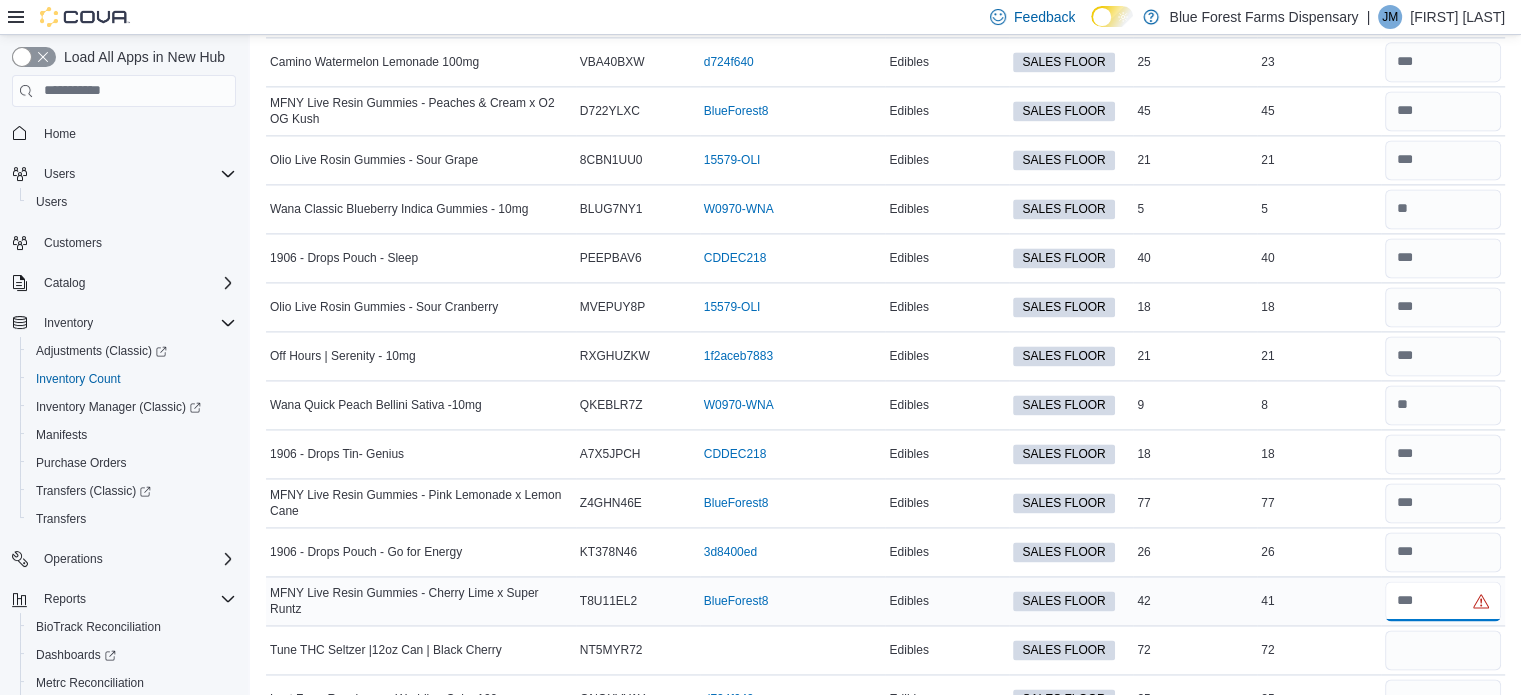 click at bounding box center [1443, 601] 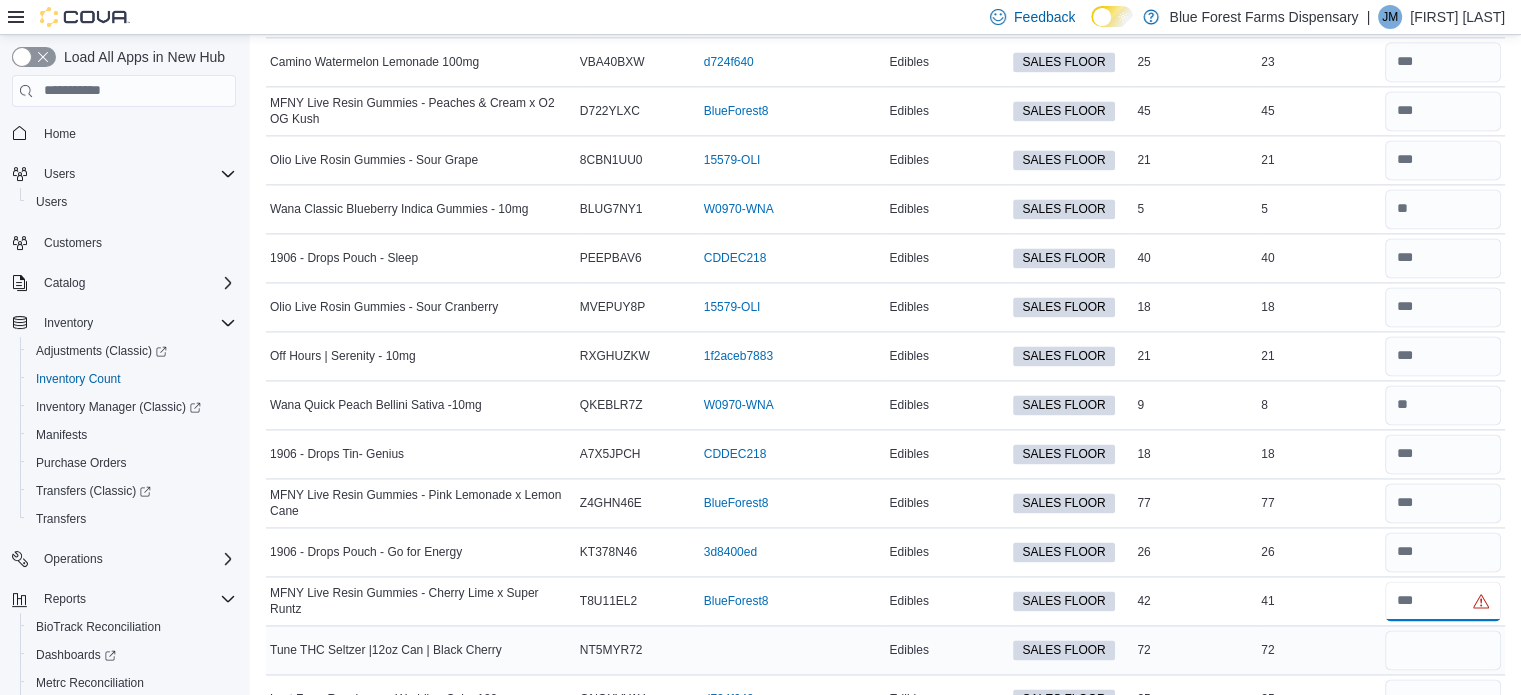 type on "**" 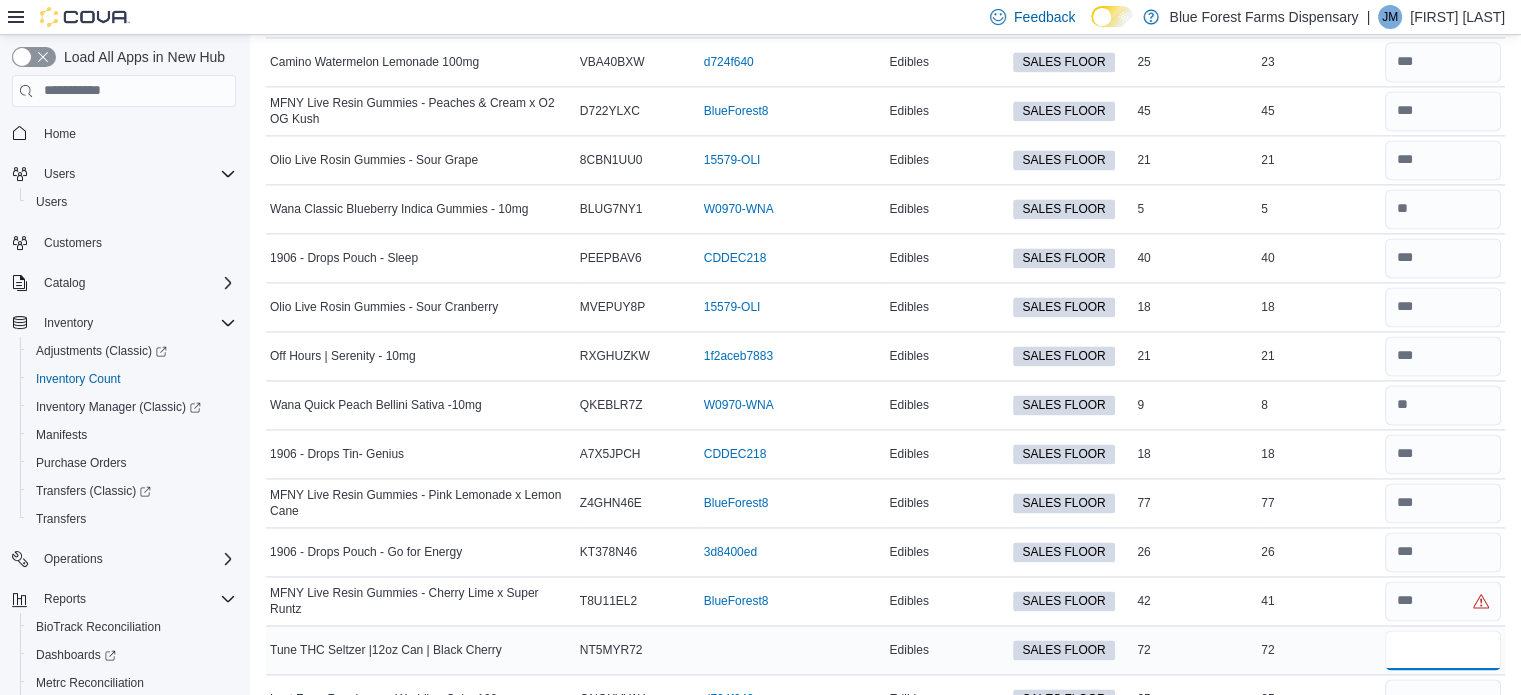 click at bounding box center [1443, 650] 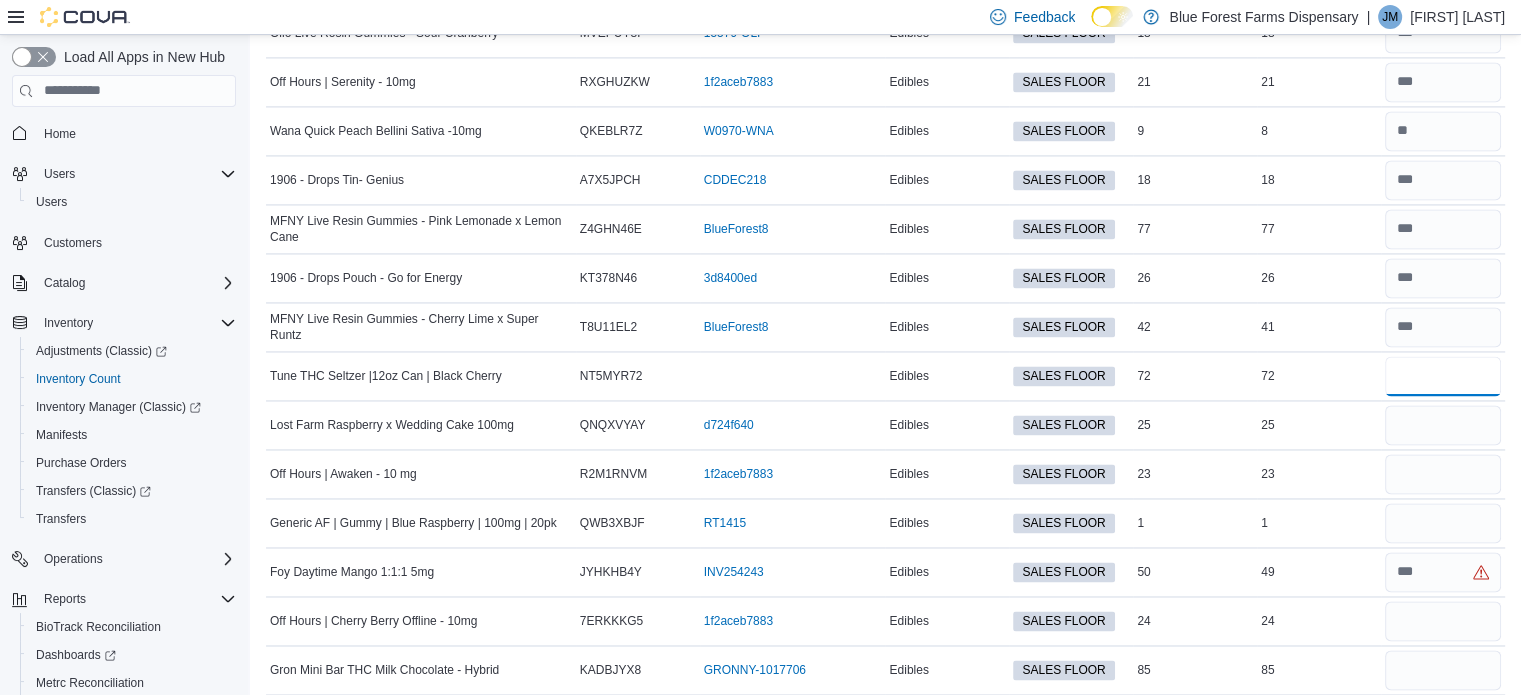 scroll, scrollTop: 3139, scrollLeft: 0, axis: vertical 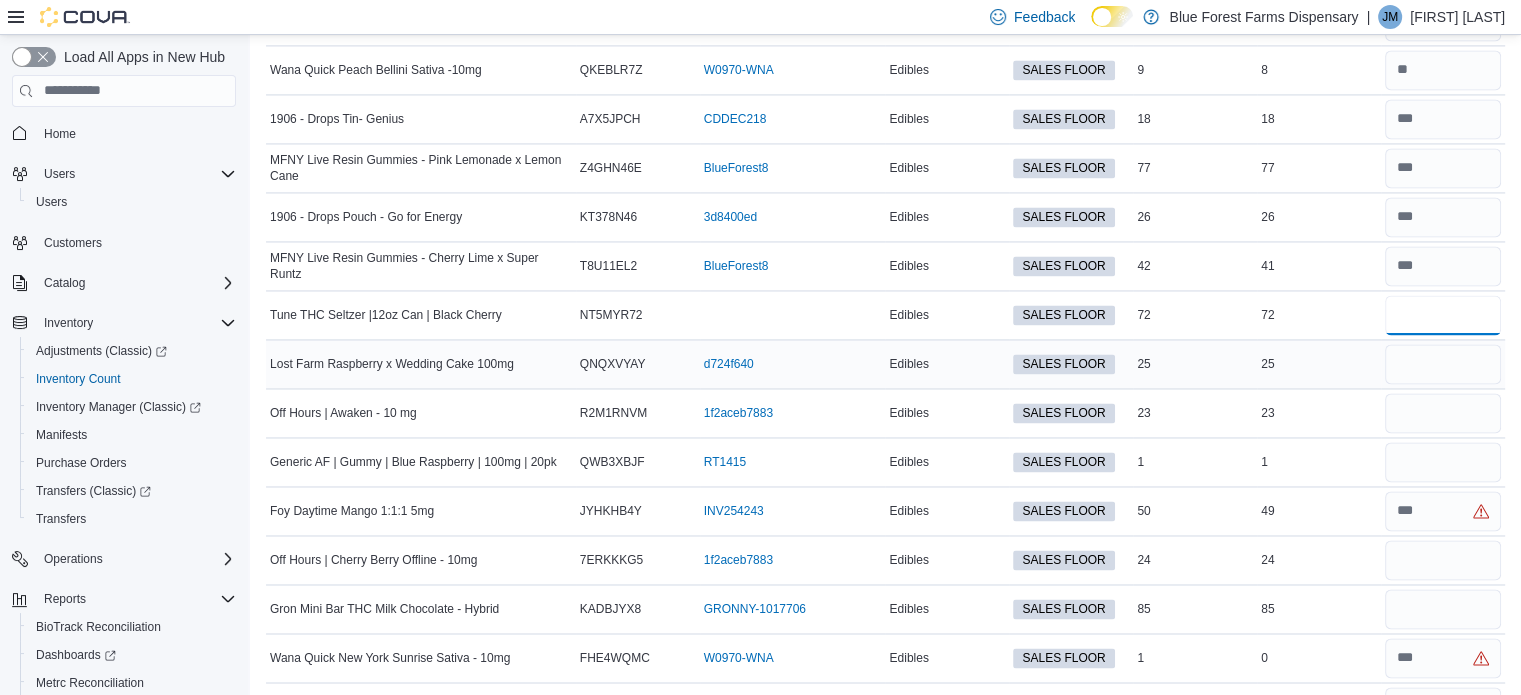 type on "**" 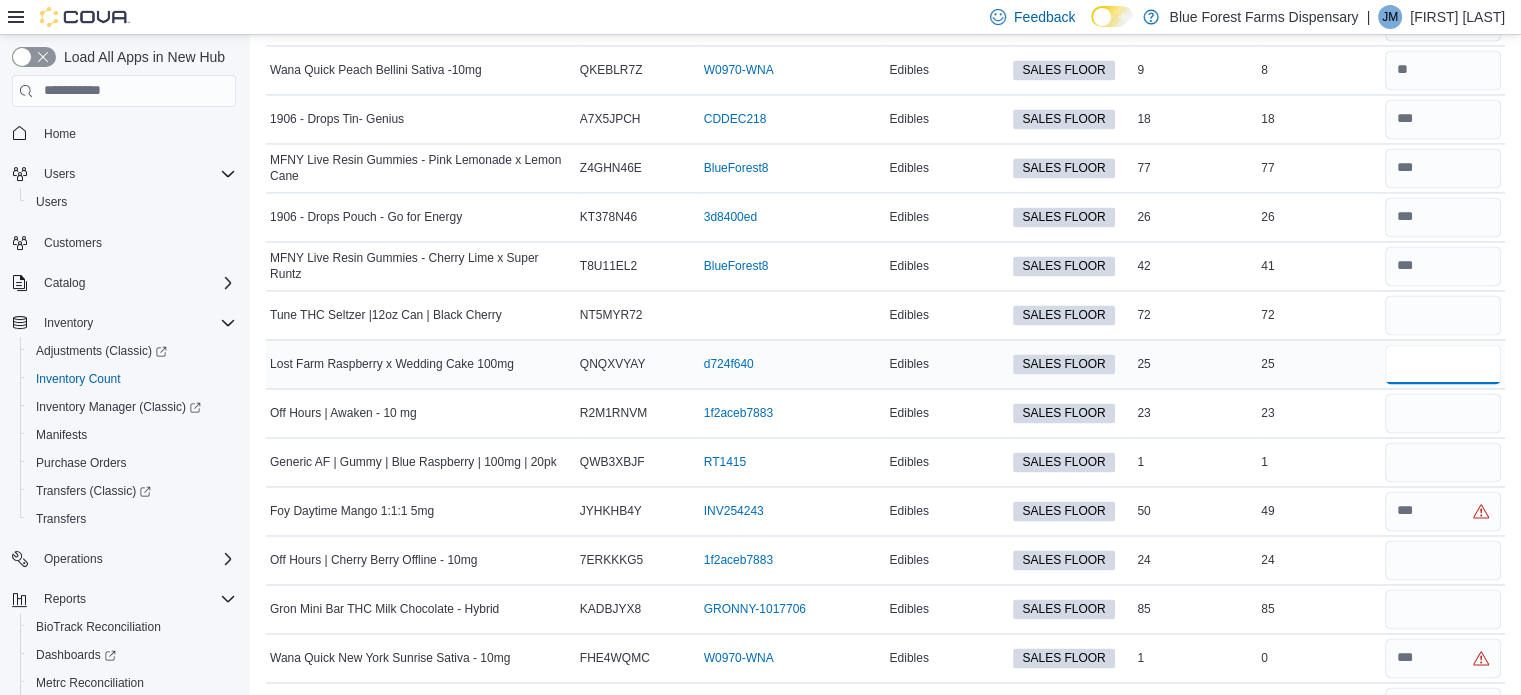 click at bounding box center [1443, 364] 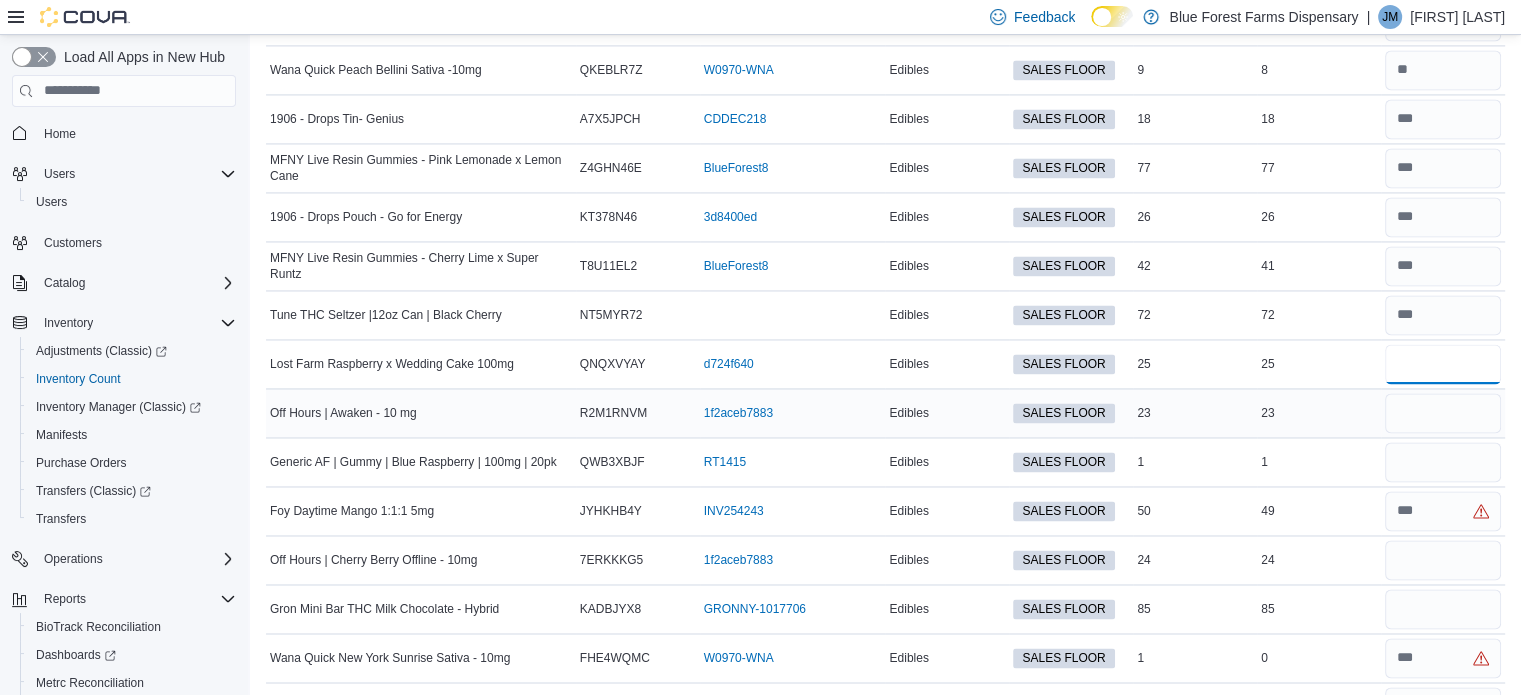 type on "**" 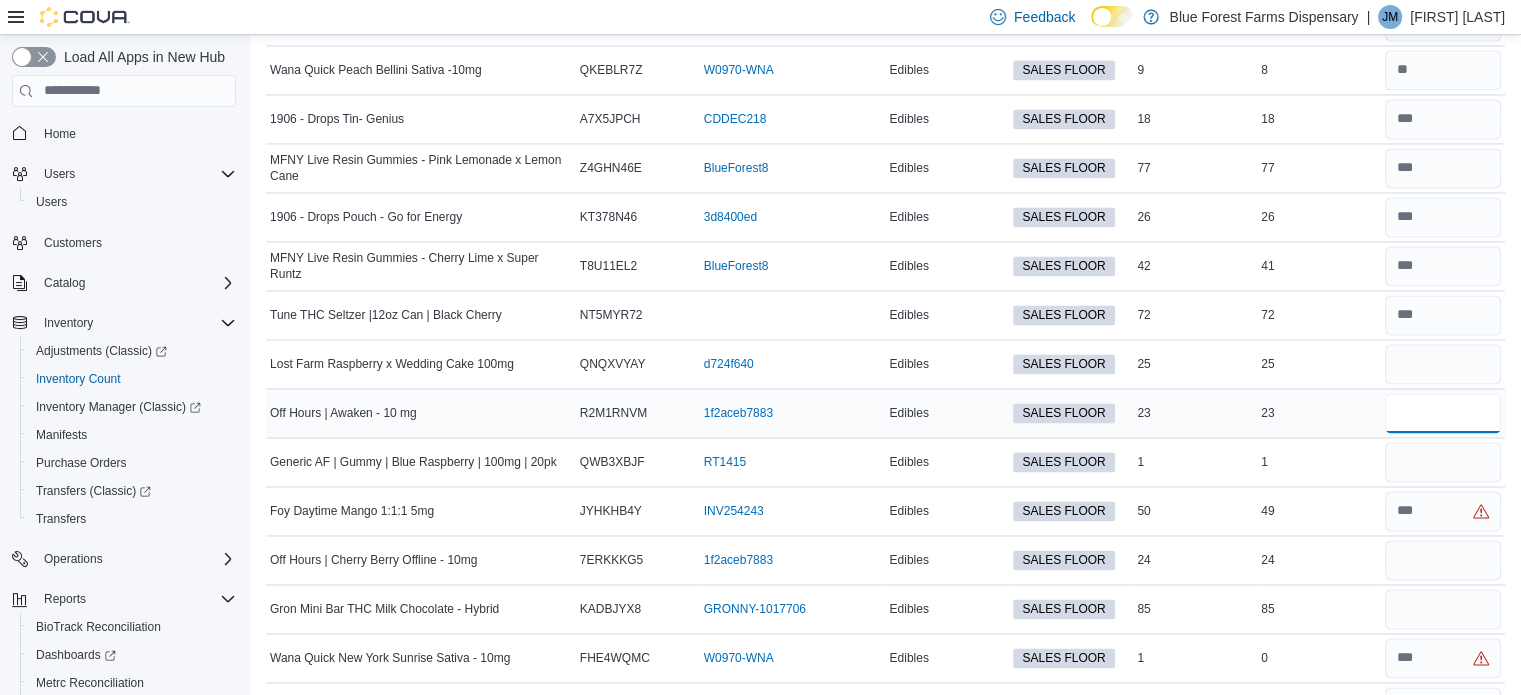 click at bounding box center (1443, 413) 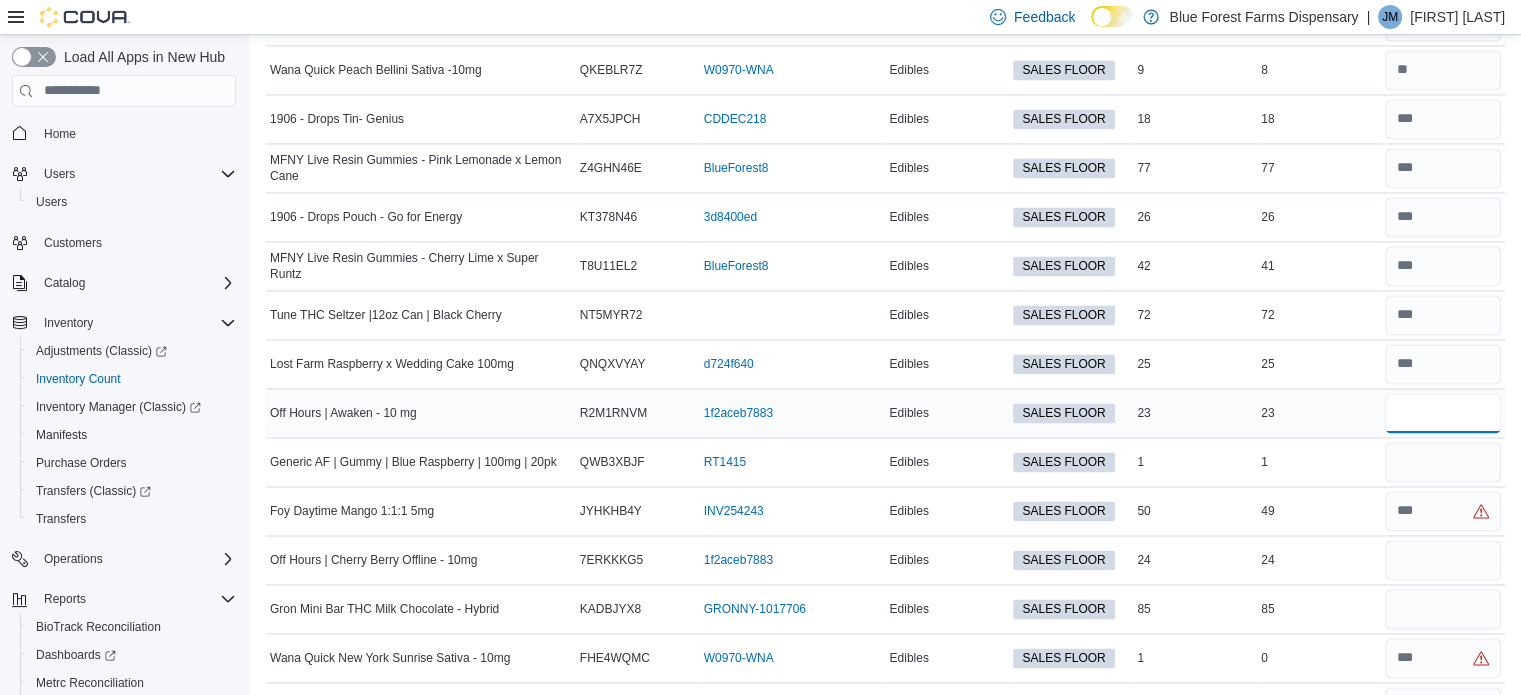 type 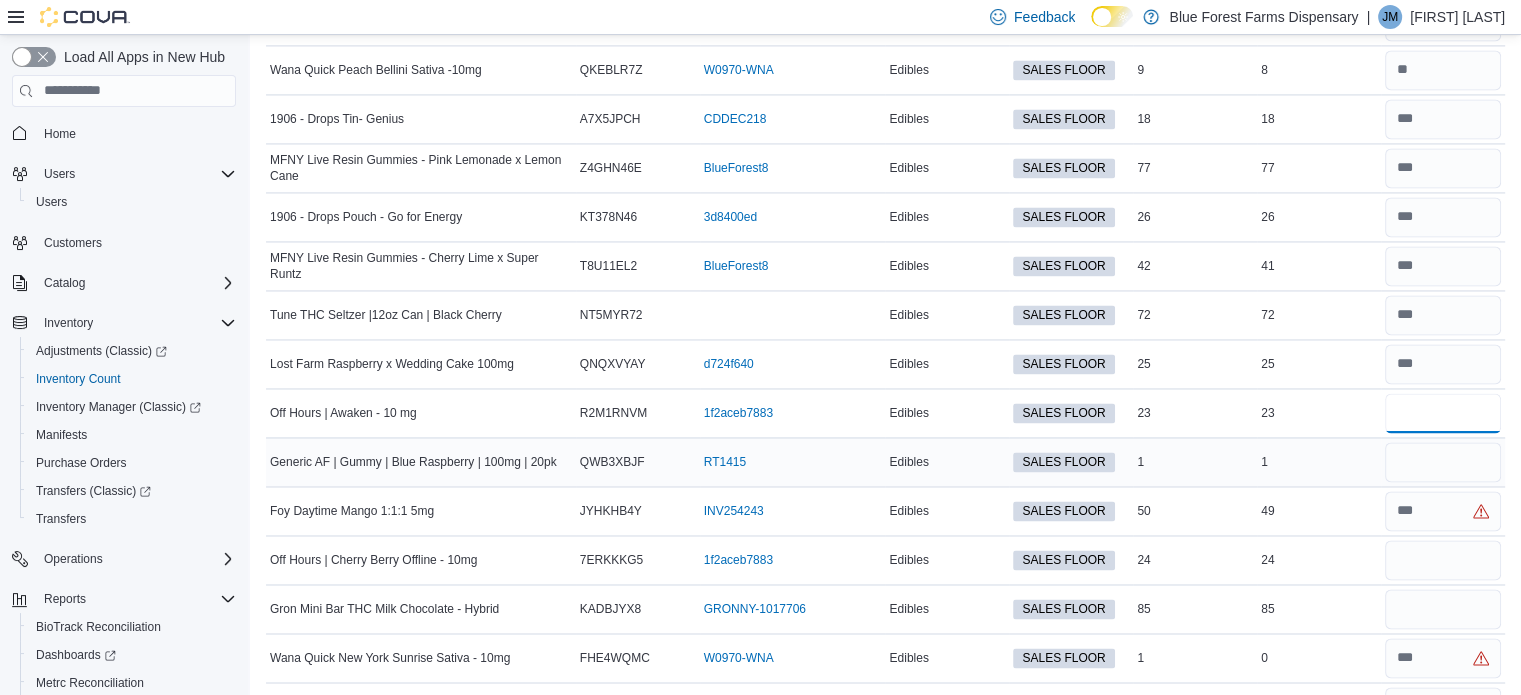 type on "**" 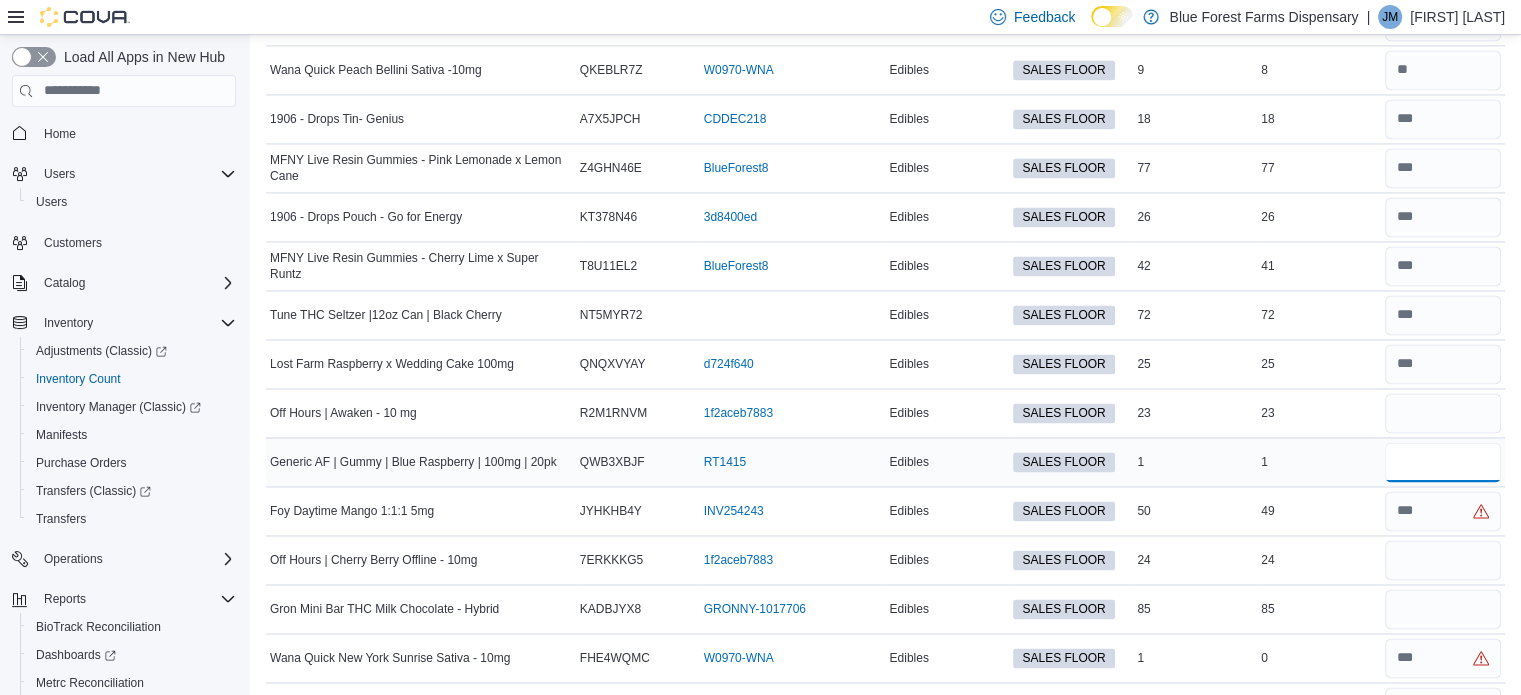 click at bounding box center [1443, 462] 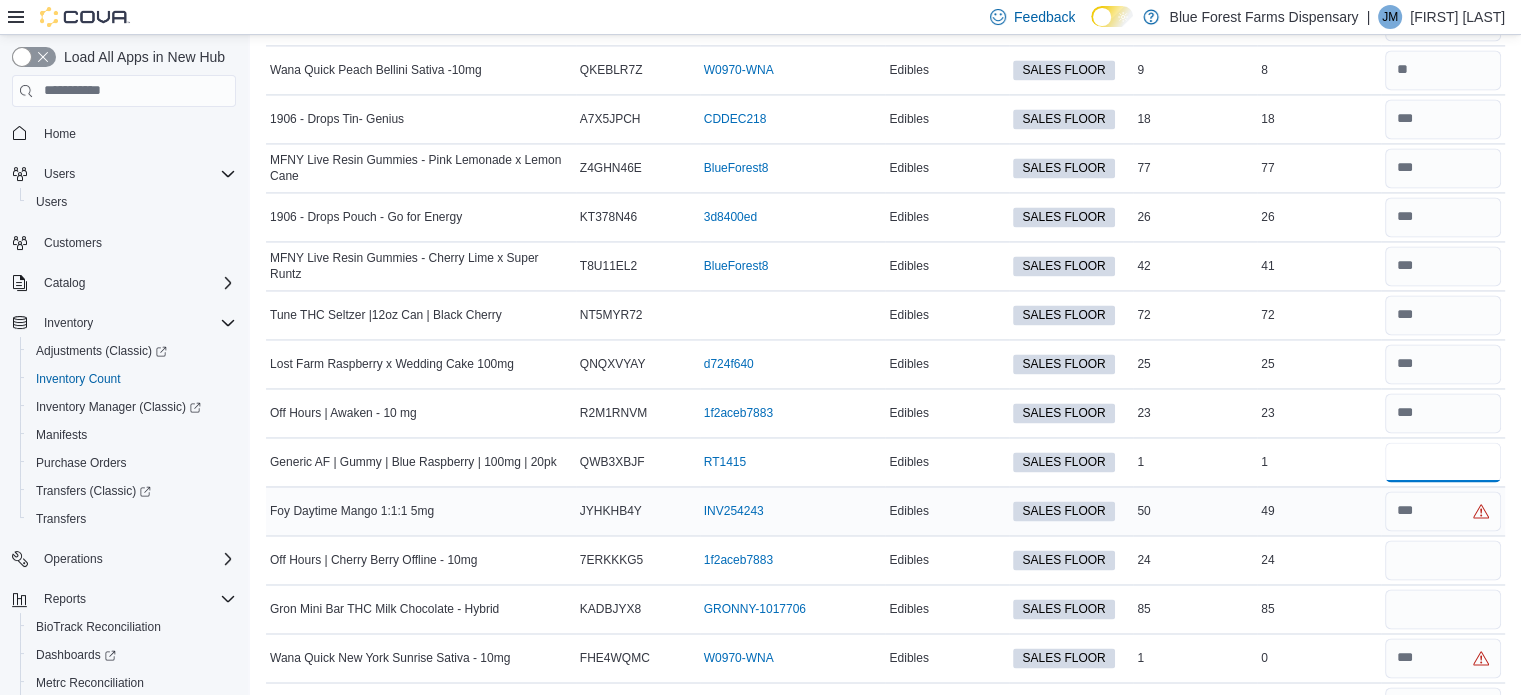 type on "*" 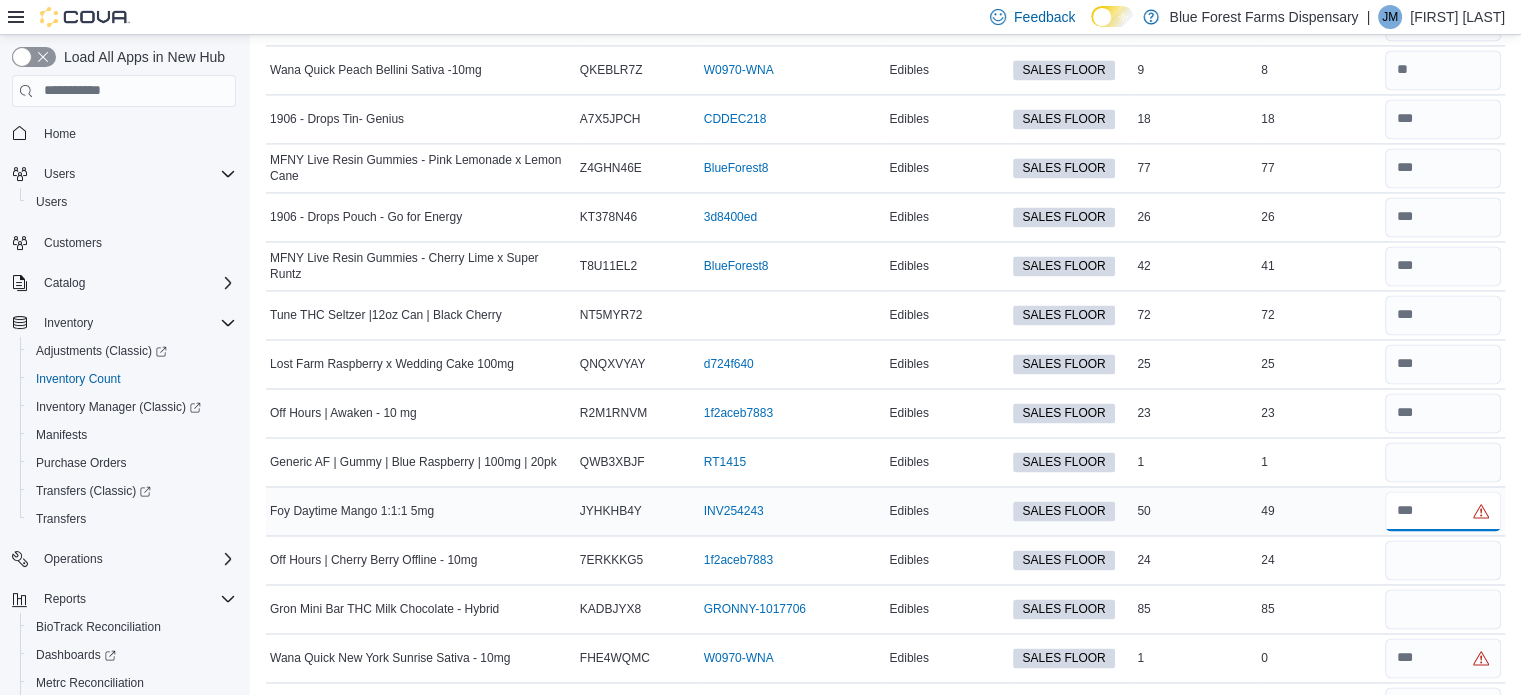 click at bounding box center [1443, 511] 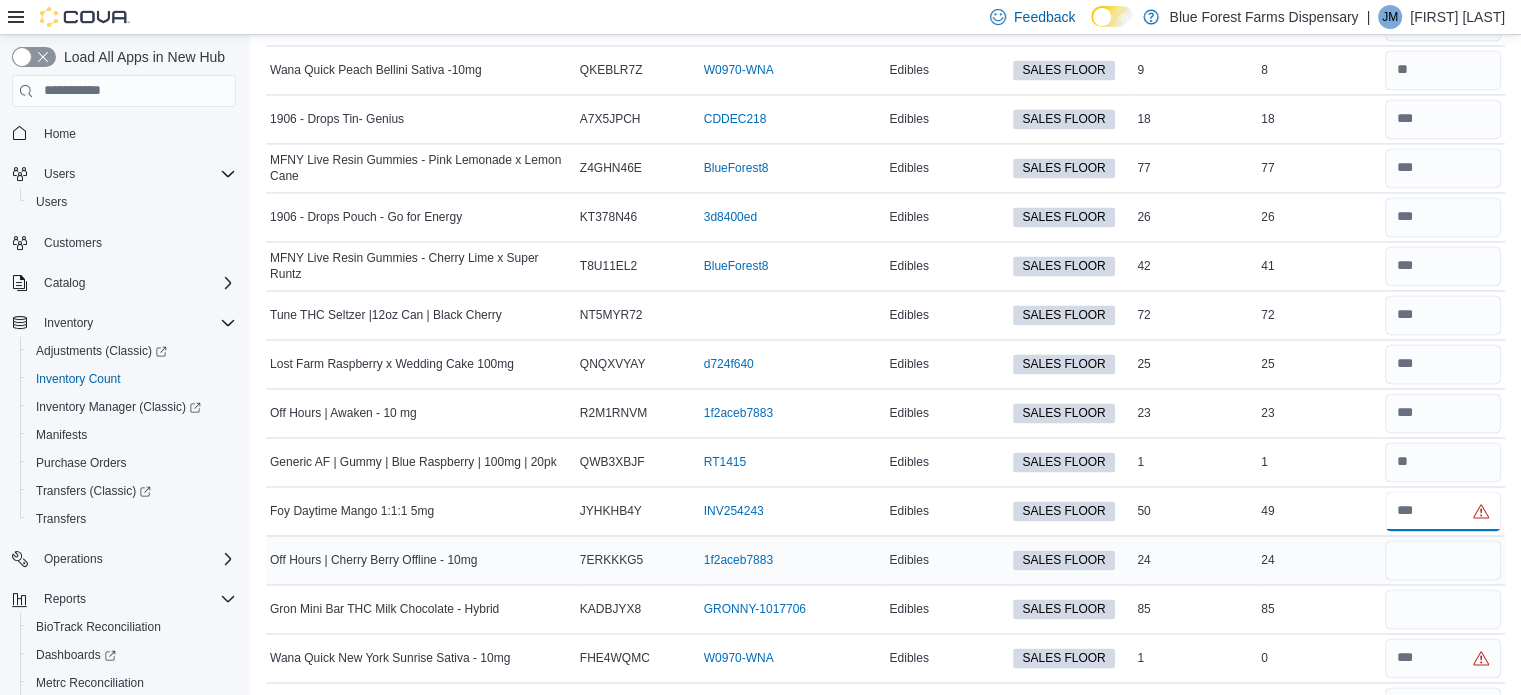 type on "**" 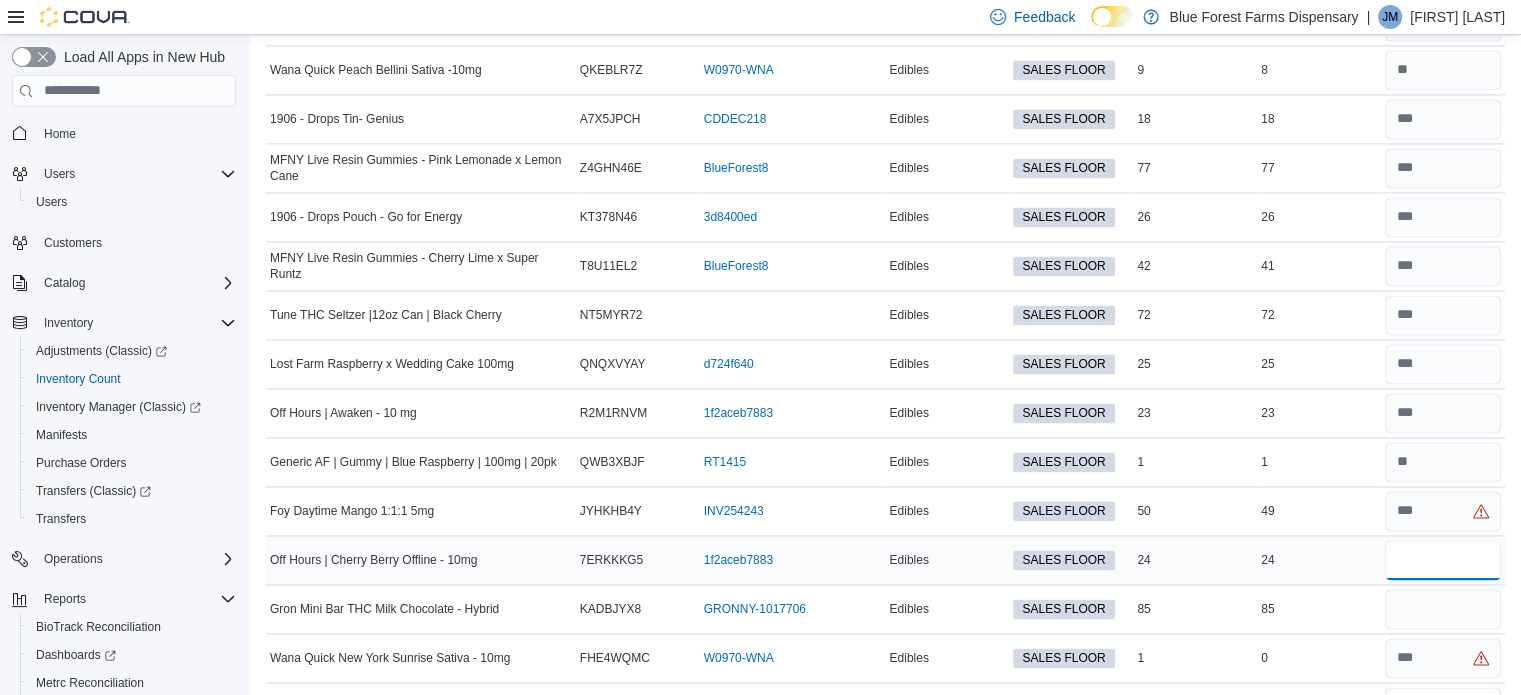 click at bounding box center [1443, 560] 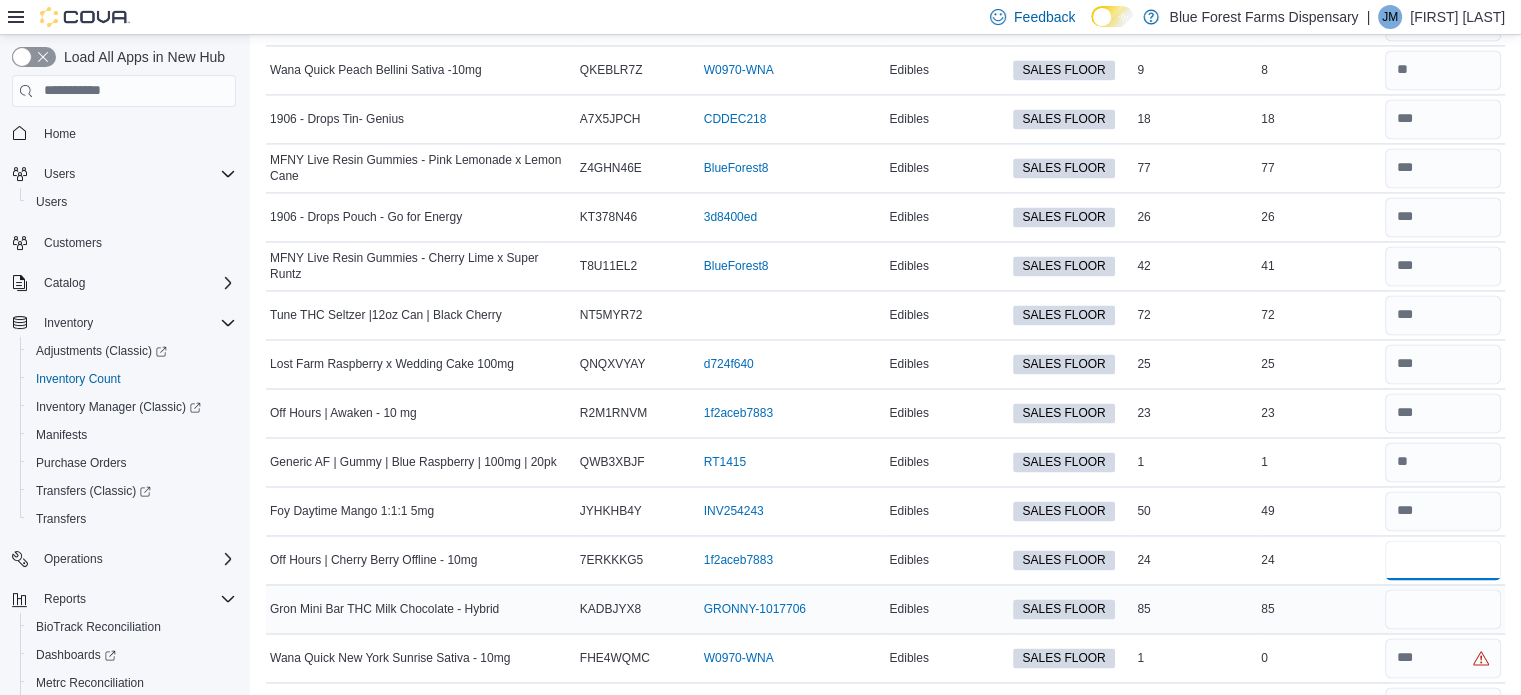 type on "**" 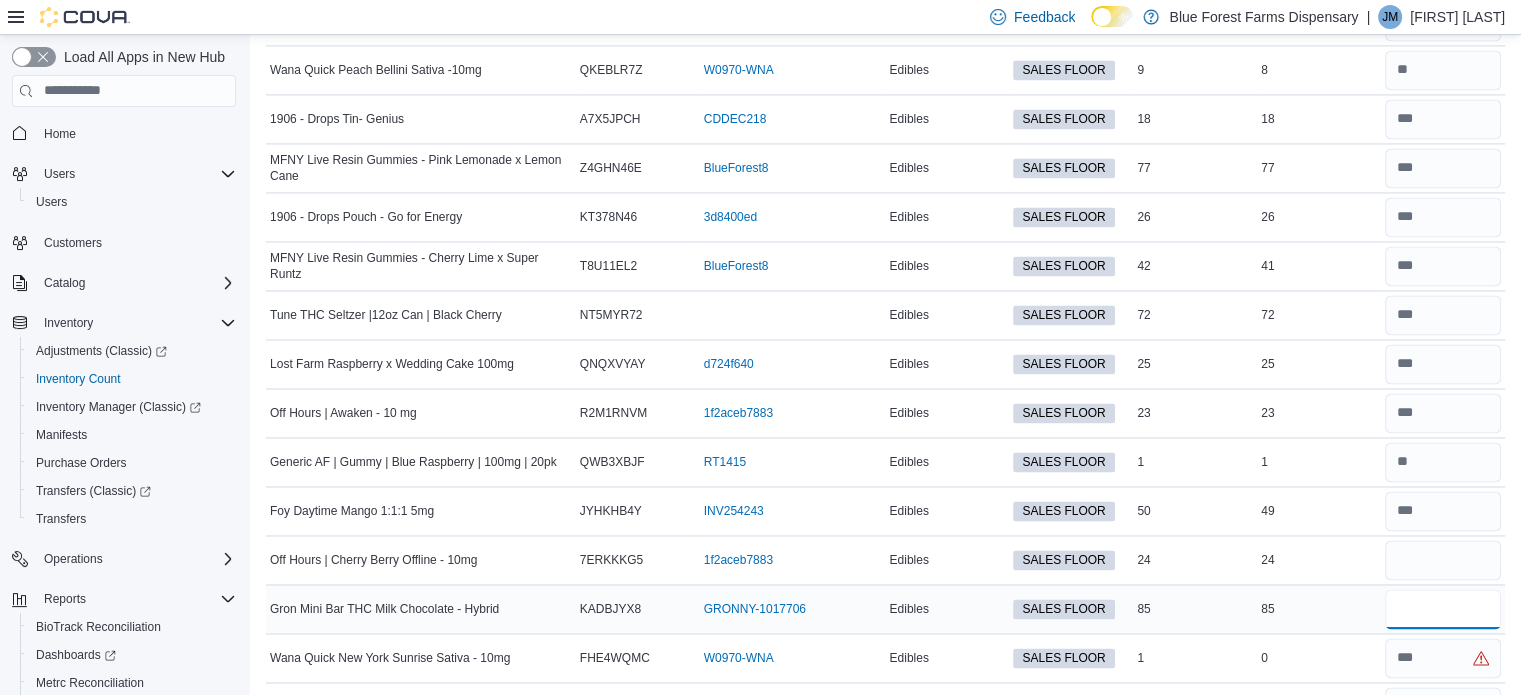 click at bounding box center [1443, 609] 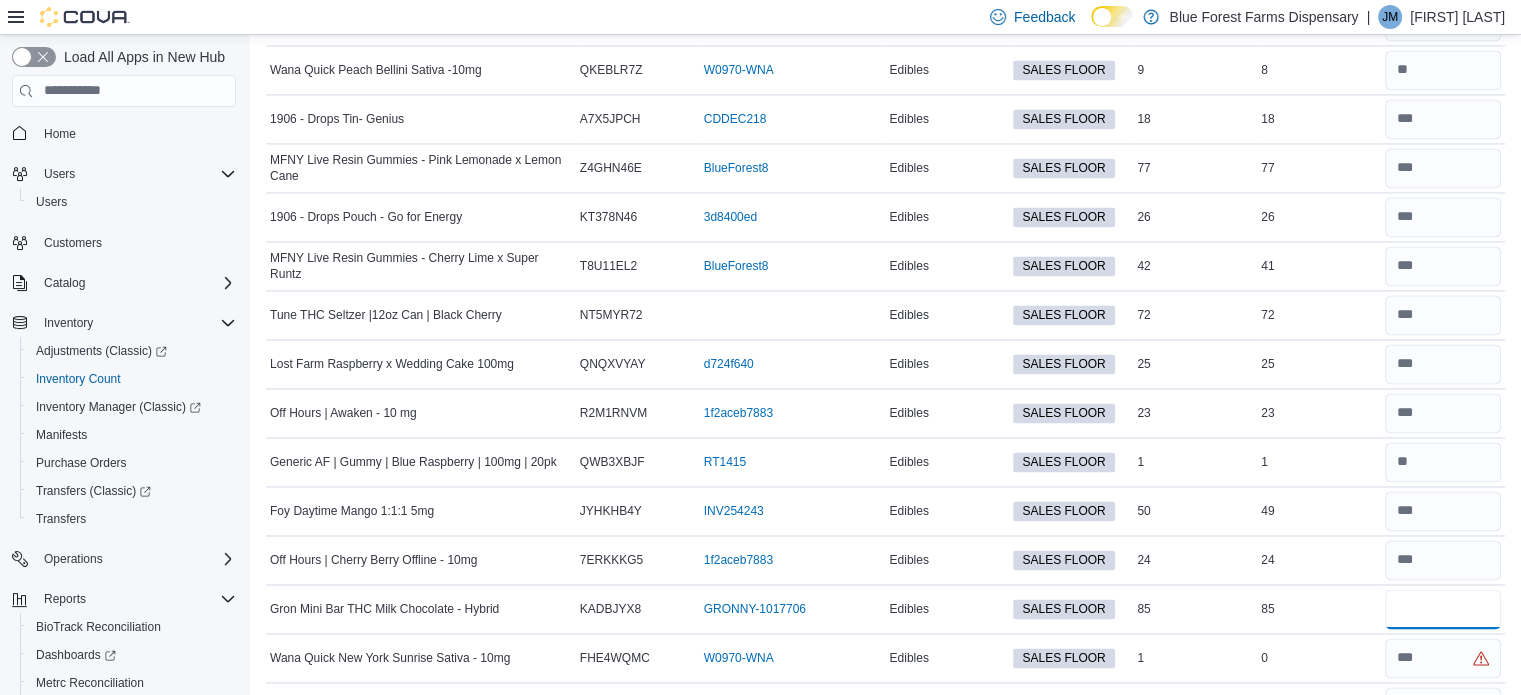 scroll, scrollTop: 3176, scrollLeft: 0, axis: vertical 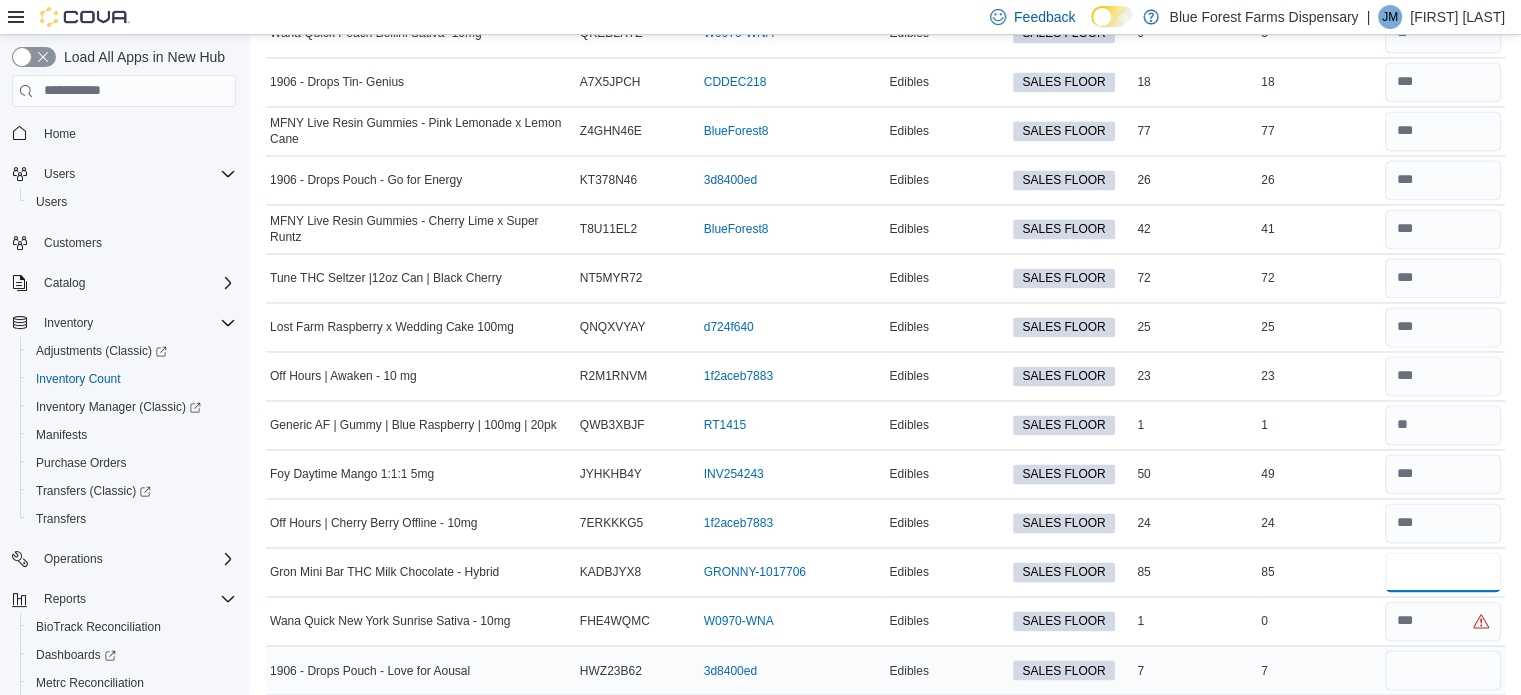 type on "**" 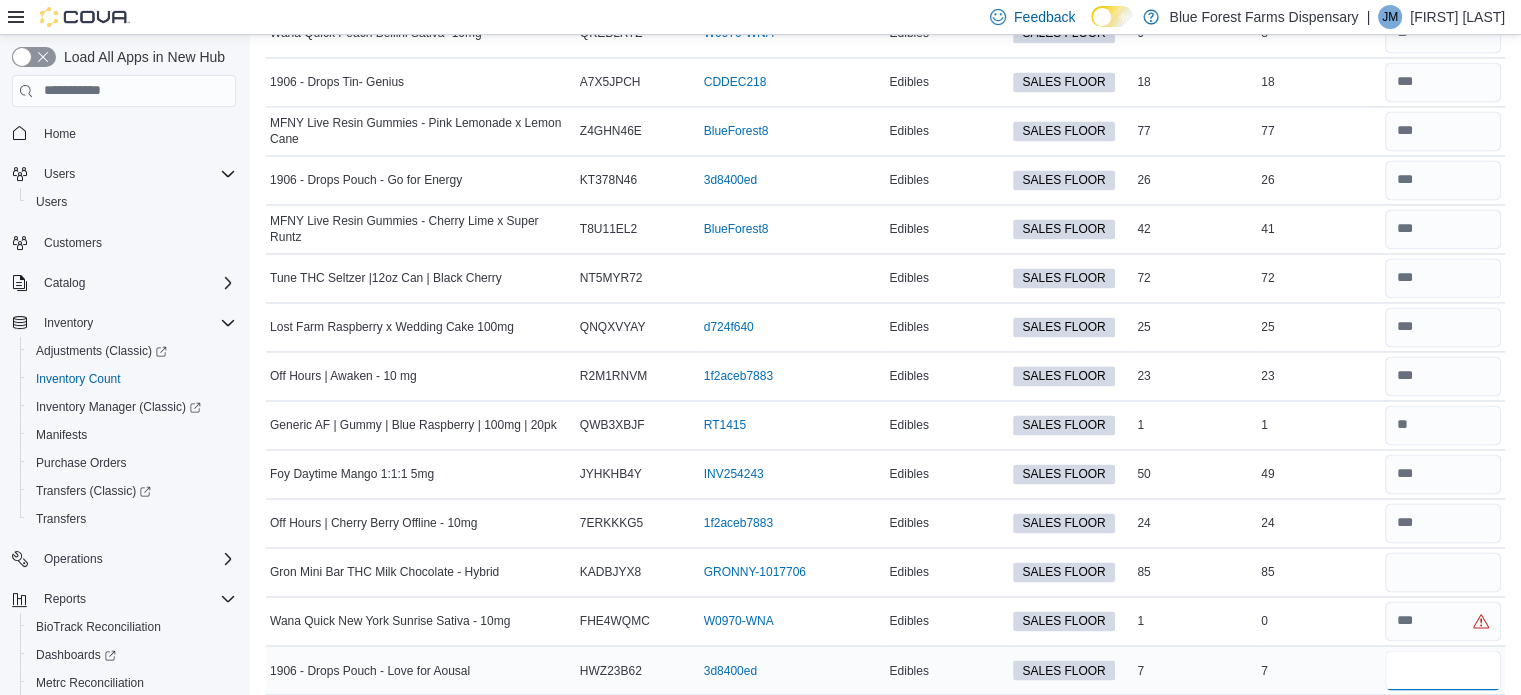 click at bounding box center (1443, 670) 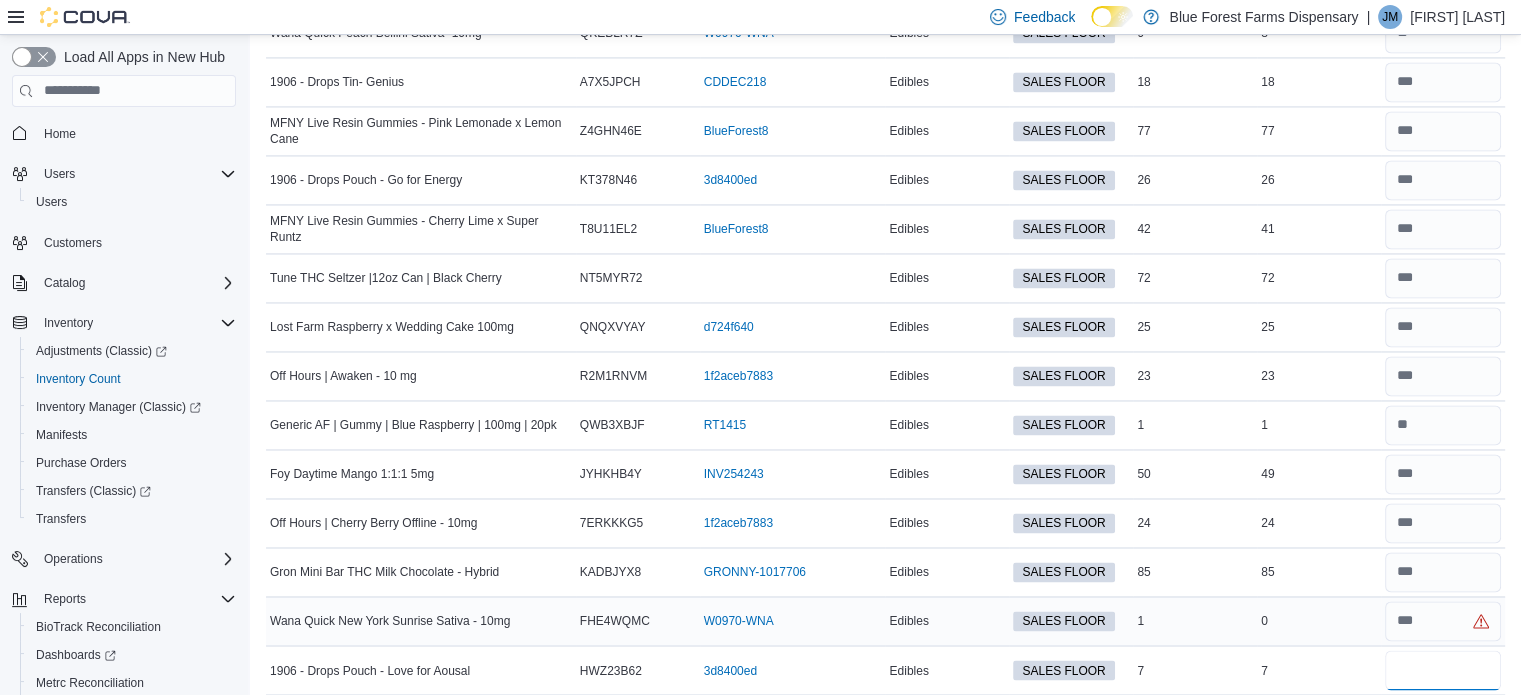 type on "*" 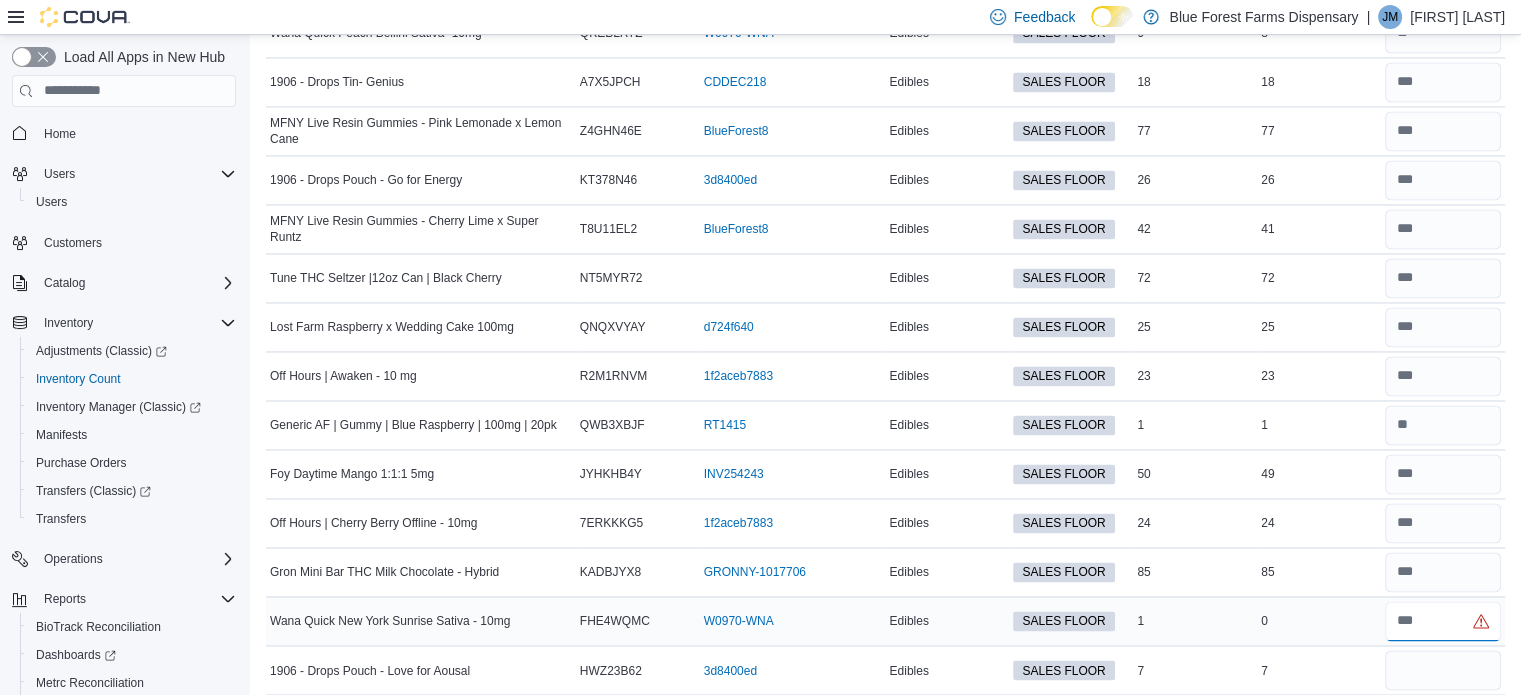 click at bounding box center (1443, 621) 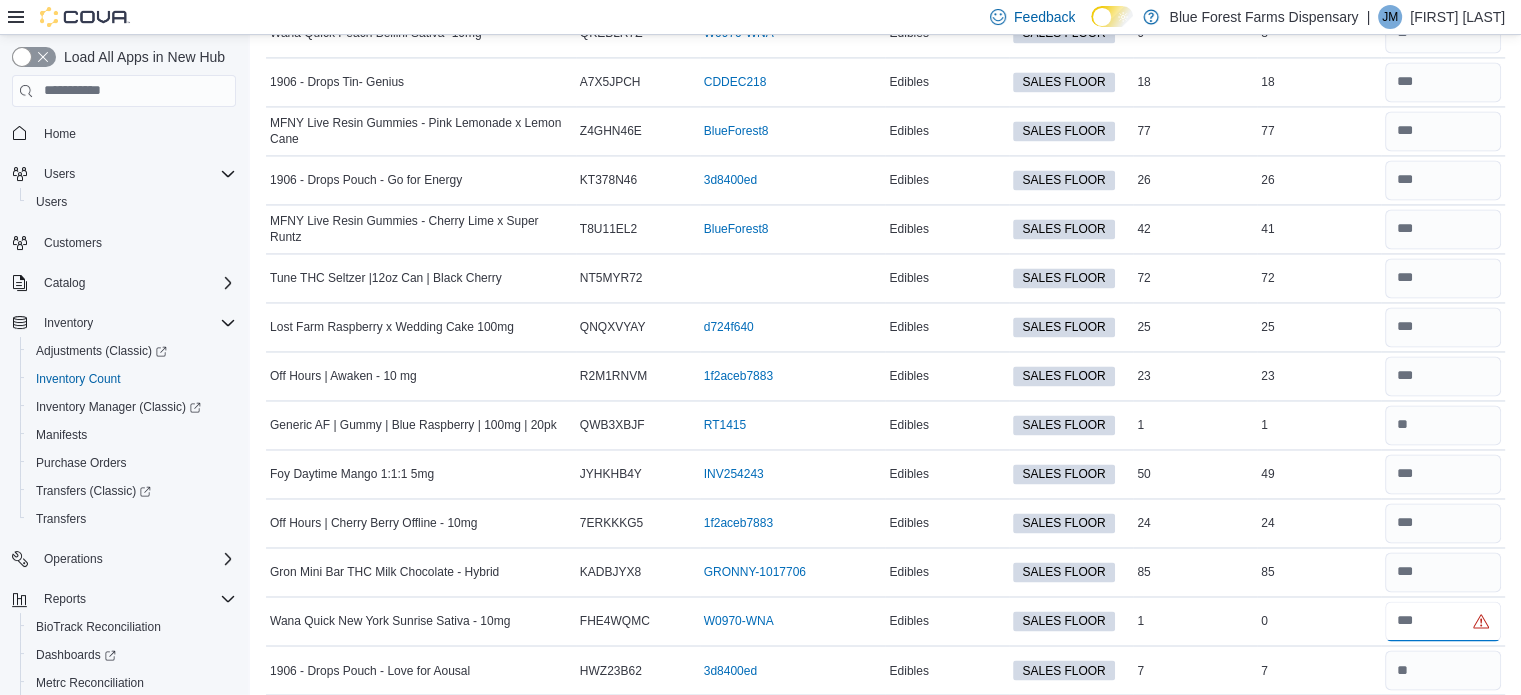 type on "*" 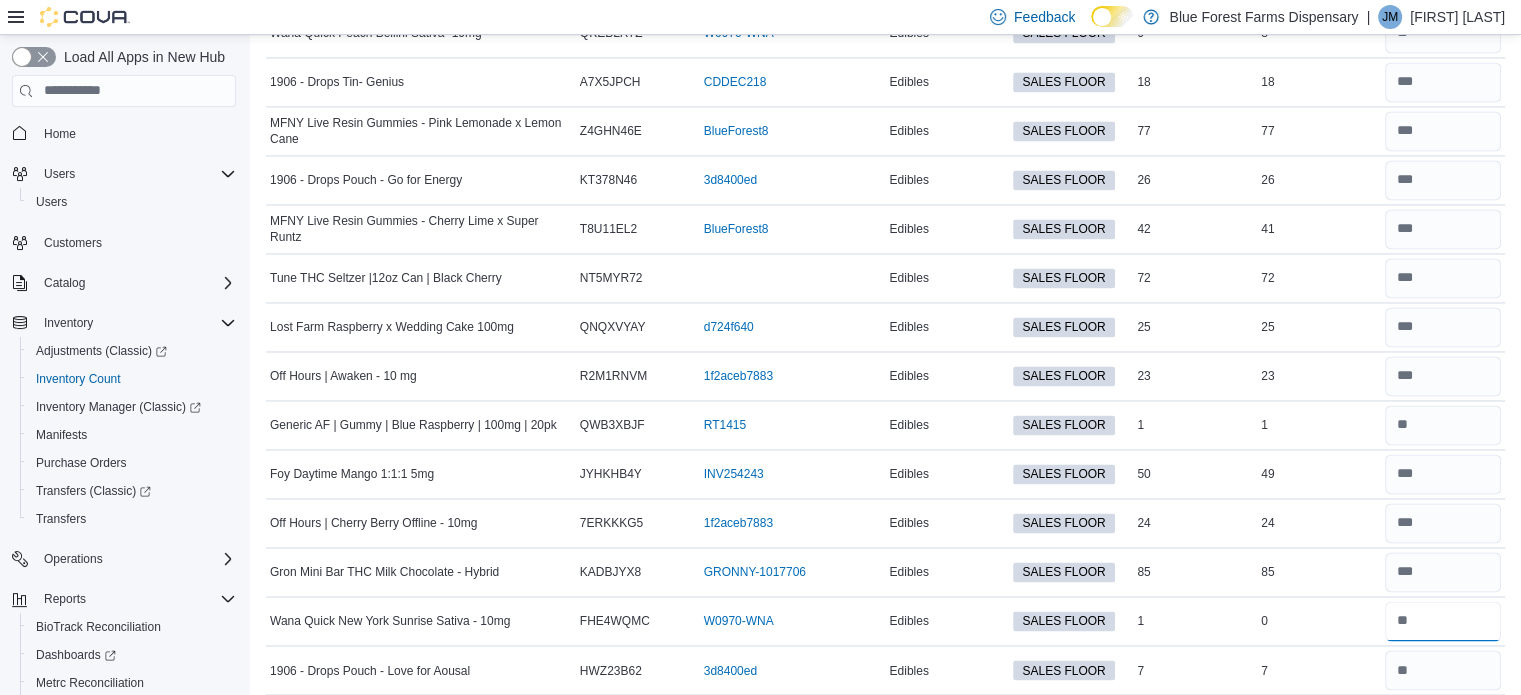 type on "*" 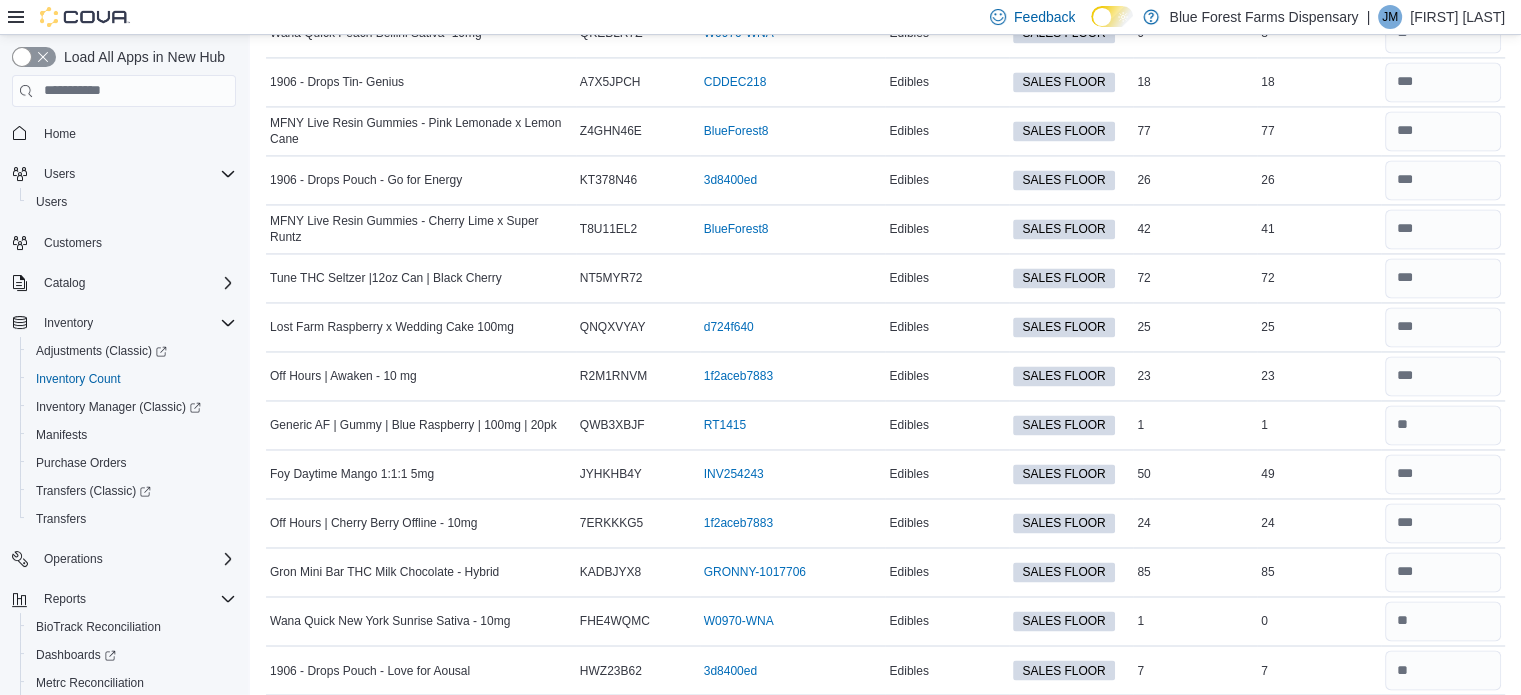 type 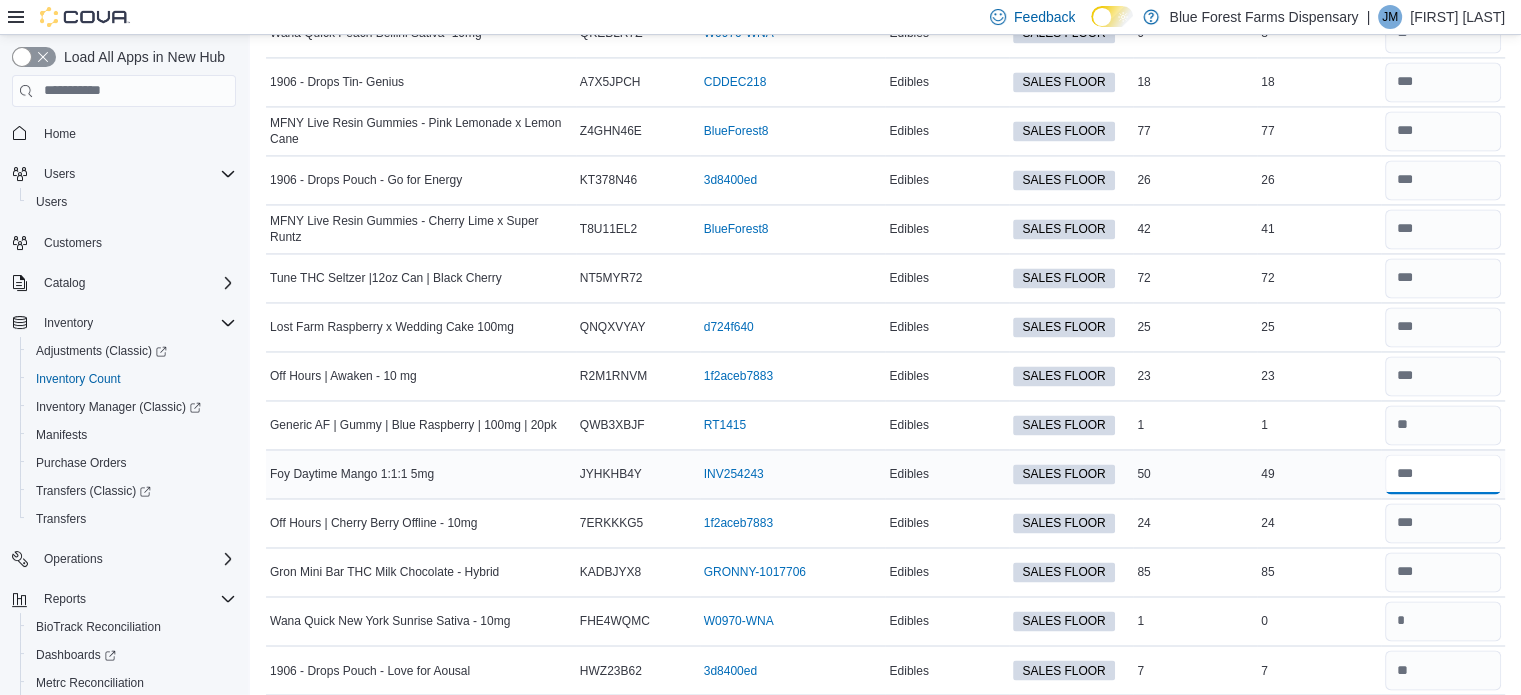 click at bounding box center [1443, 474] 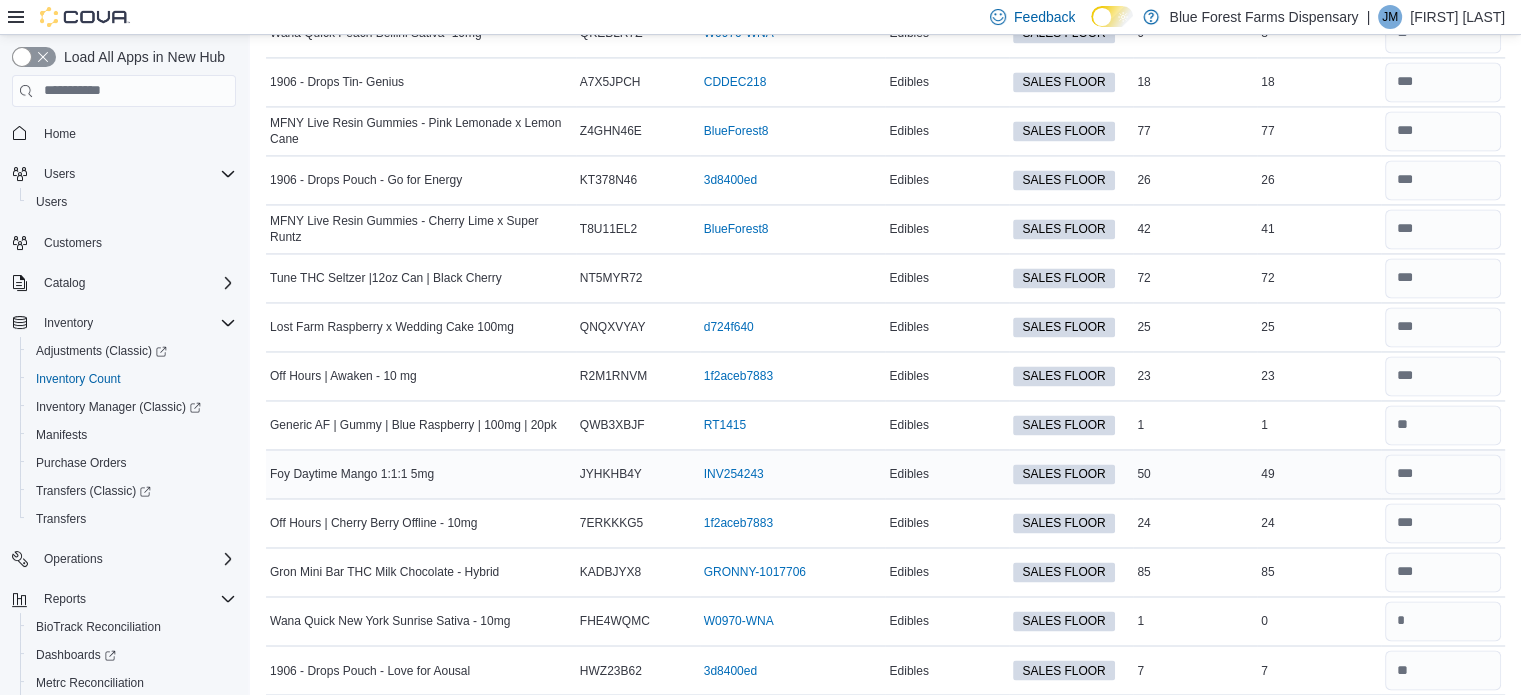 drag, startPoint x: 1444, startPoint y: 450, endPoint x: 837, endPoint y: 274, distance: 632.0008 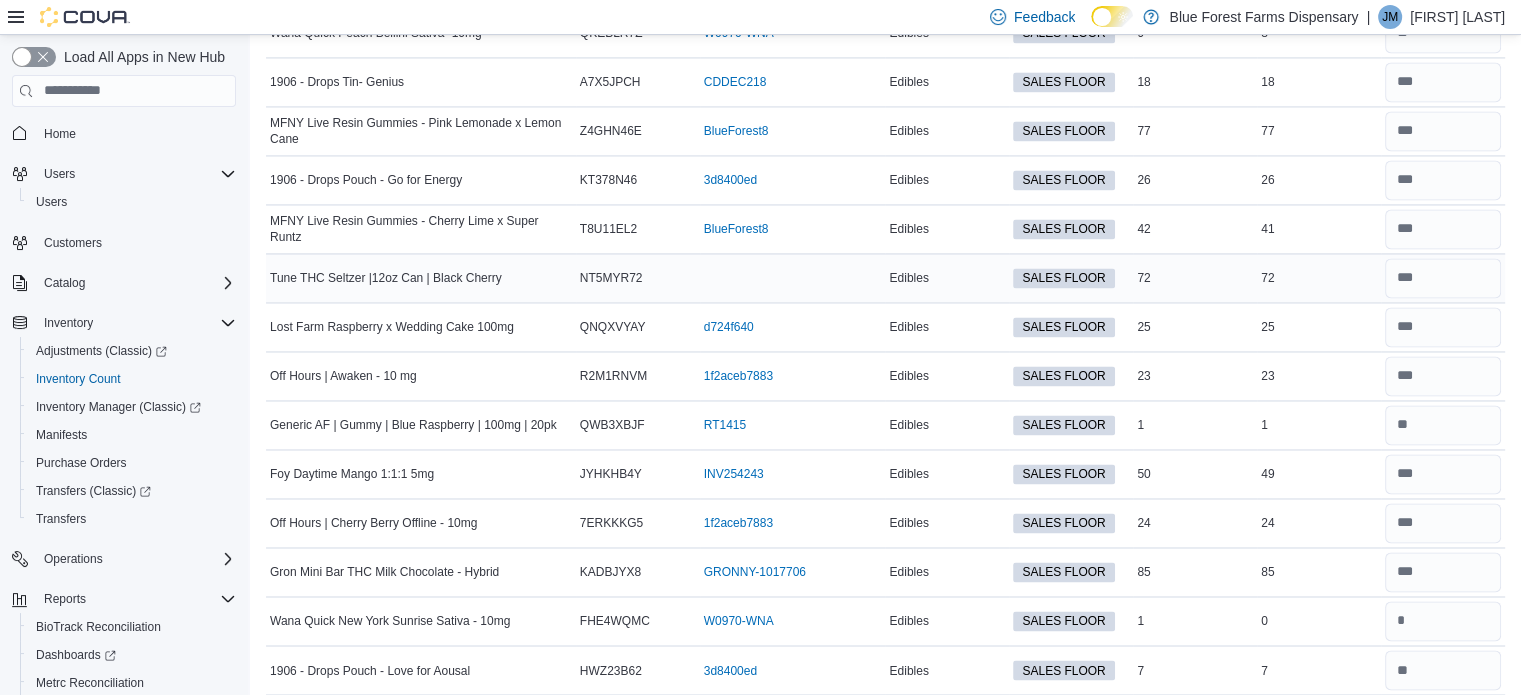 type 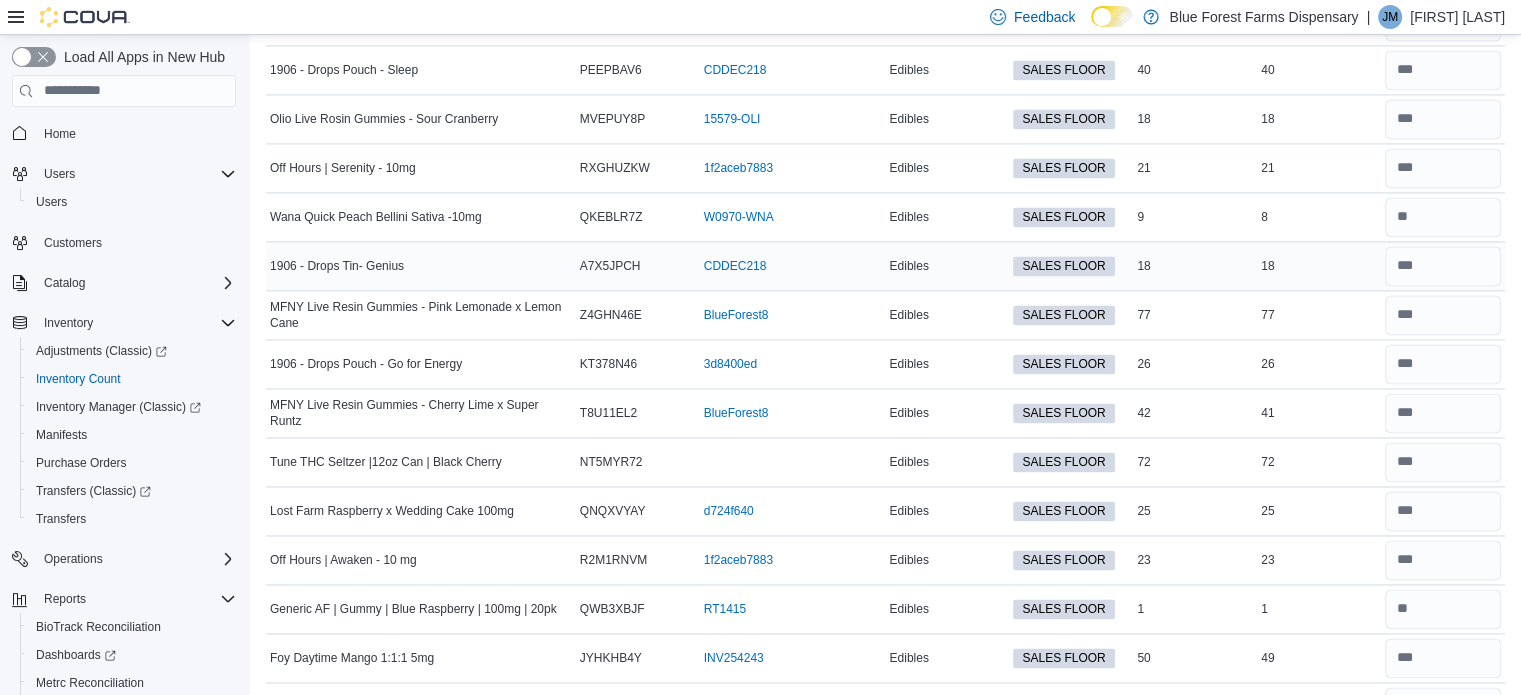 scroll, scrollTop: 2976, scrollLeft: 0, axis: vertical 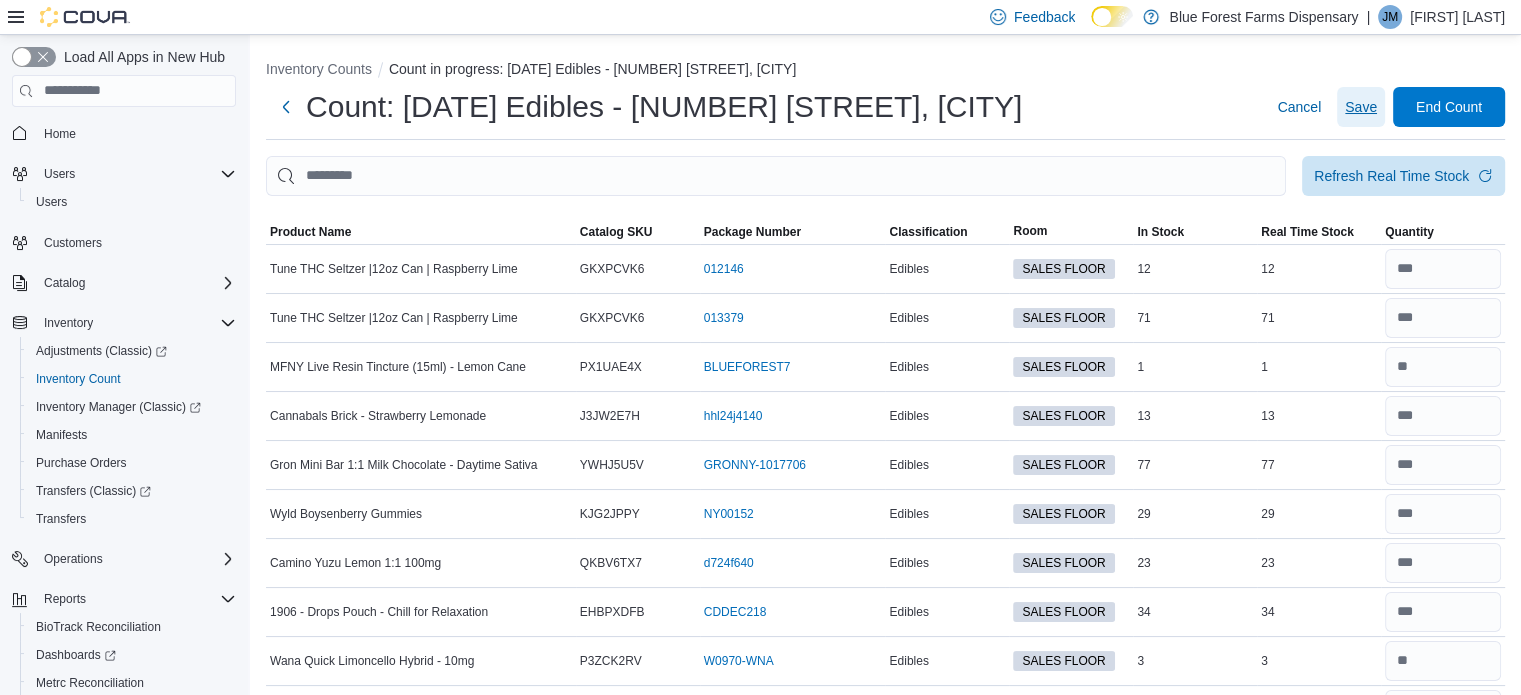 click on "Save" at bounding box center [1361, 107] 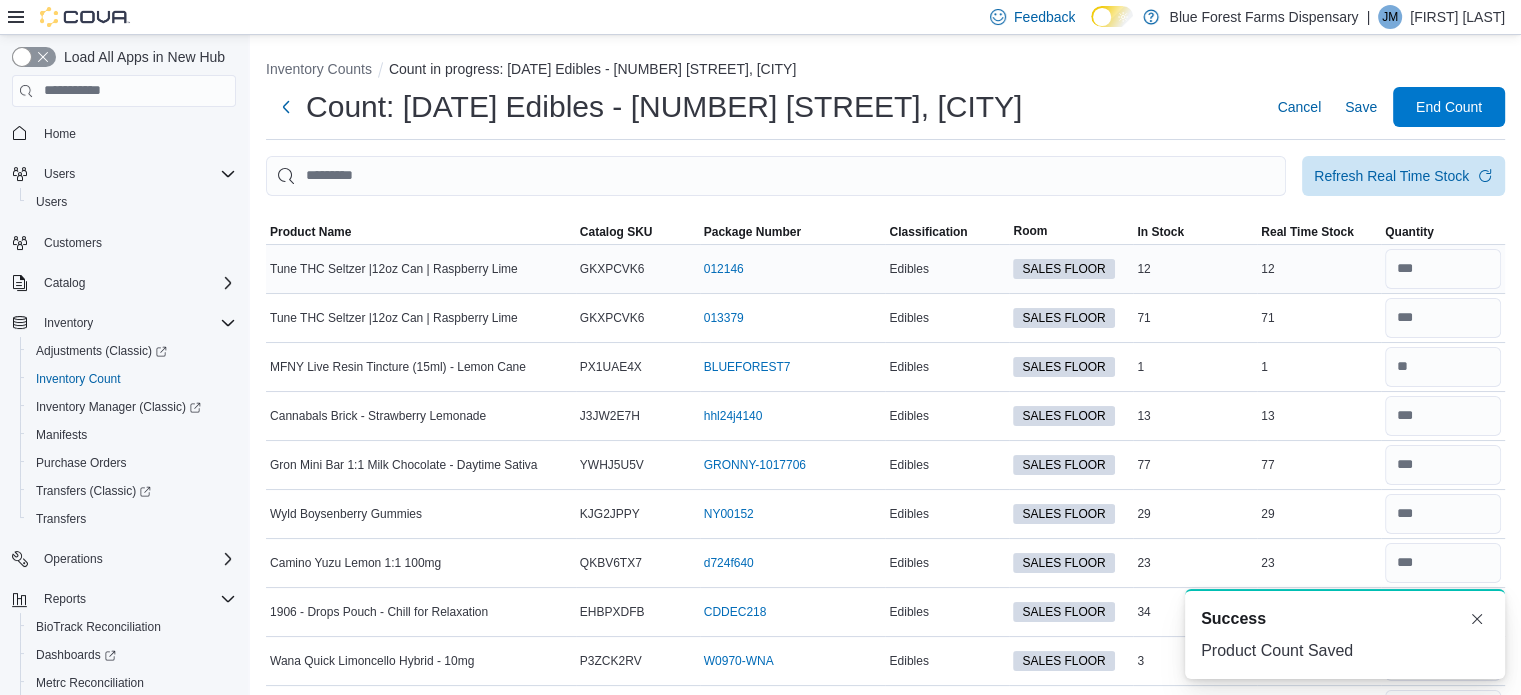 scroll, scrollTop: 0, scrollLeft: 0, axis: both 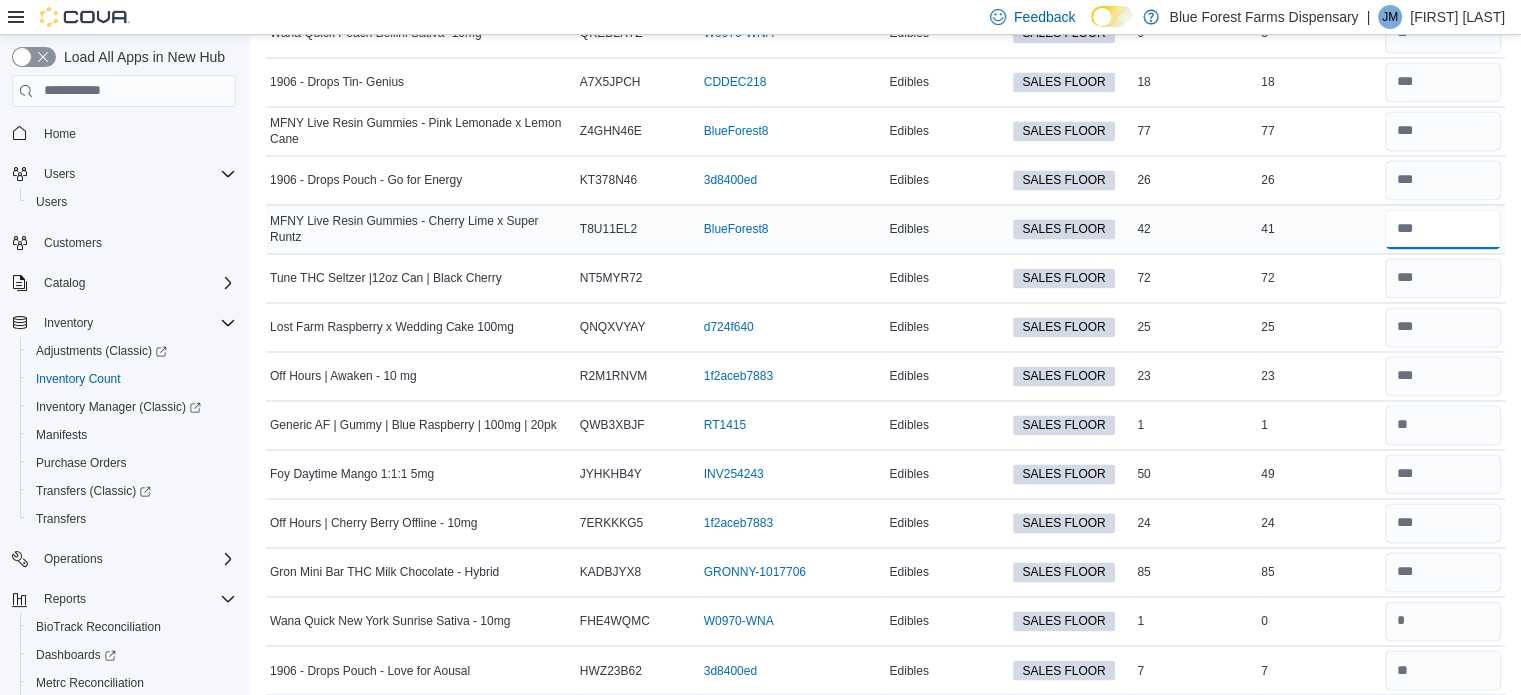 click at bounding box center [1443, 229] 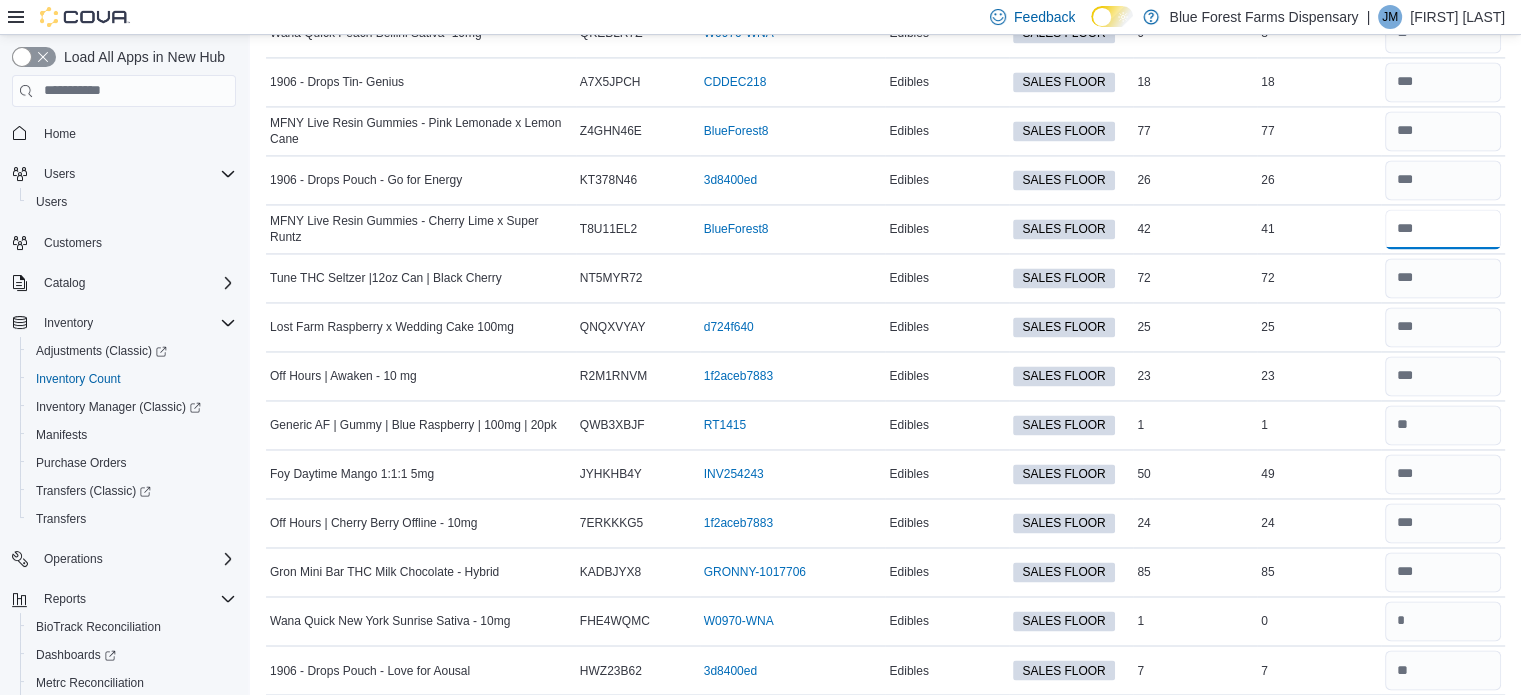 type on "**" 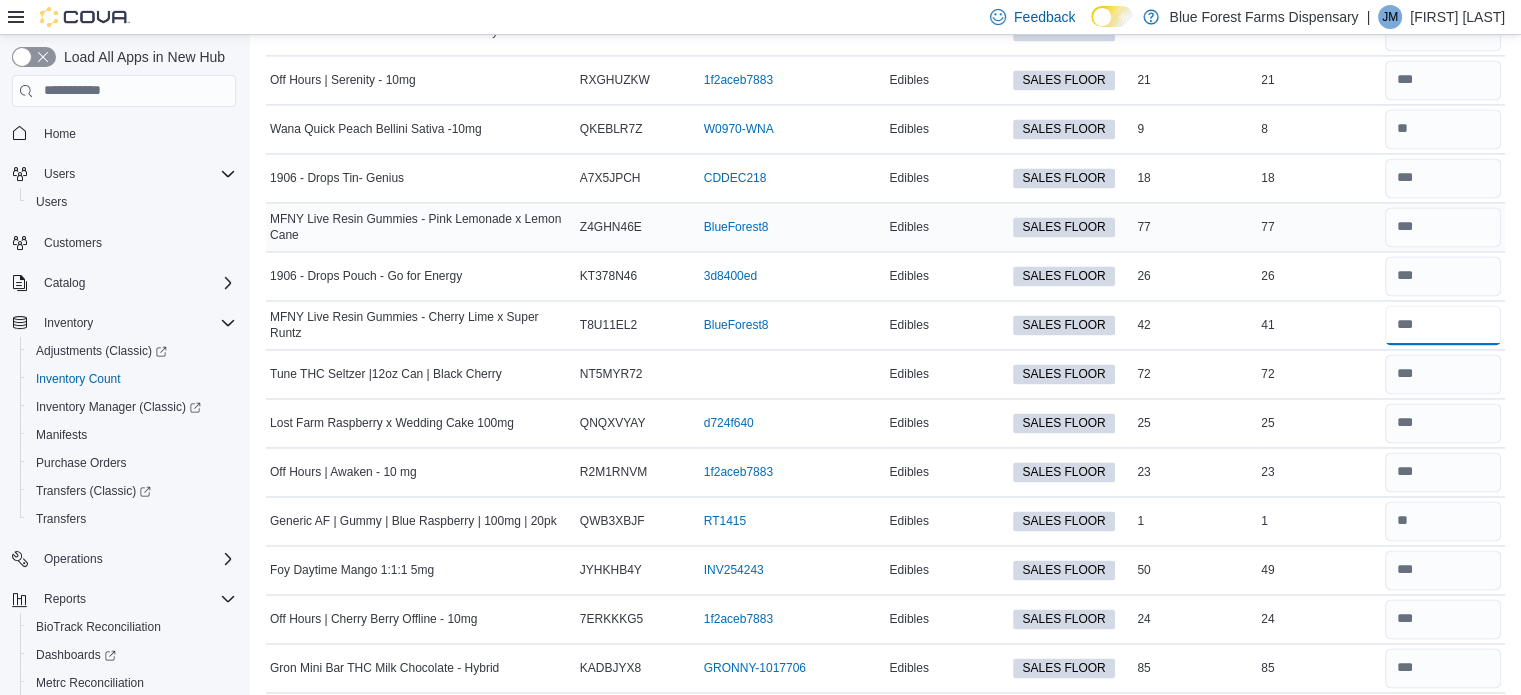 scroll, scrollTop: 3076, scrollLeft: 0, axis: vertical 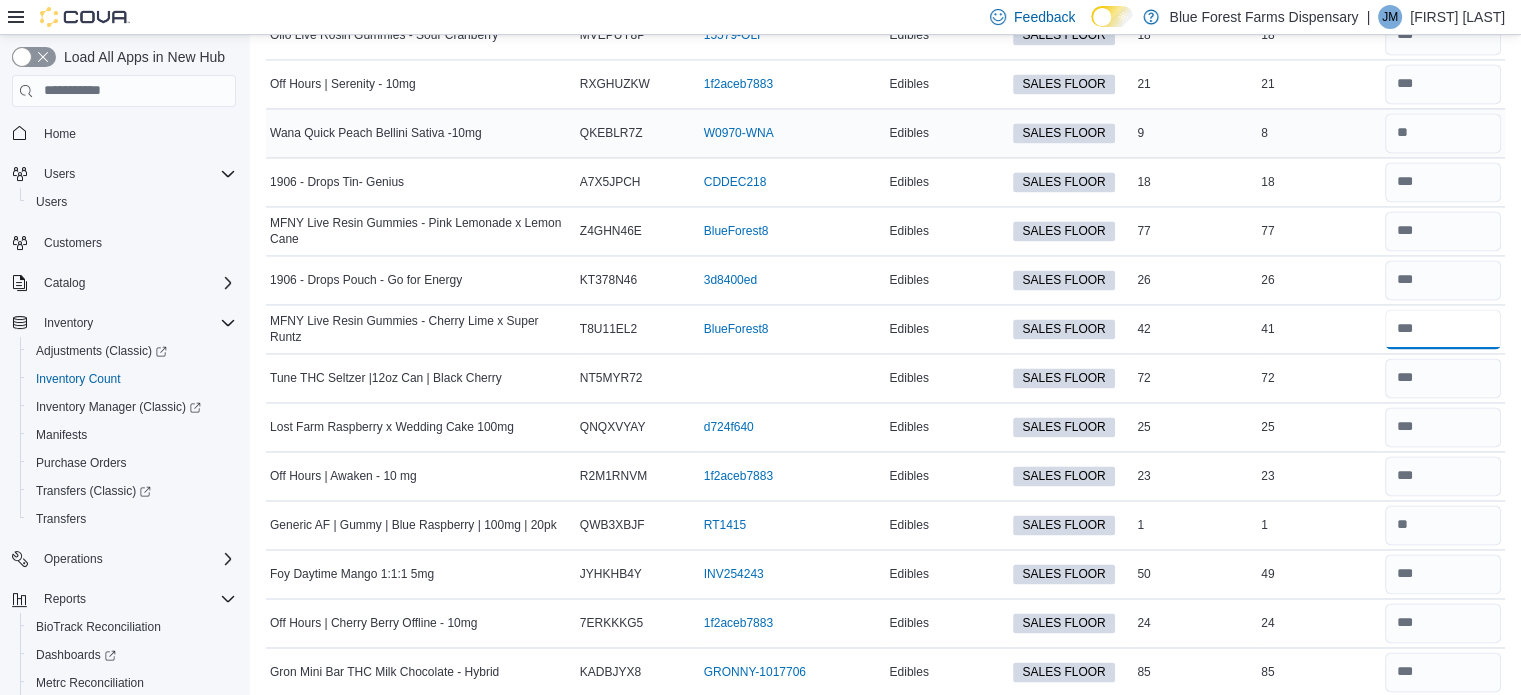 type on "**" 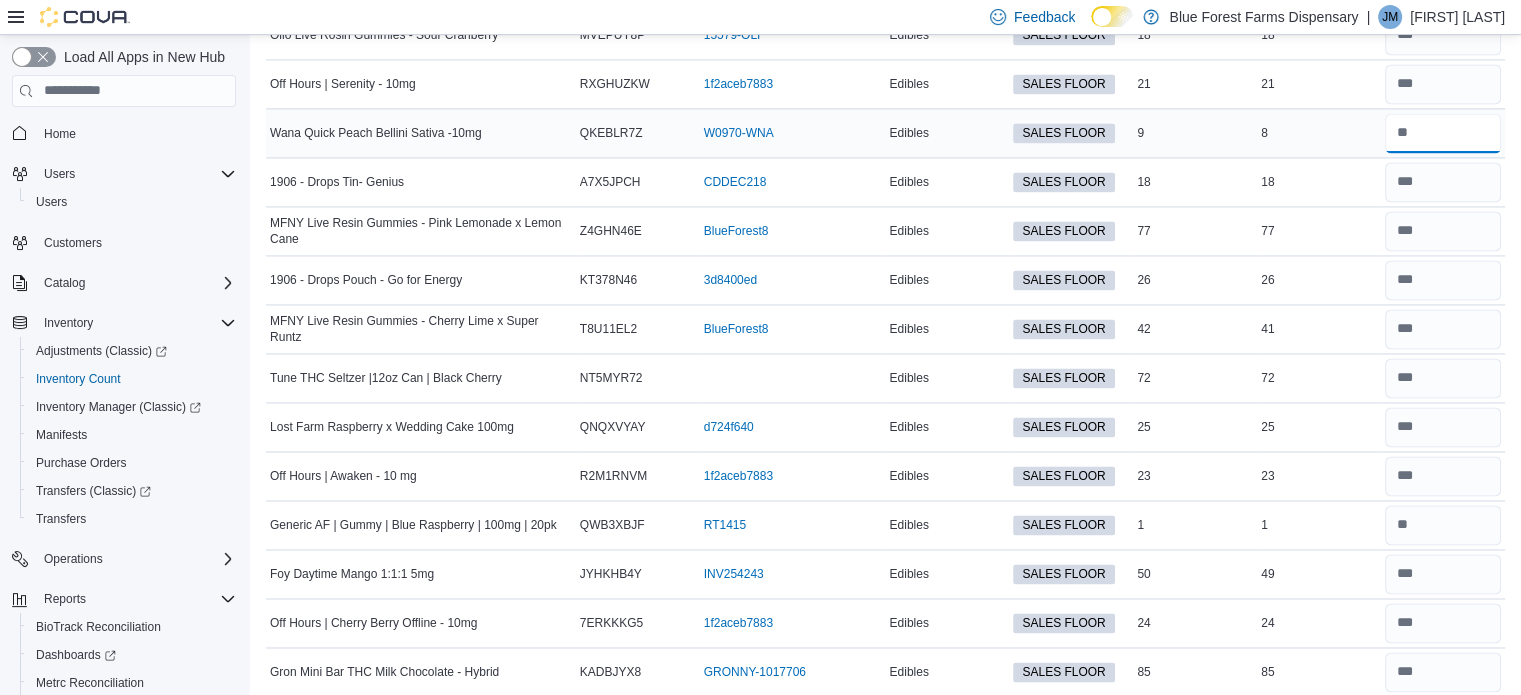 click at bounding box center [1443, 133] 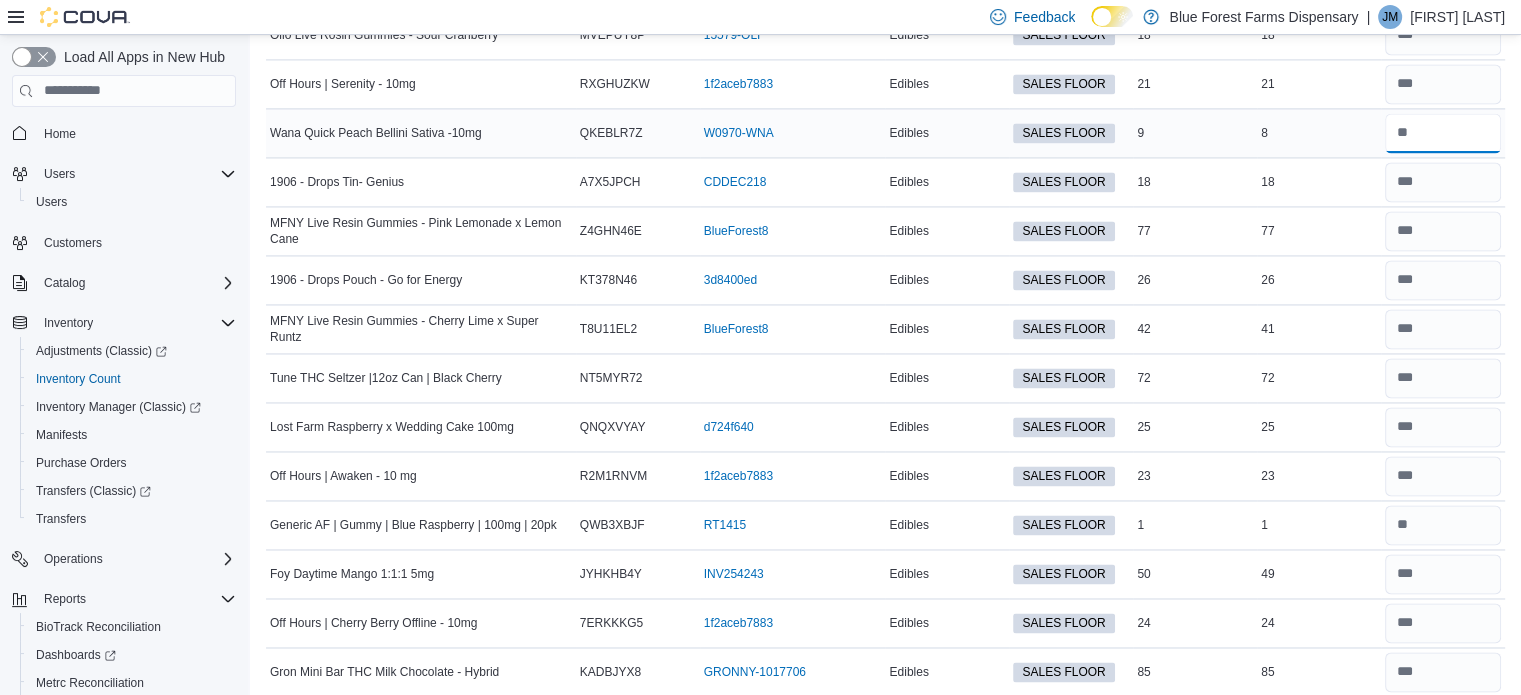 type on "*" 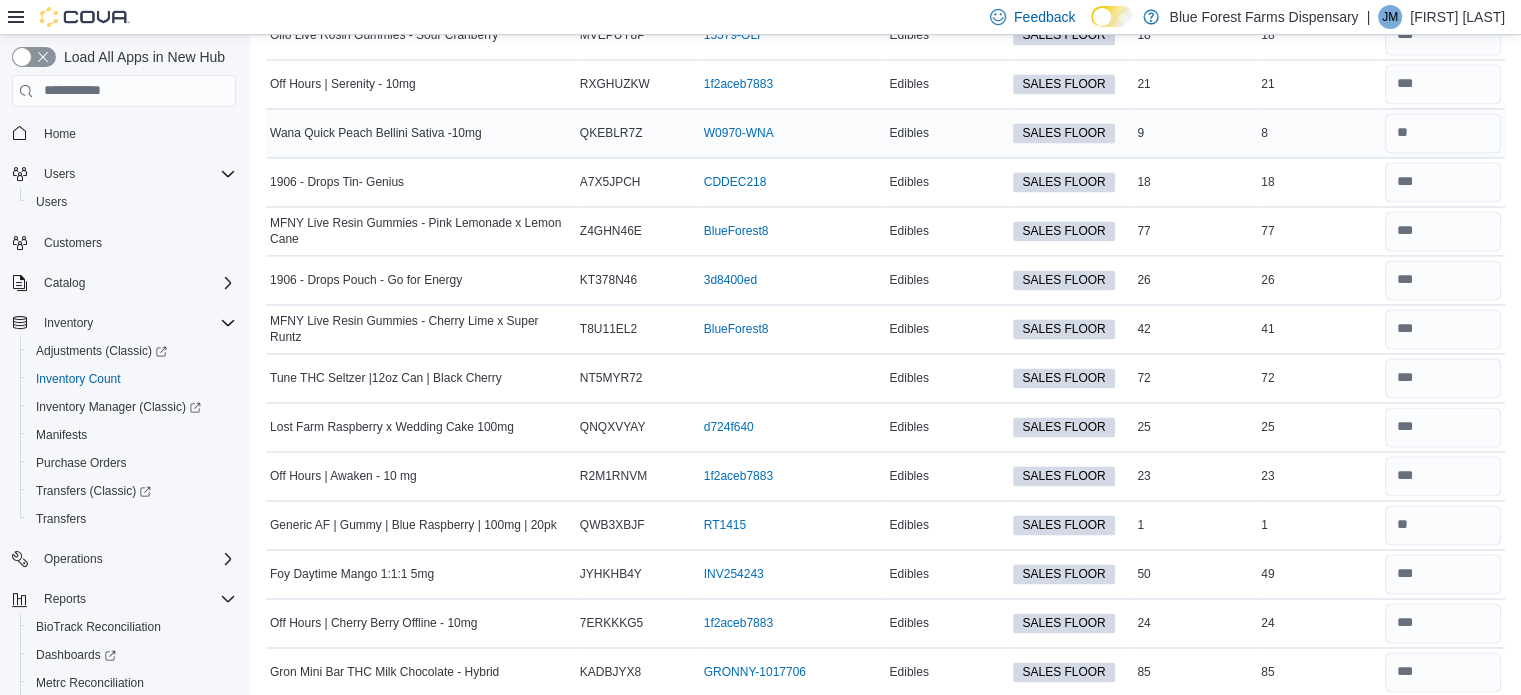 type 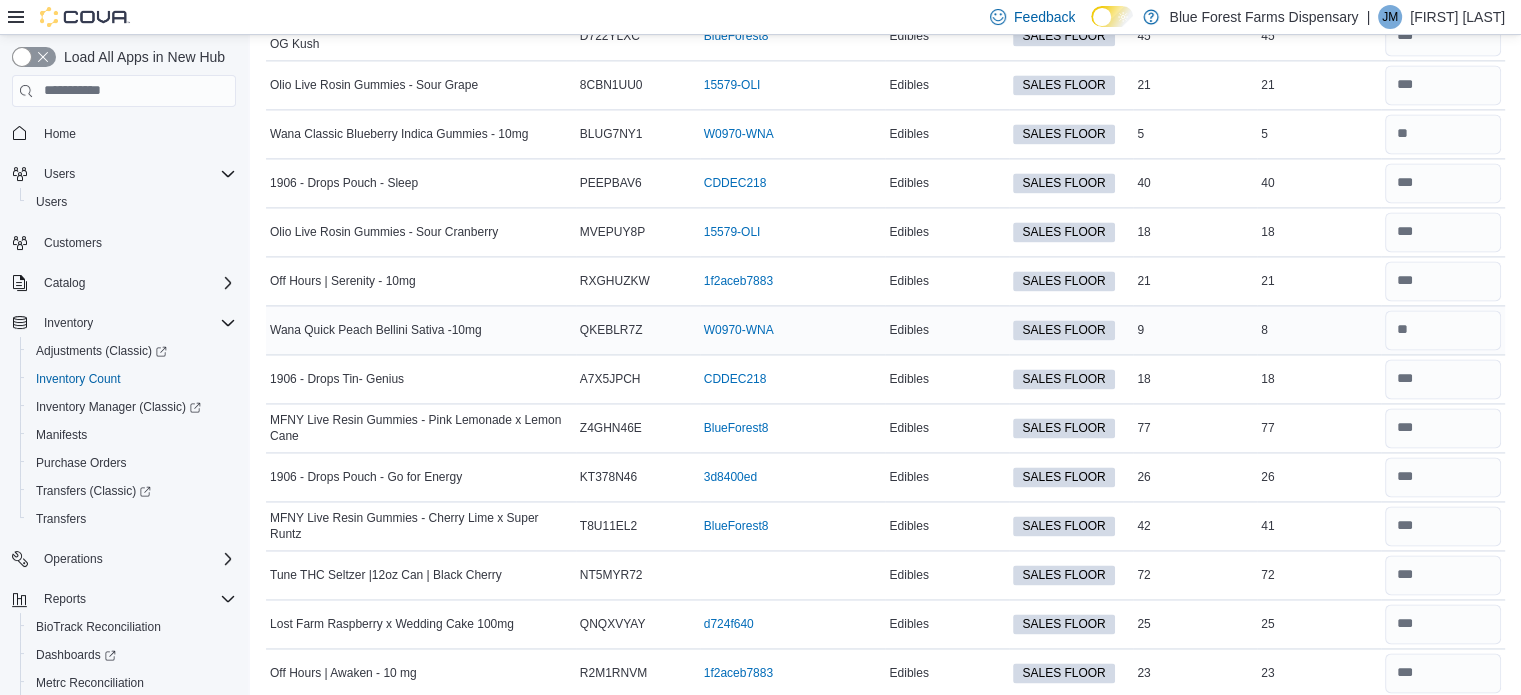 scroll, scrollTop: 2876, scrollLeft: 0, axis: vertical 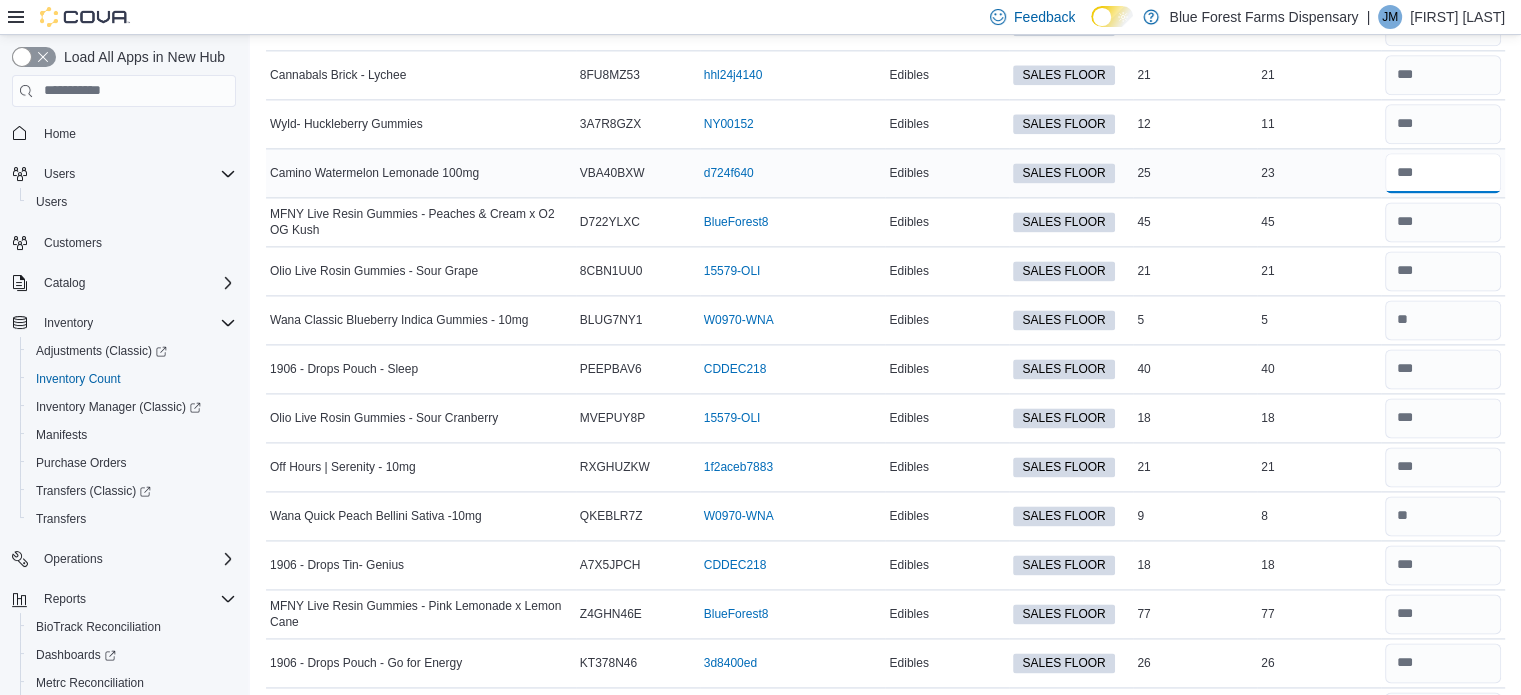 click at bounding box center [1443, 173] 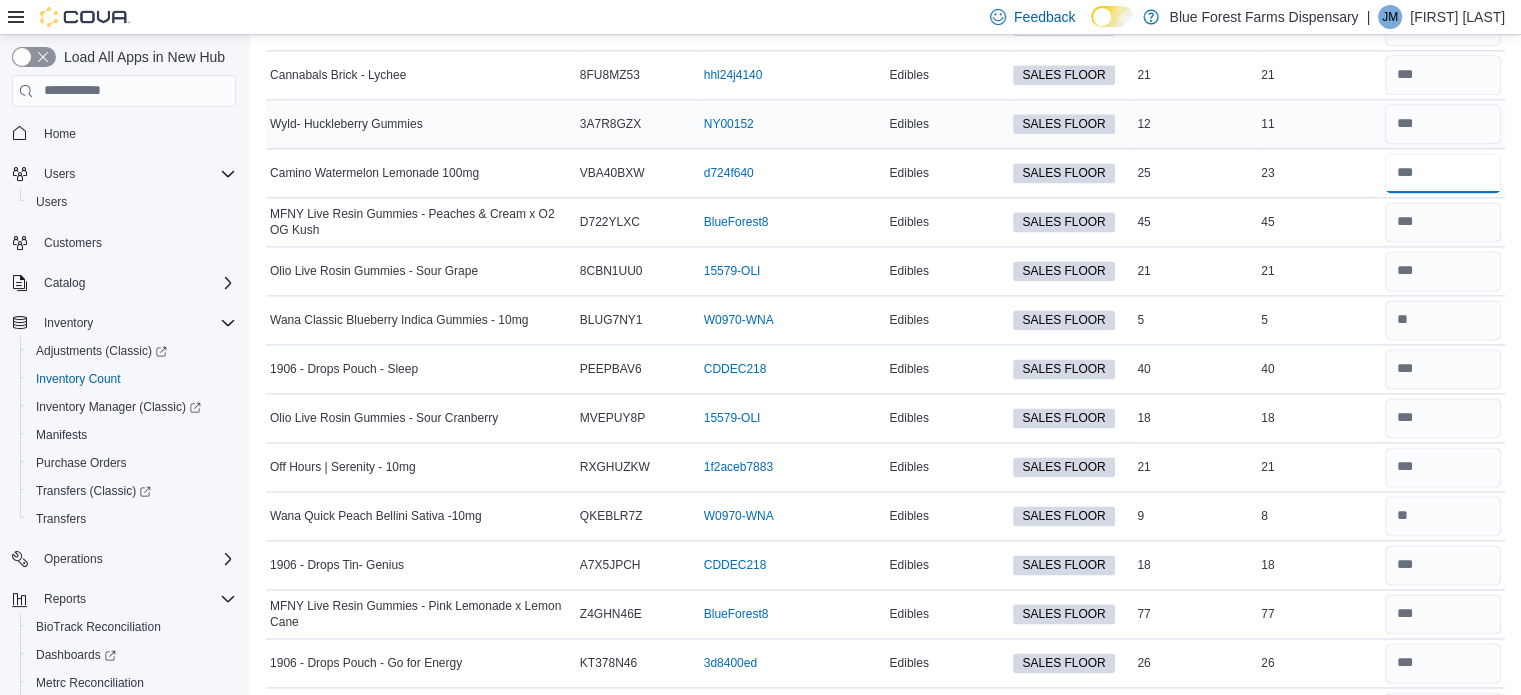 type on "**" 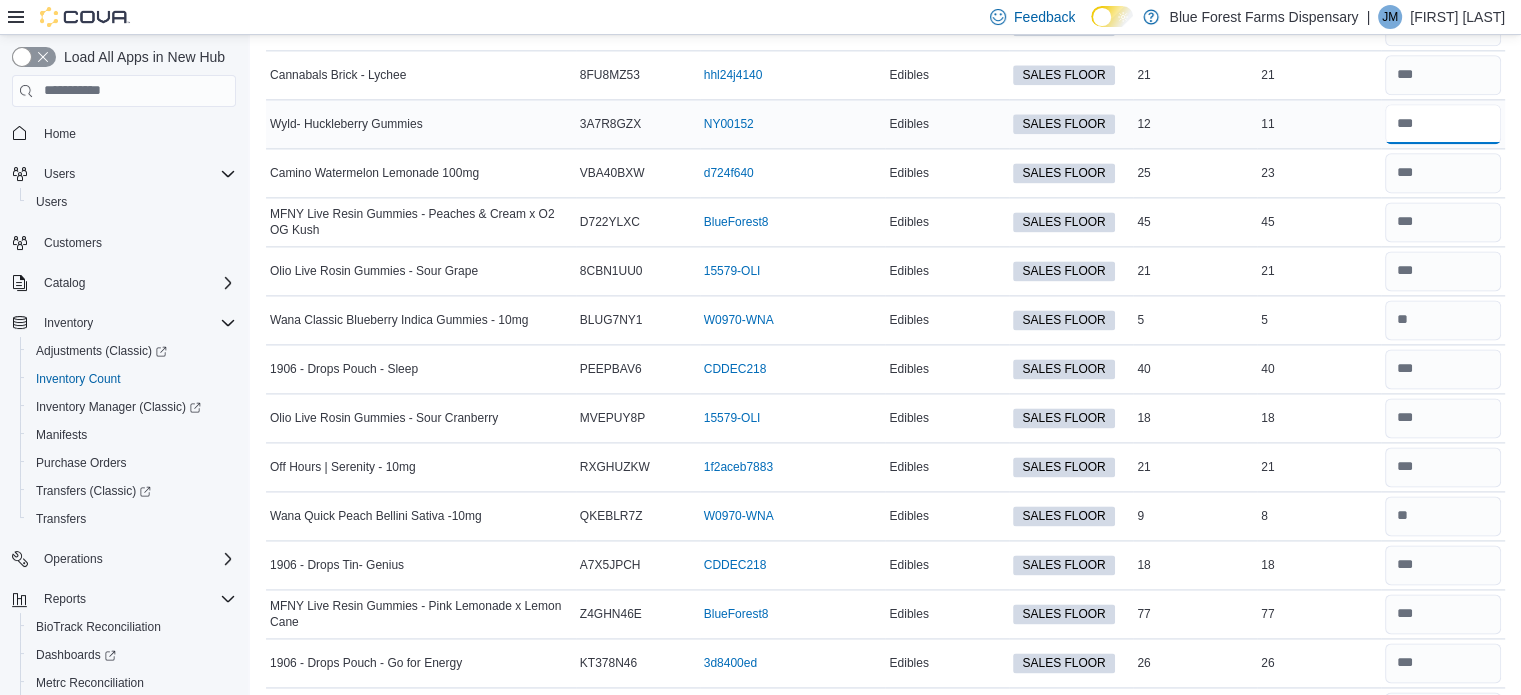 click at bounding box center [1443, 124] 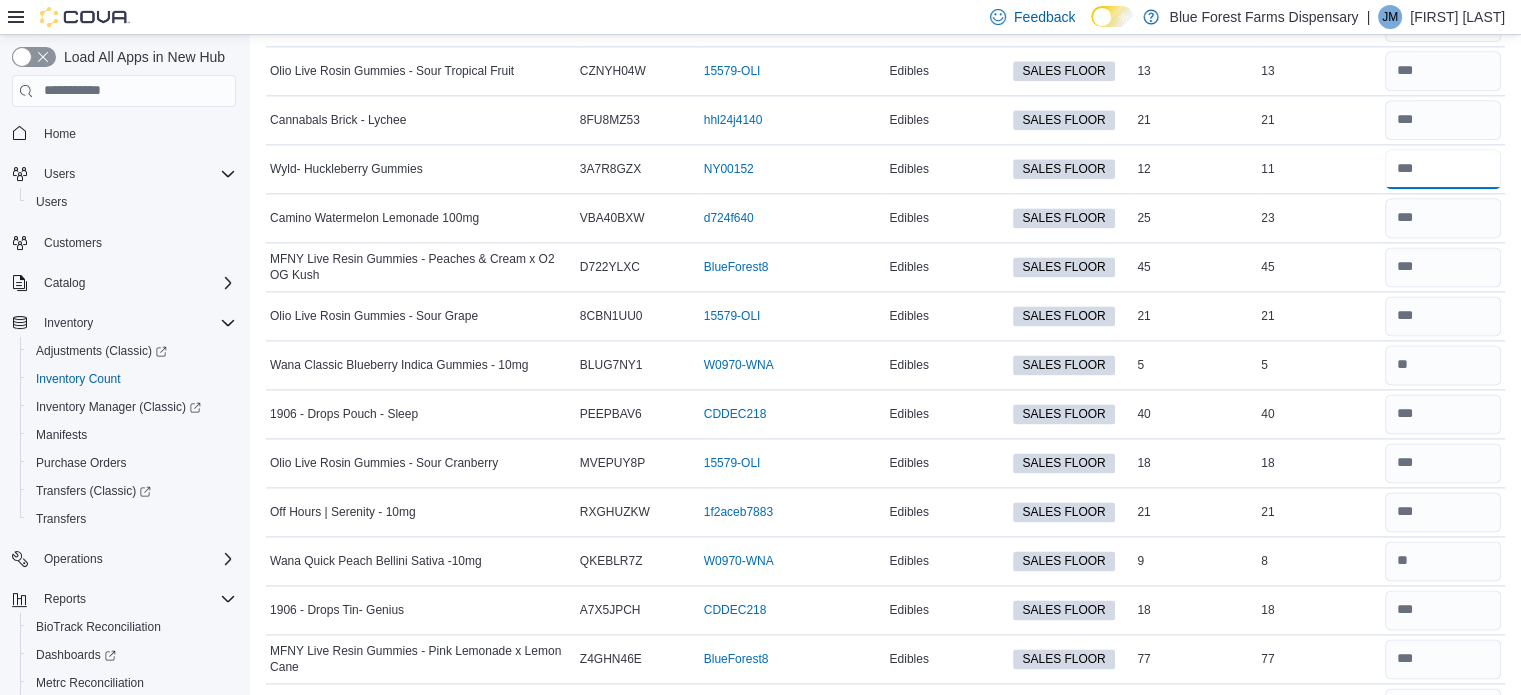 scroll, scrollTop: 2544, scrollLeft: 0, axis: vertical 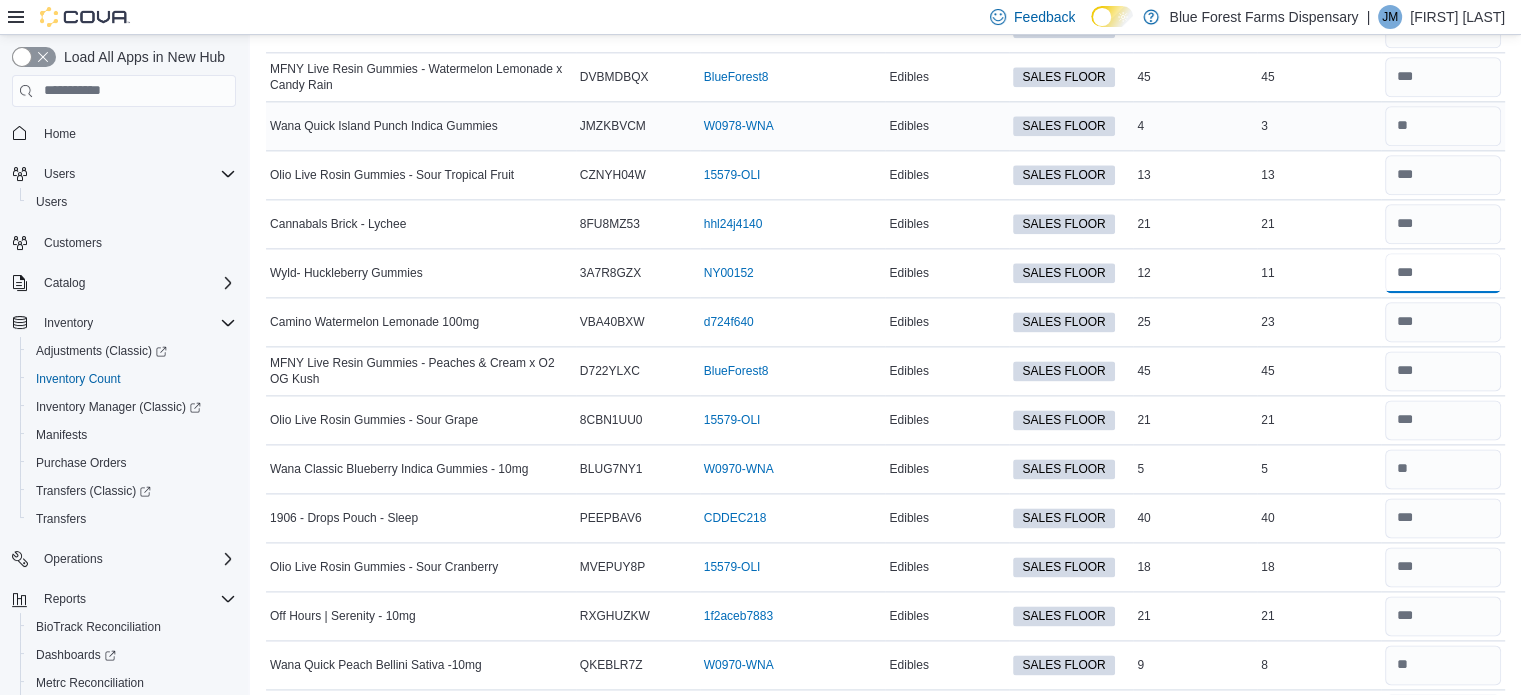 type on "**" 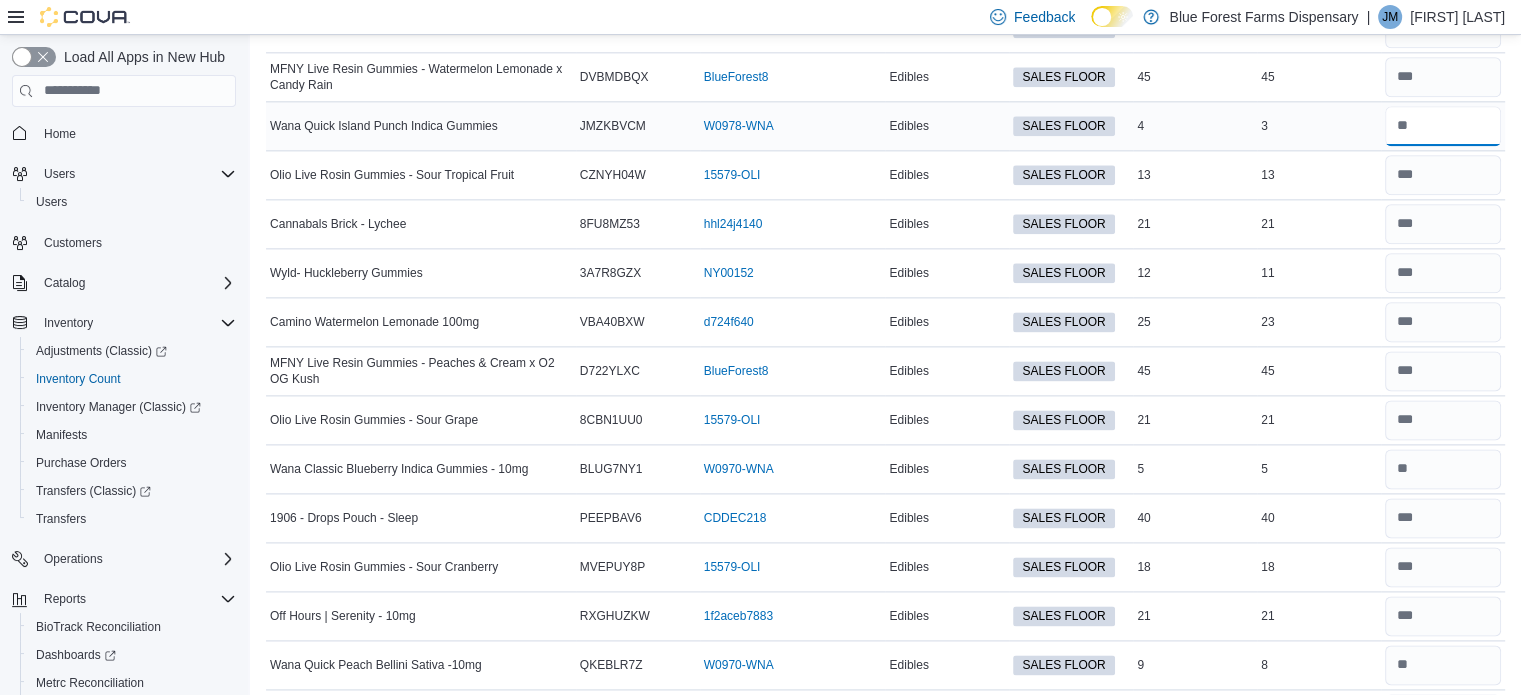 click at bounding box center [1443, 126] 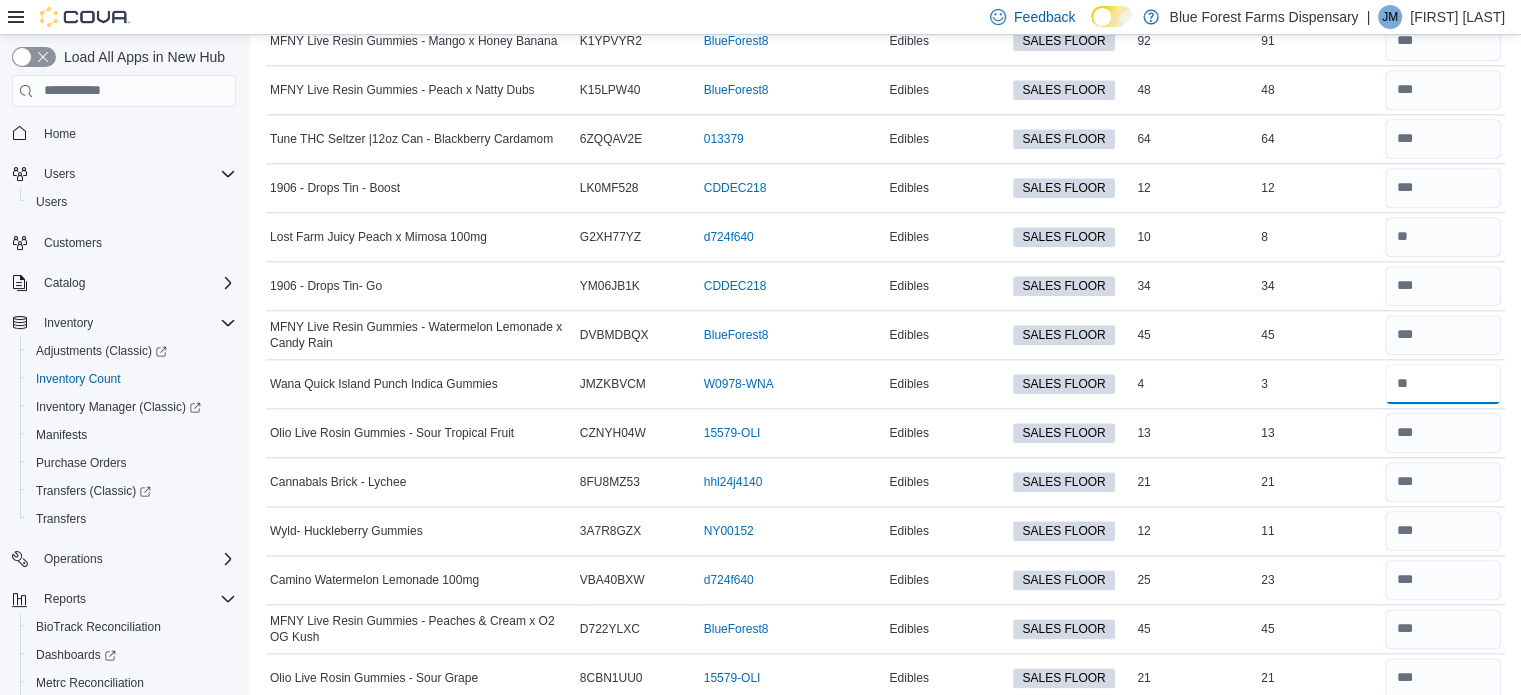 scroll, scrollTop: 2272, scrollLeft: 0, axis: vertical 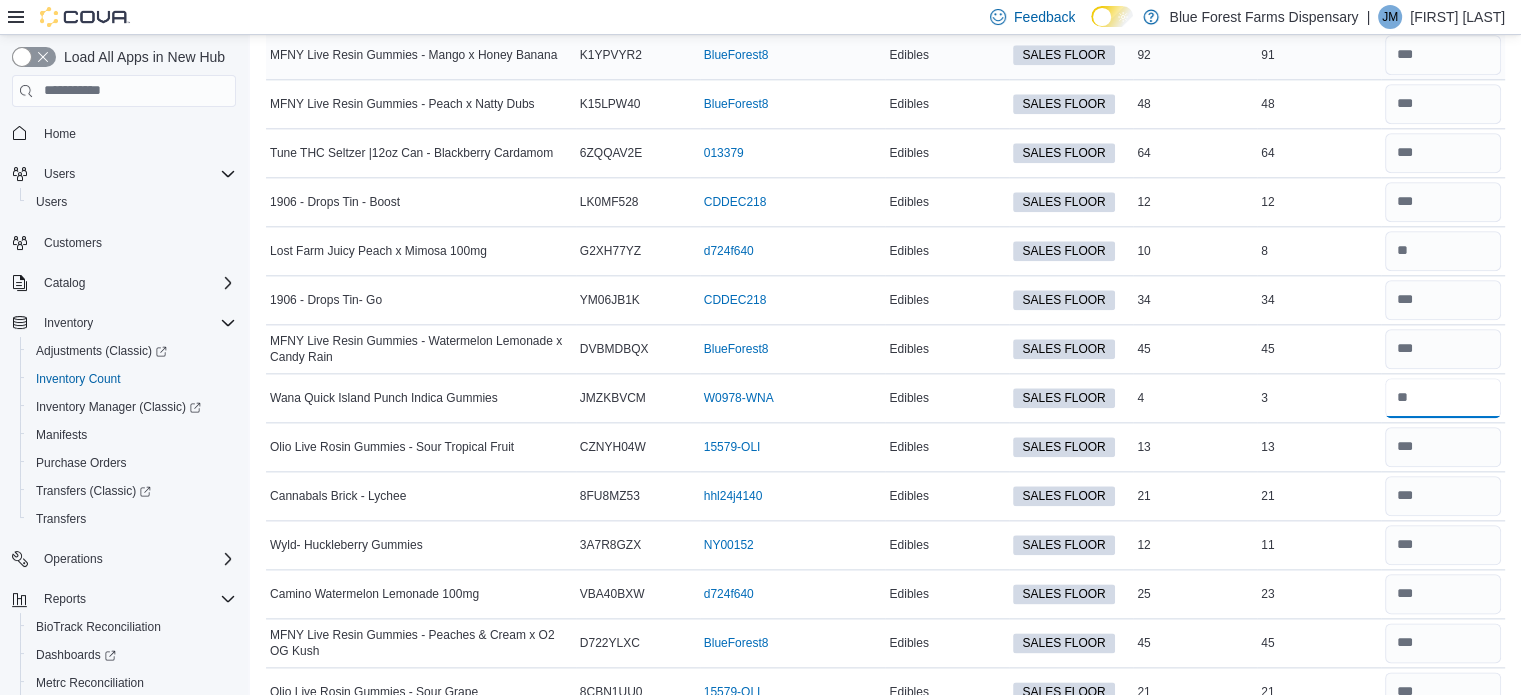 type on "*" 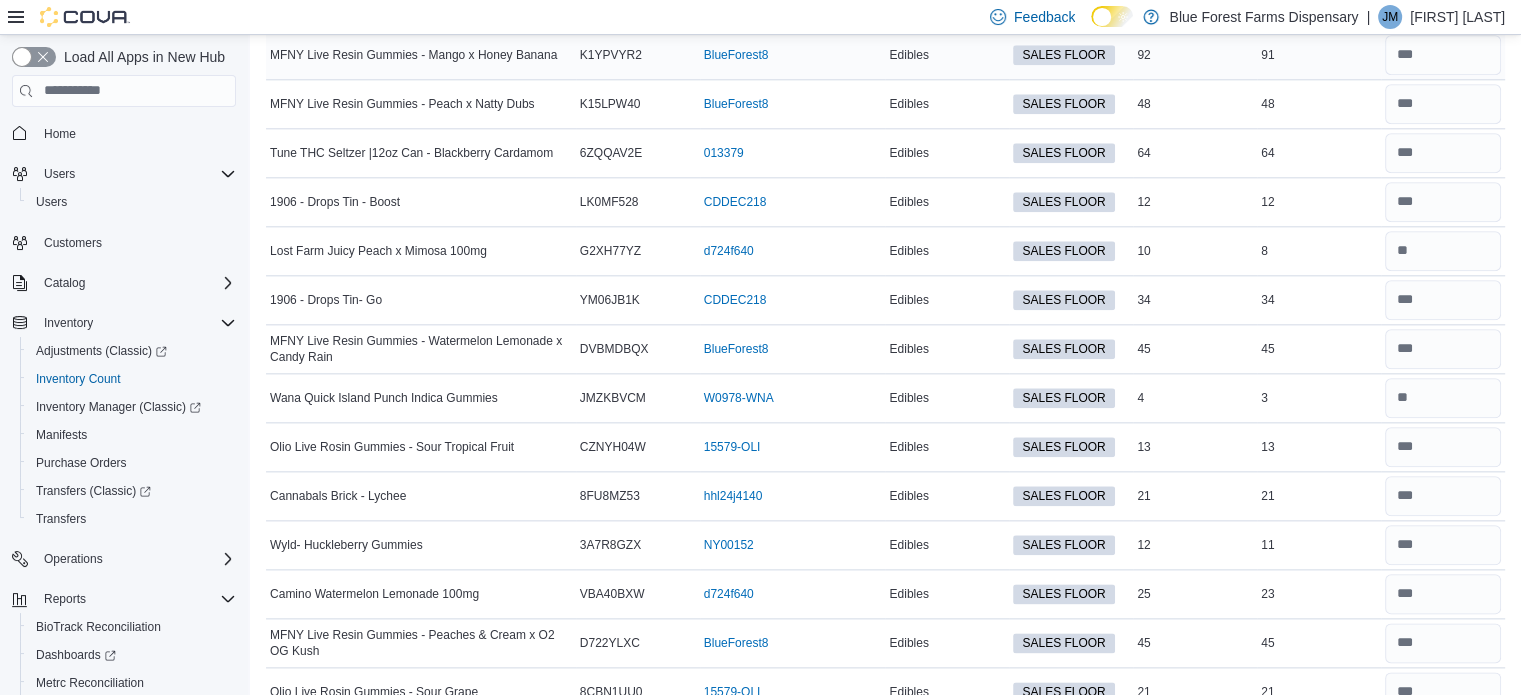 type 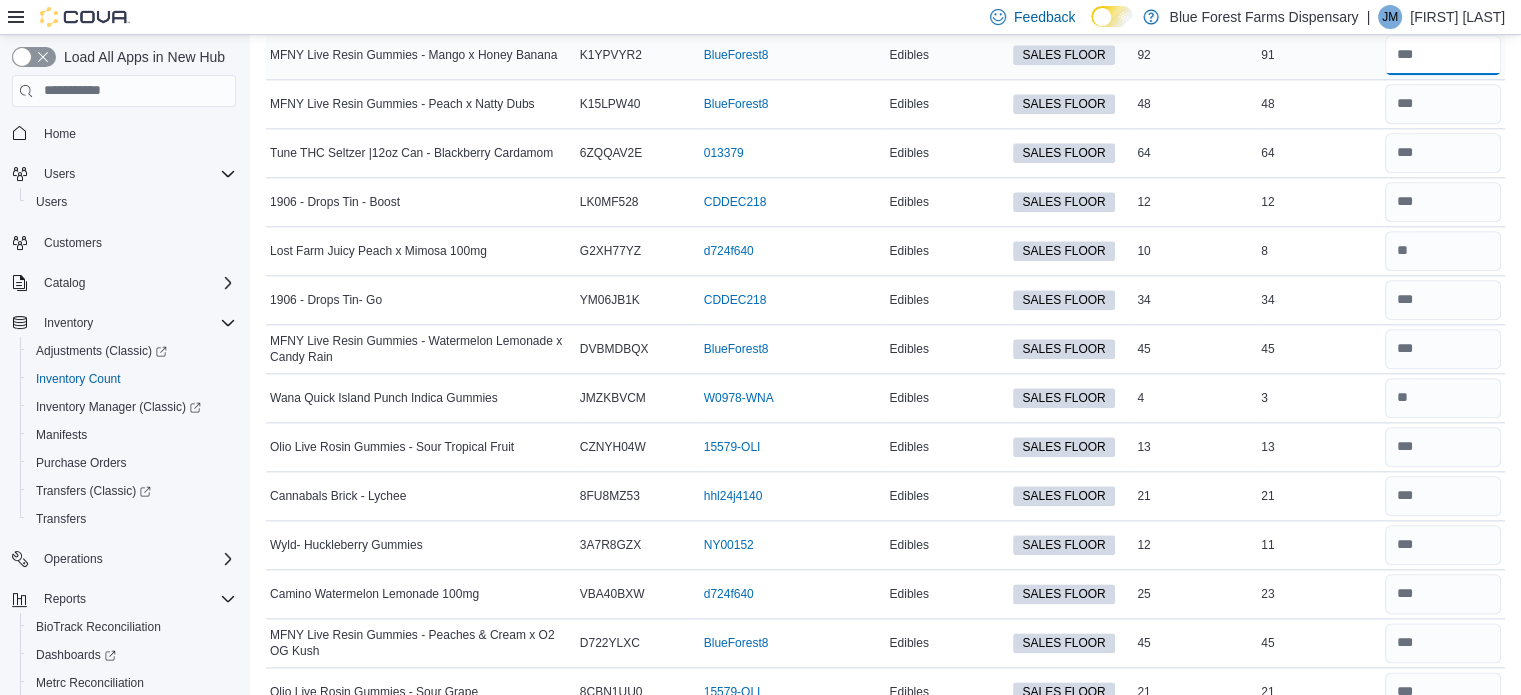 click at bounding box center [1443, 55] 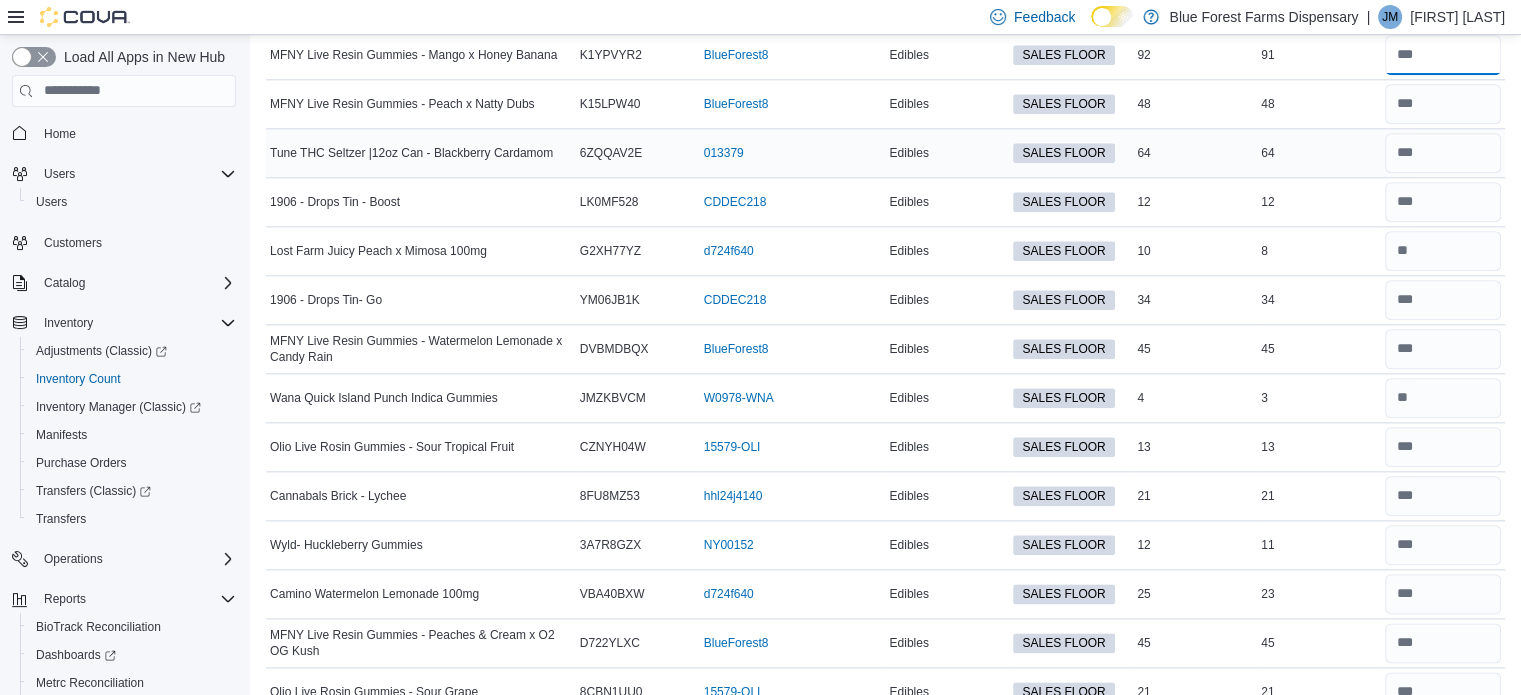 type on "**" 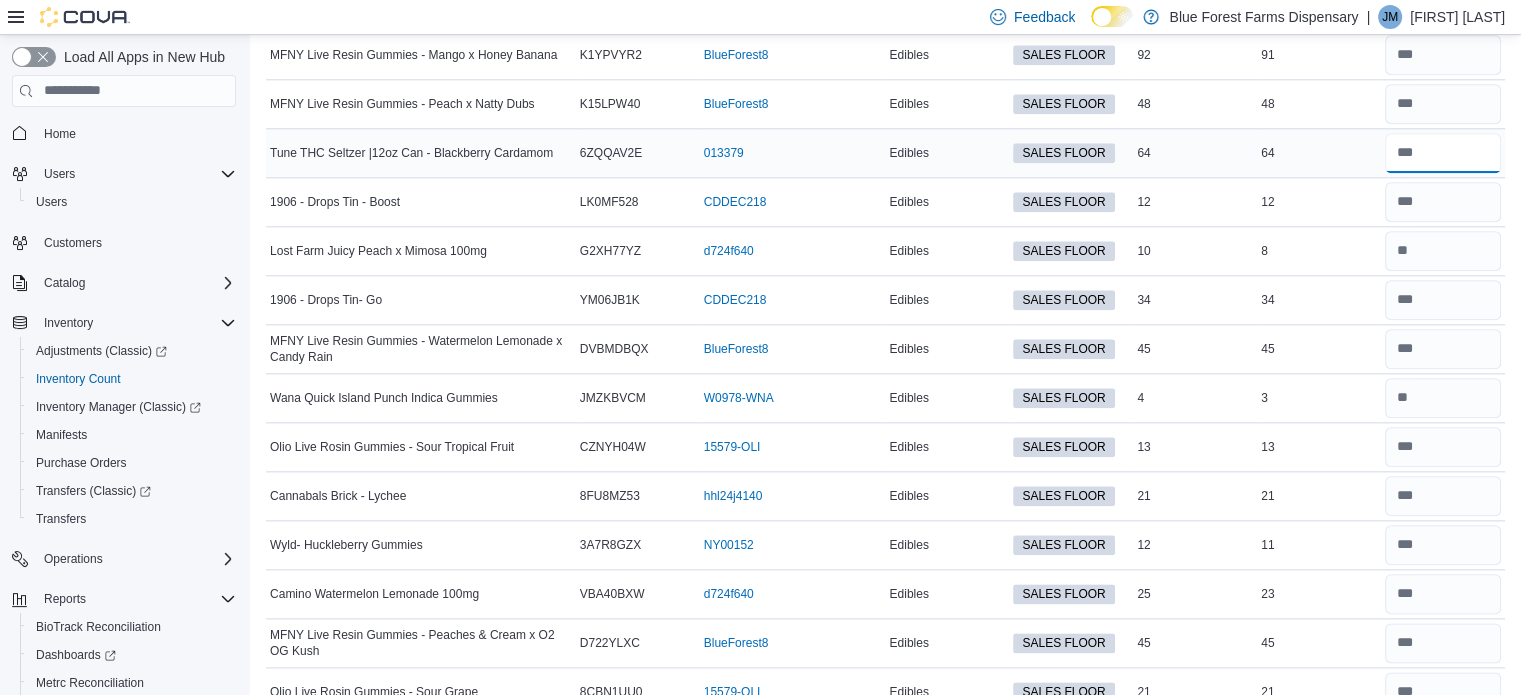 click at bounding box center (1443, 153) 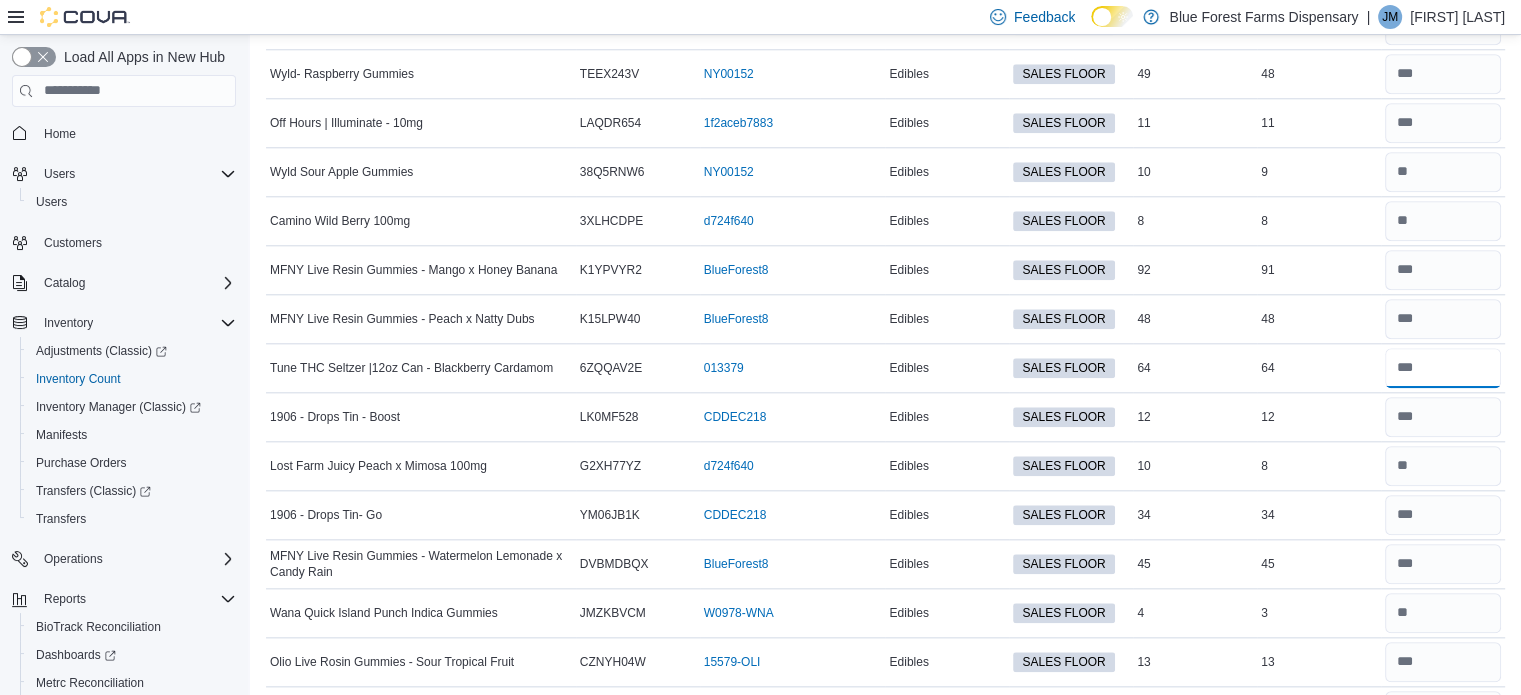 scroll, scrollTop: 2020, scrollLeft: 0, axis: vertical 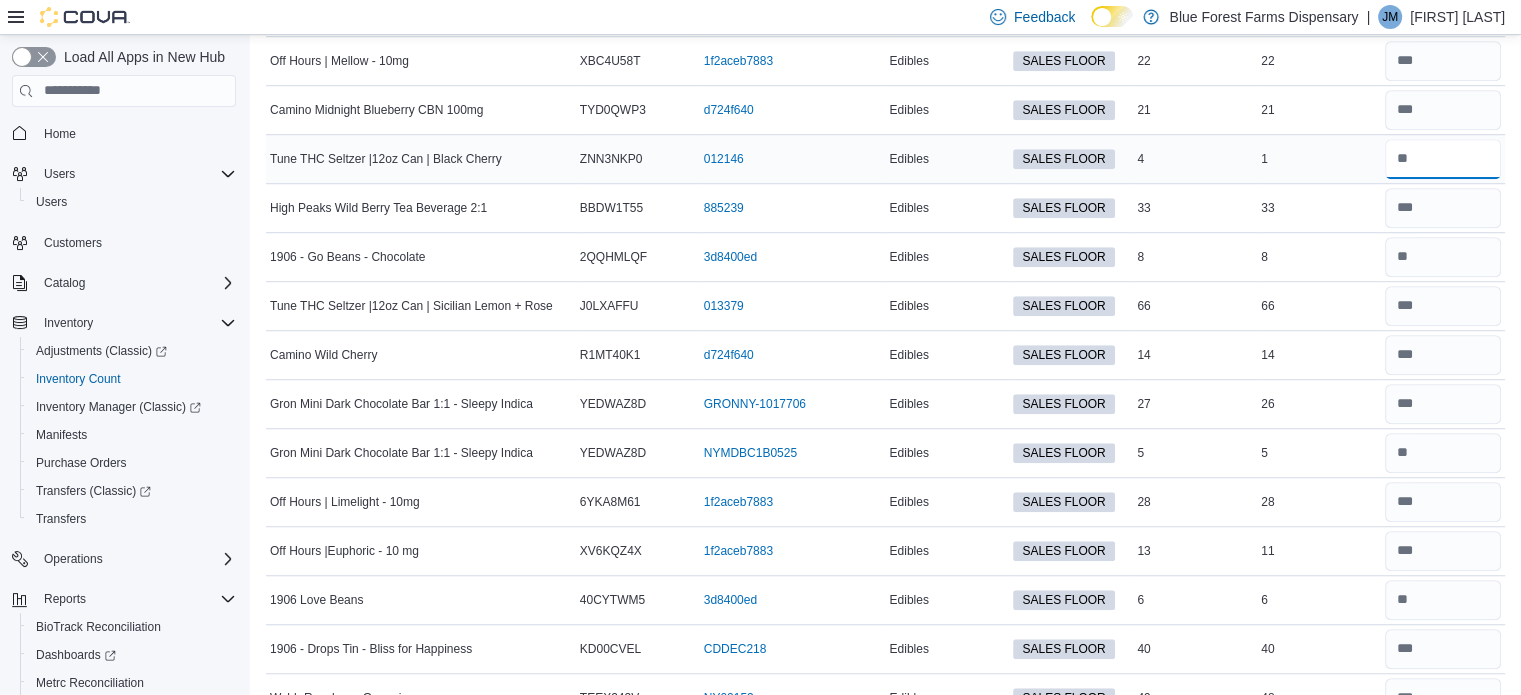 click at bounding box center [1443, 159] 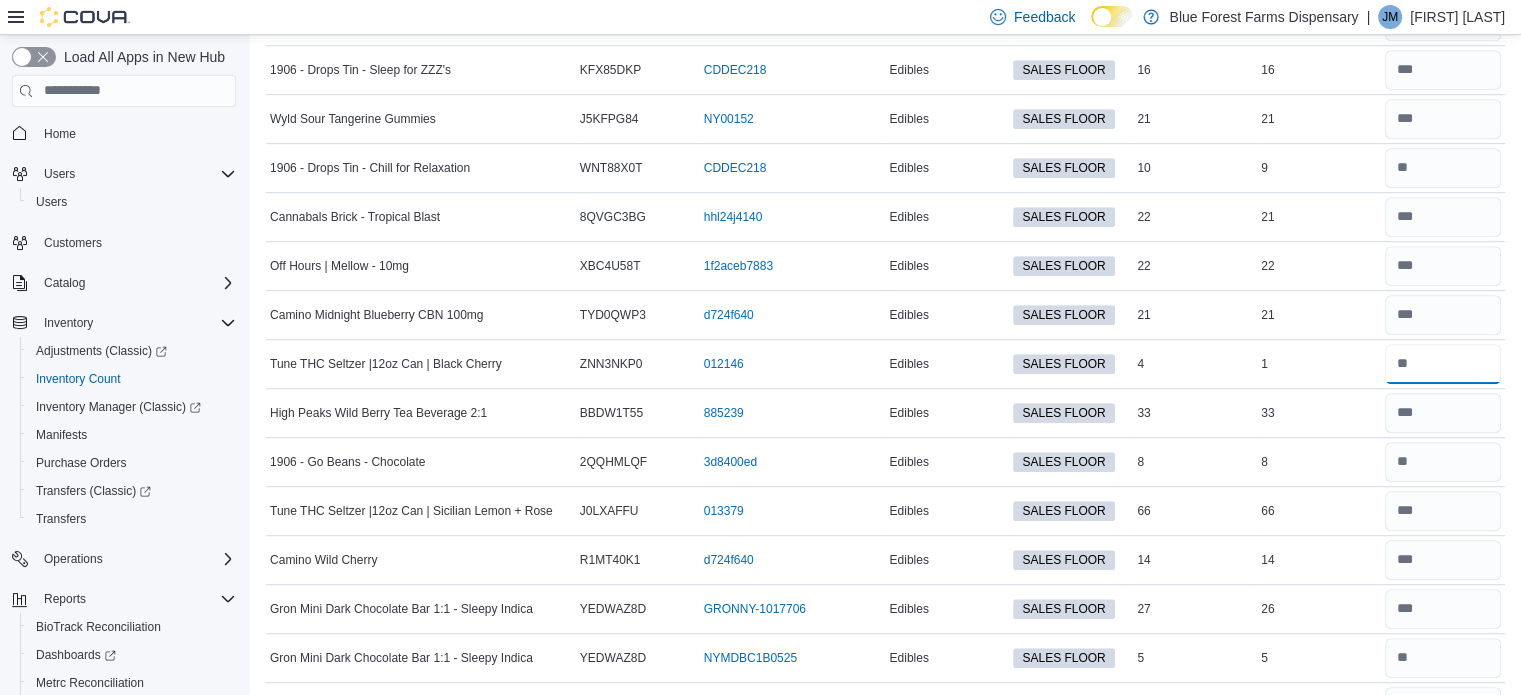 scroll, scrollTop: 1208, scrollLeft: 0, axis: vertical 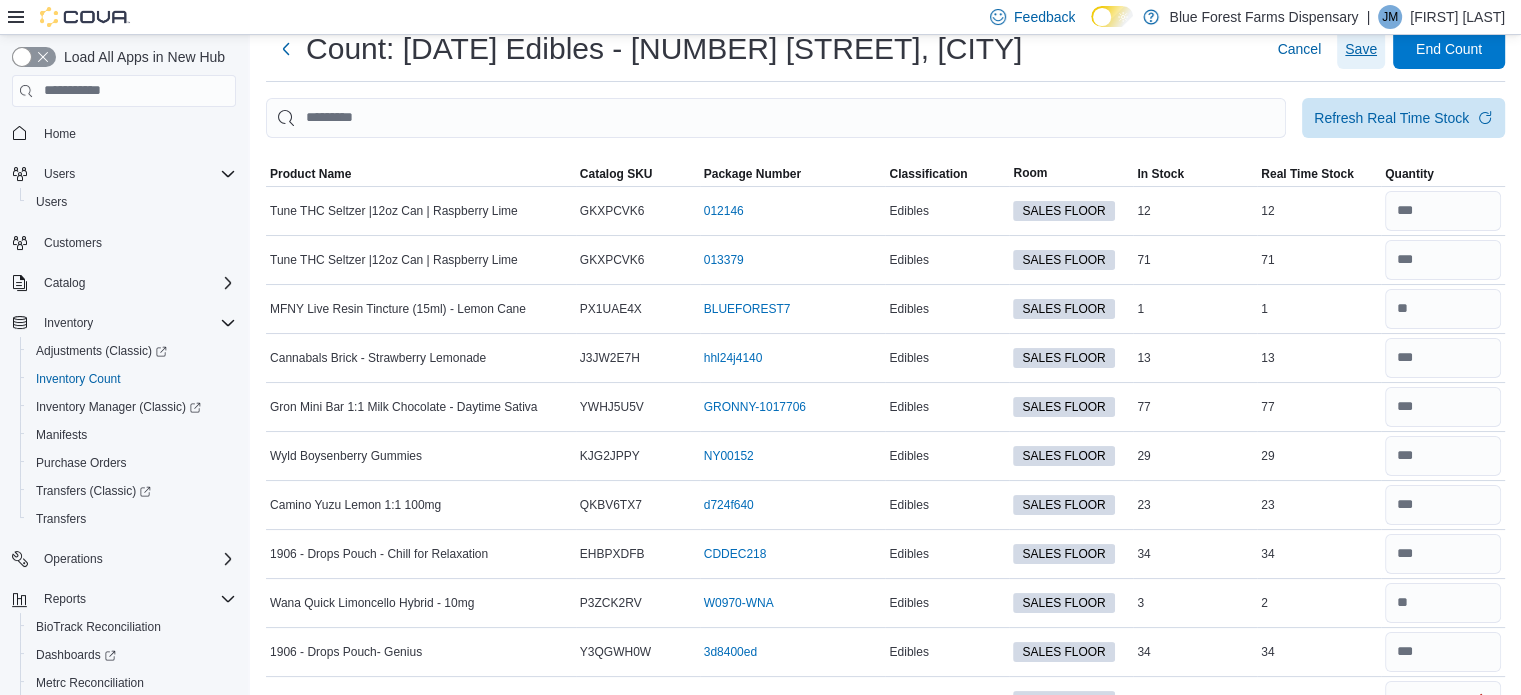 click on "Save" at bounding box center [1361, 49] 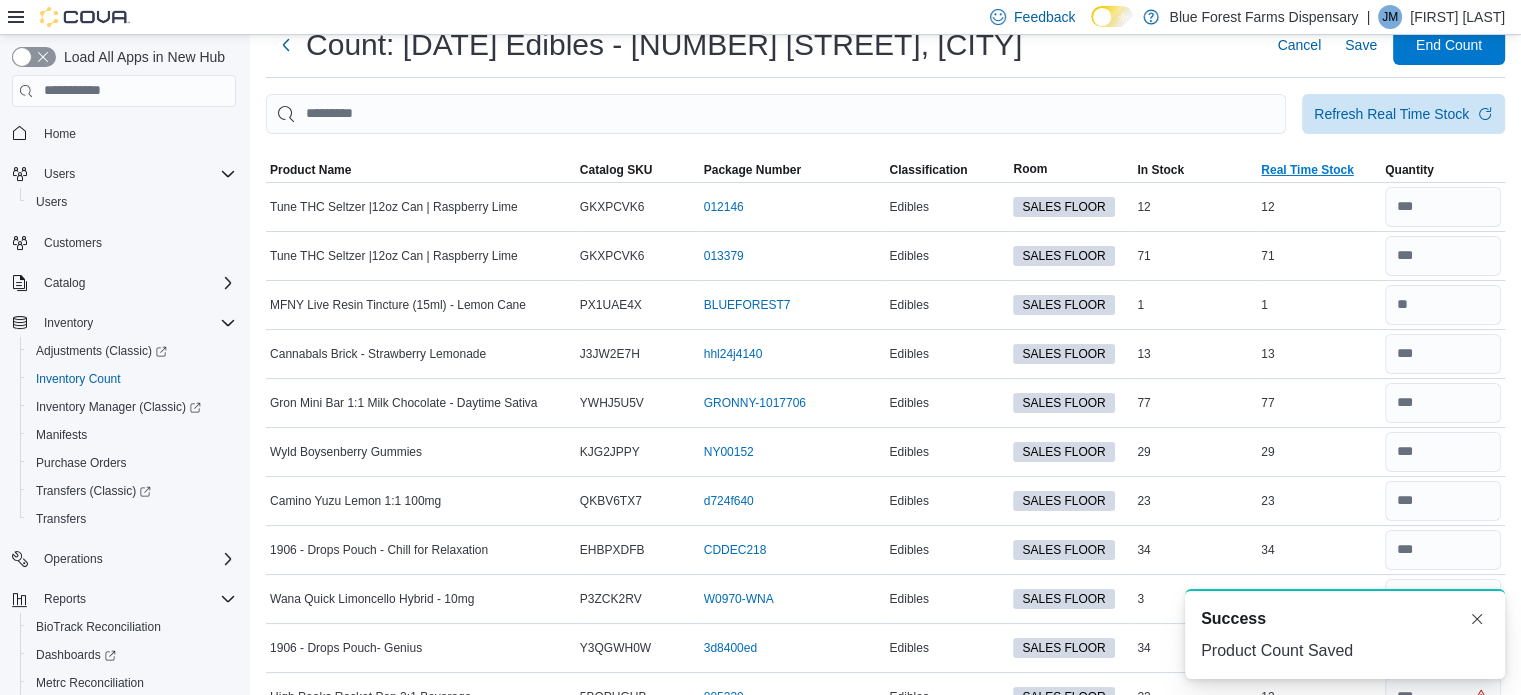 scroll, scrollTop: 58, scrollLeft: 0, axis: vertical 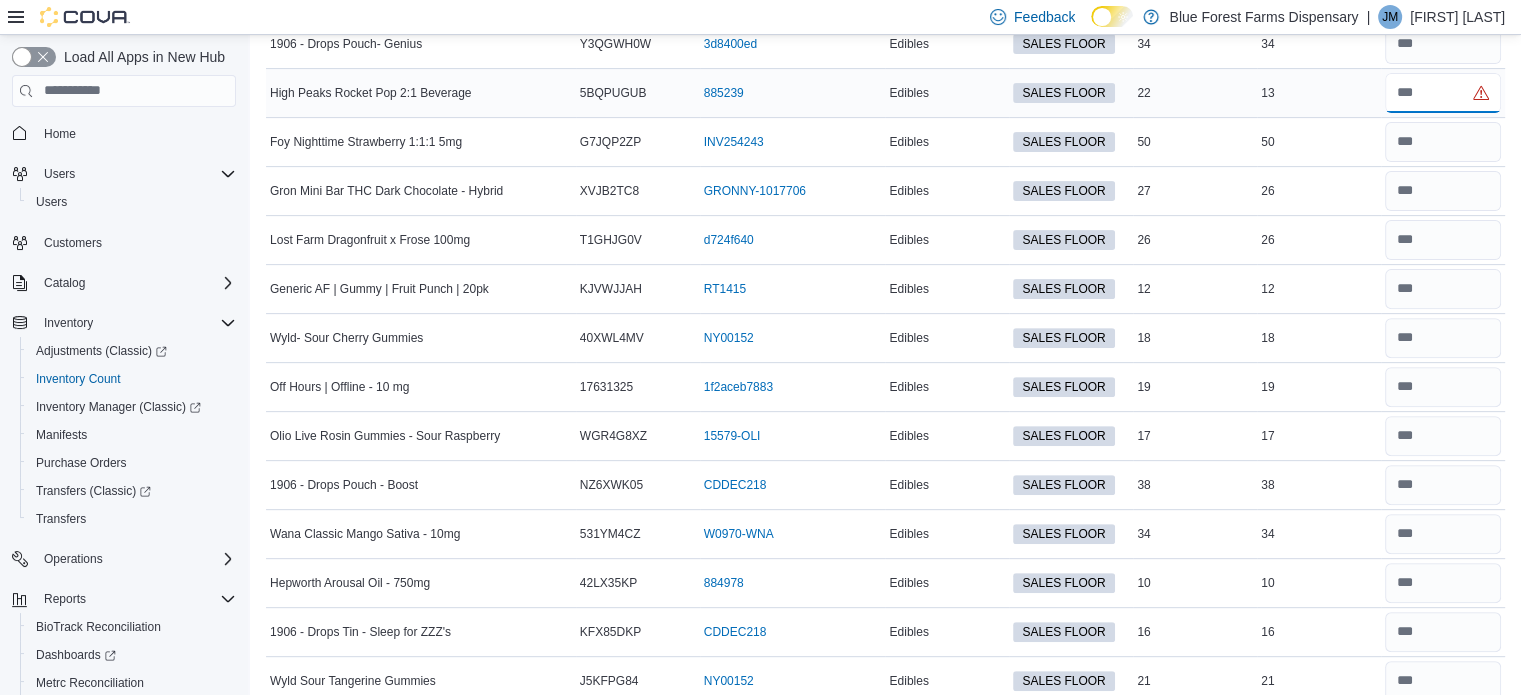 click at bounding box center (1443, 93) 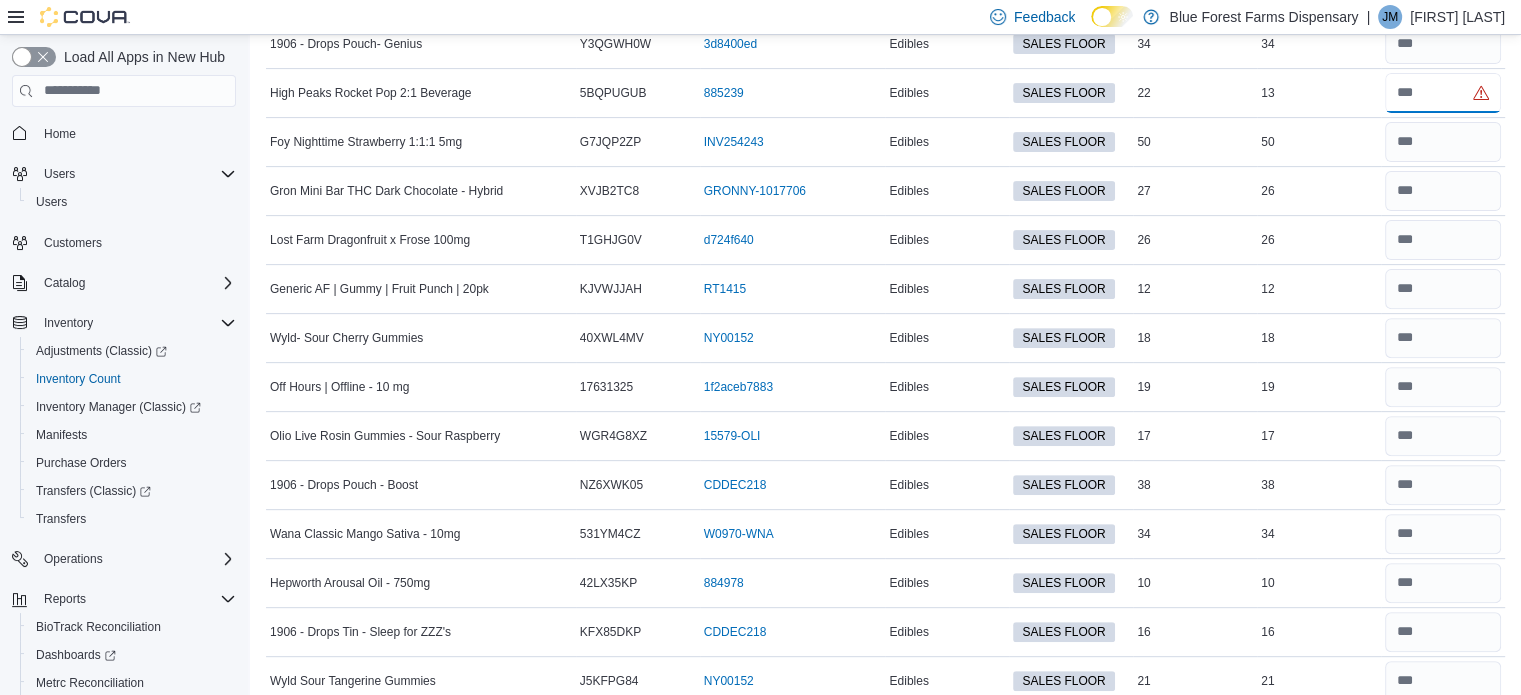 scroll, scrollTop: 667, scrollLeft: 0, axis: vertical 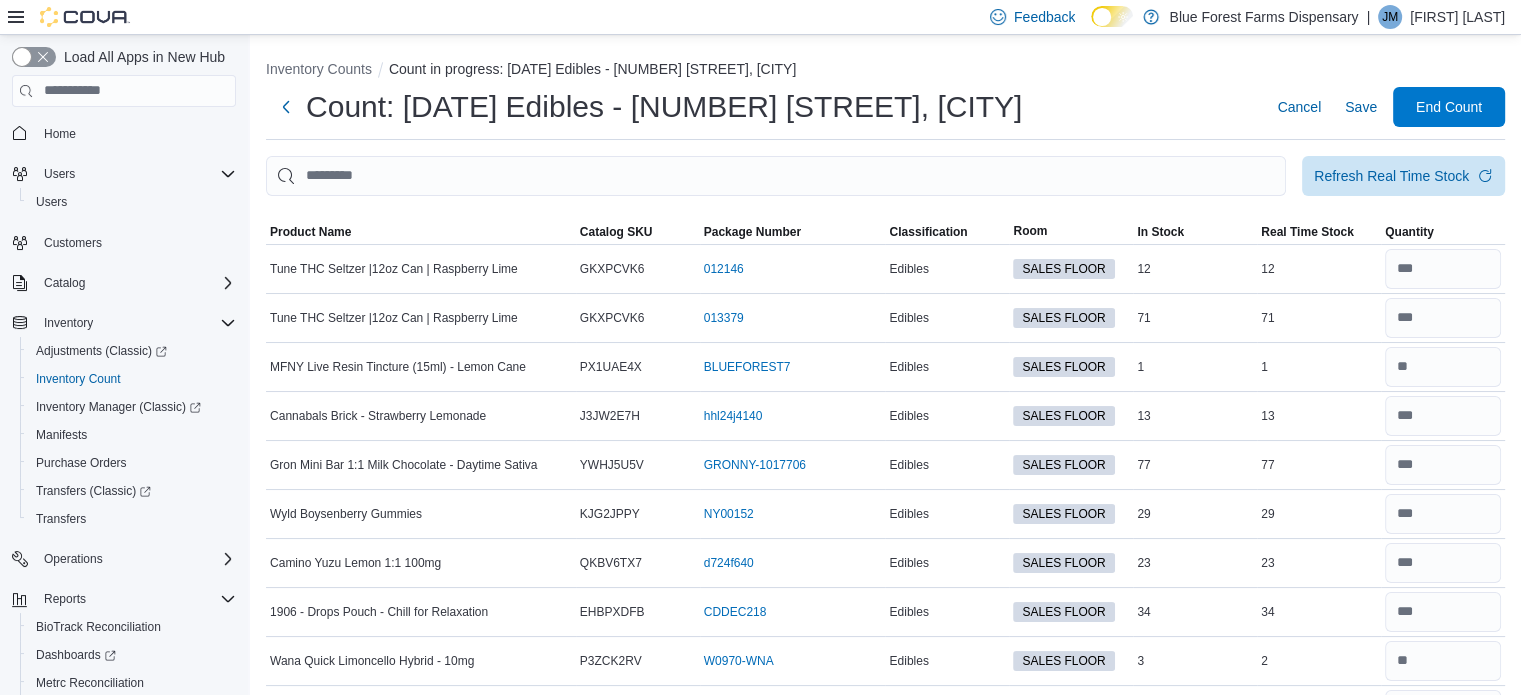 type on "**" 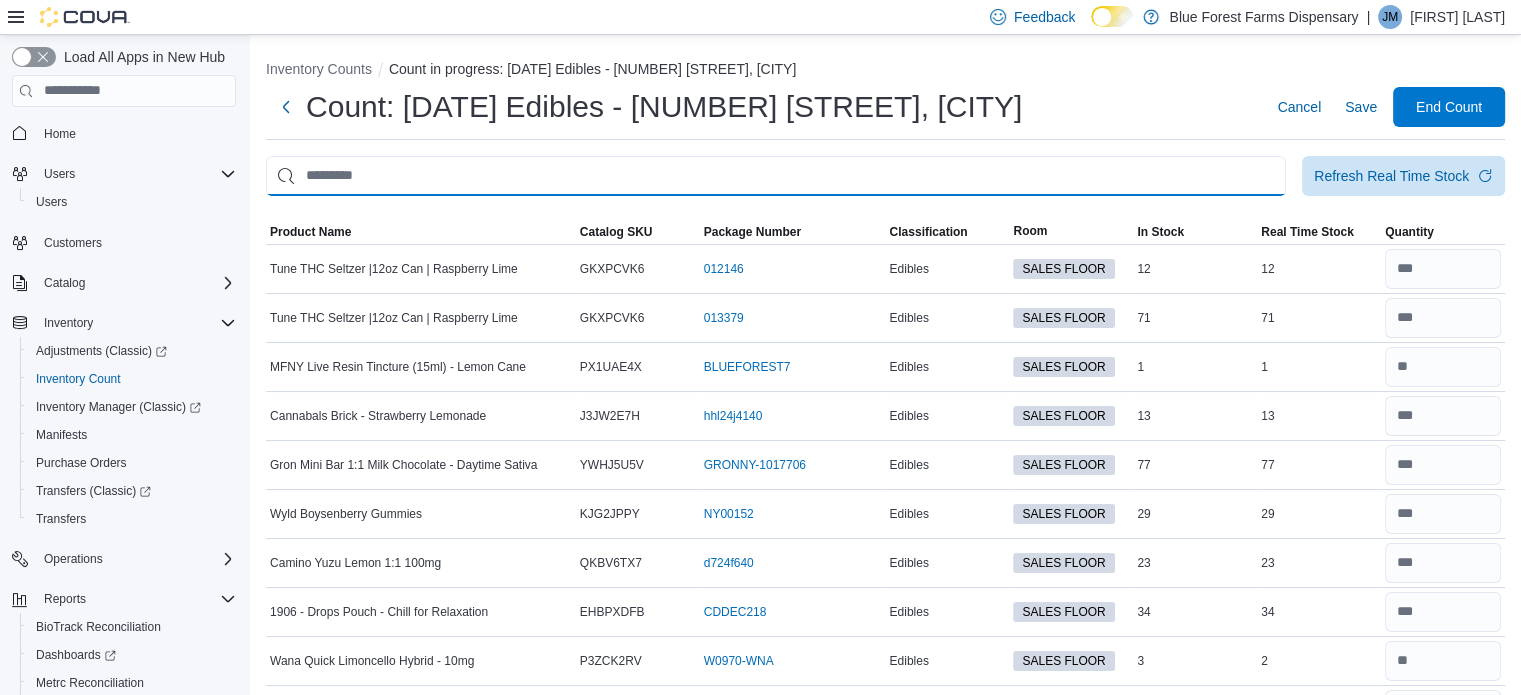 click at bounding box center (776, 176) 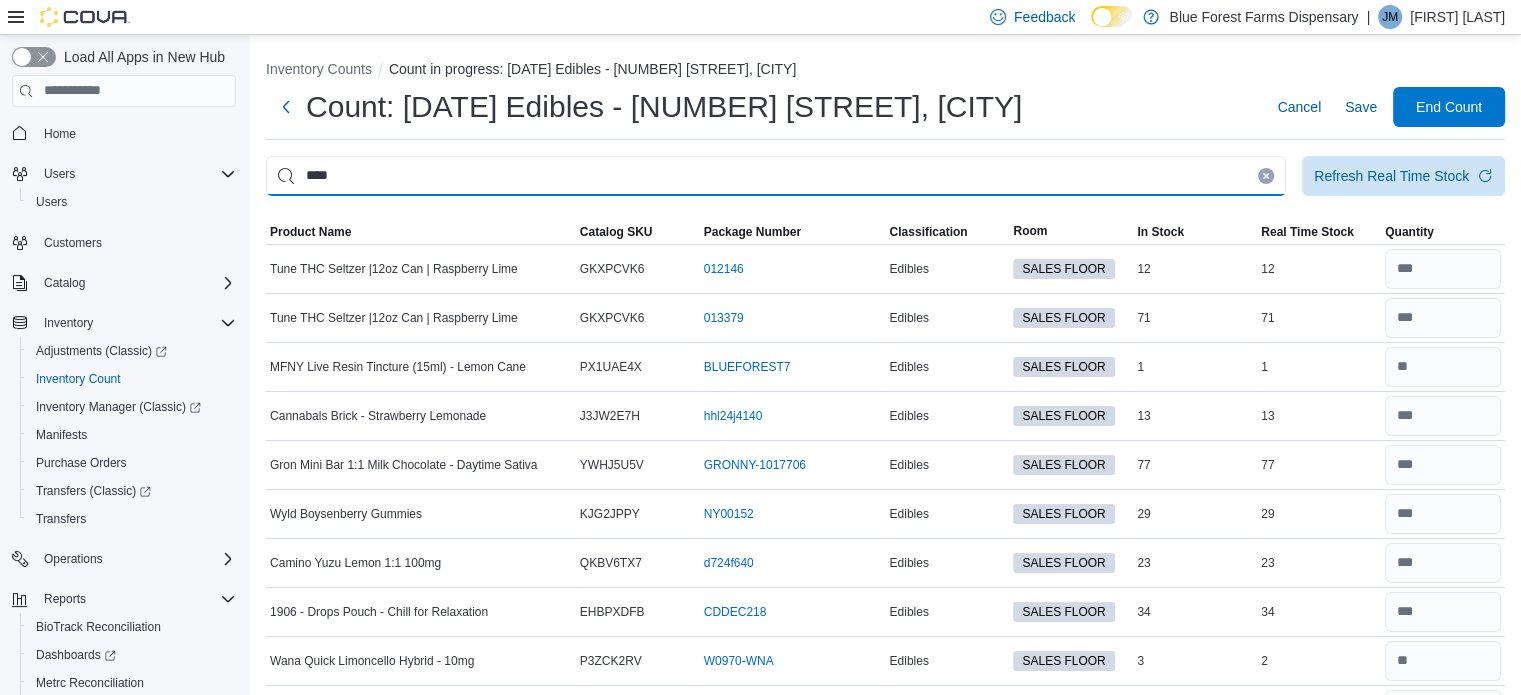 type on "****" 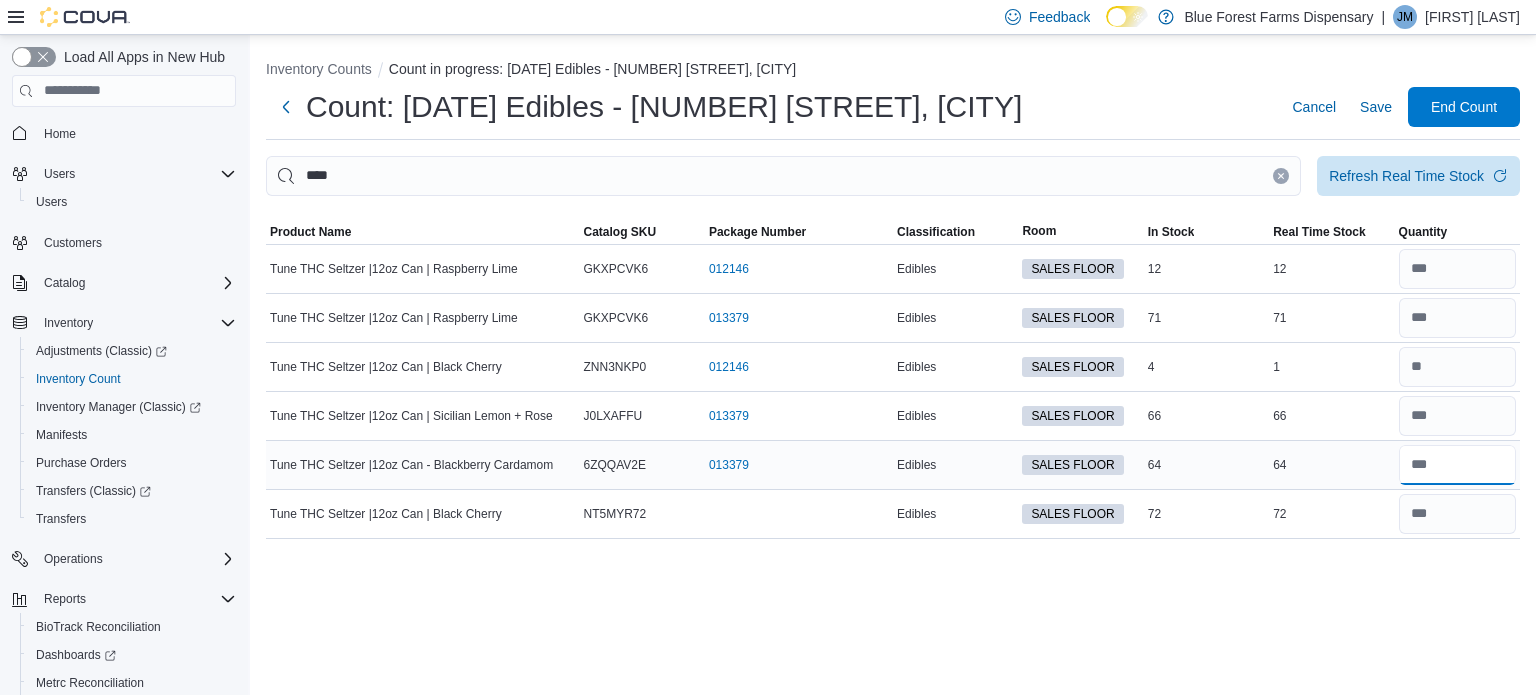 click at bounding box center (1457, 465) 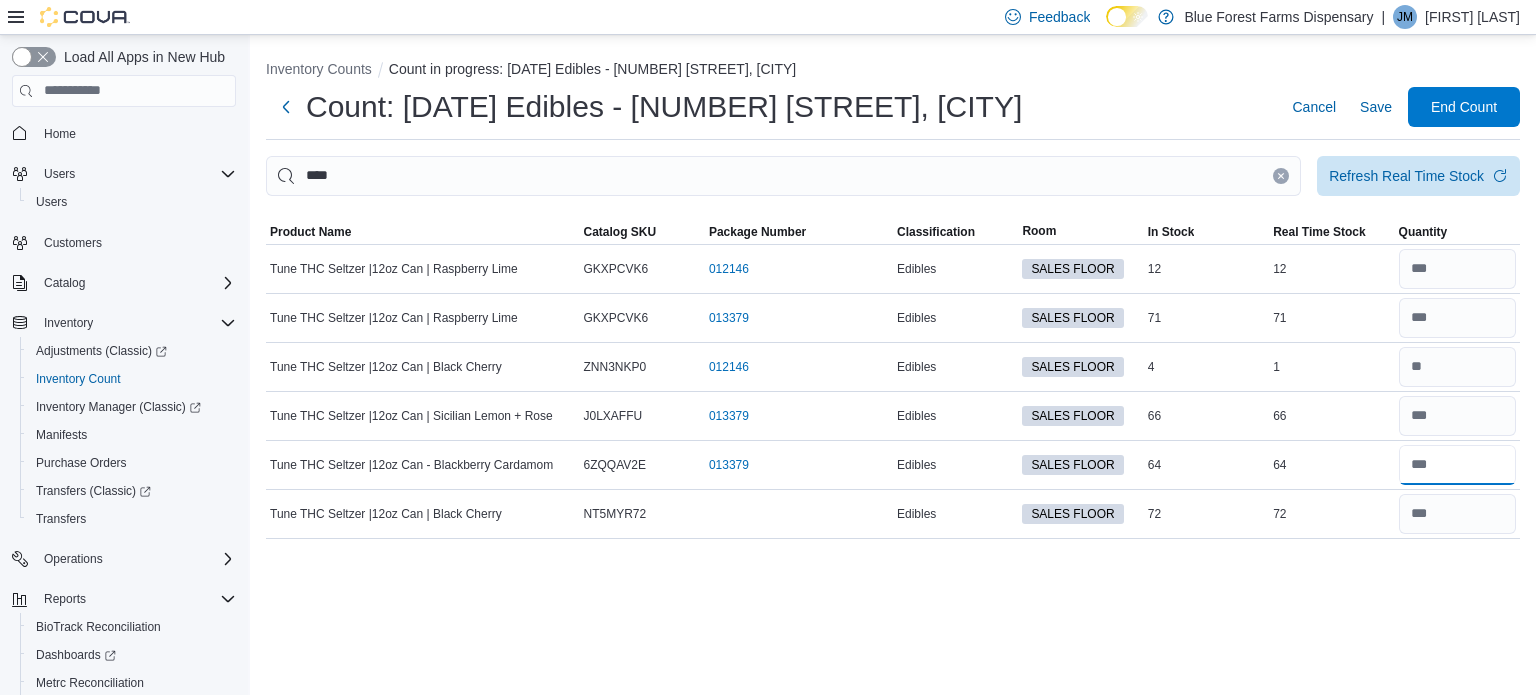 type on "**" 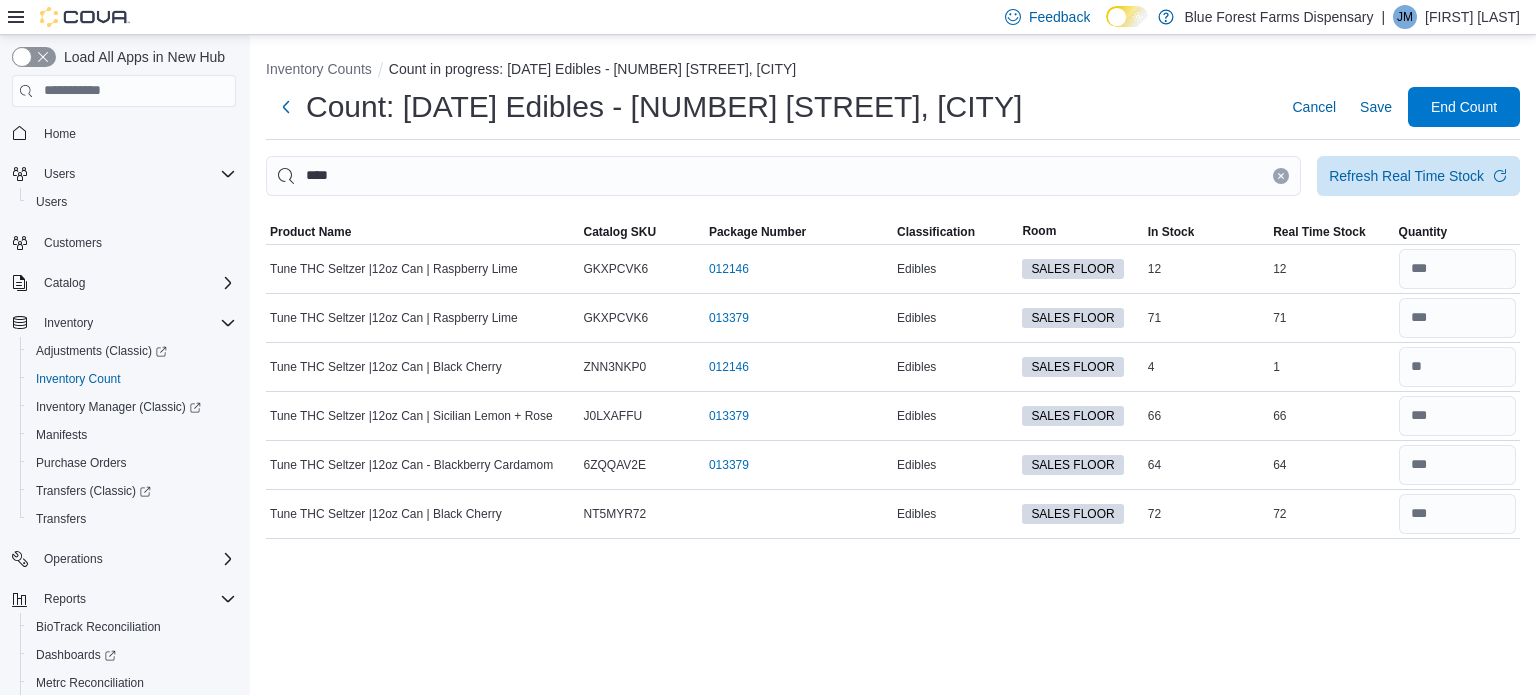 type 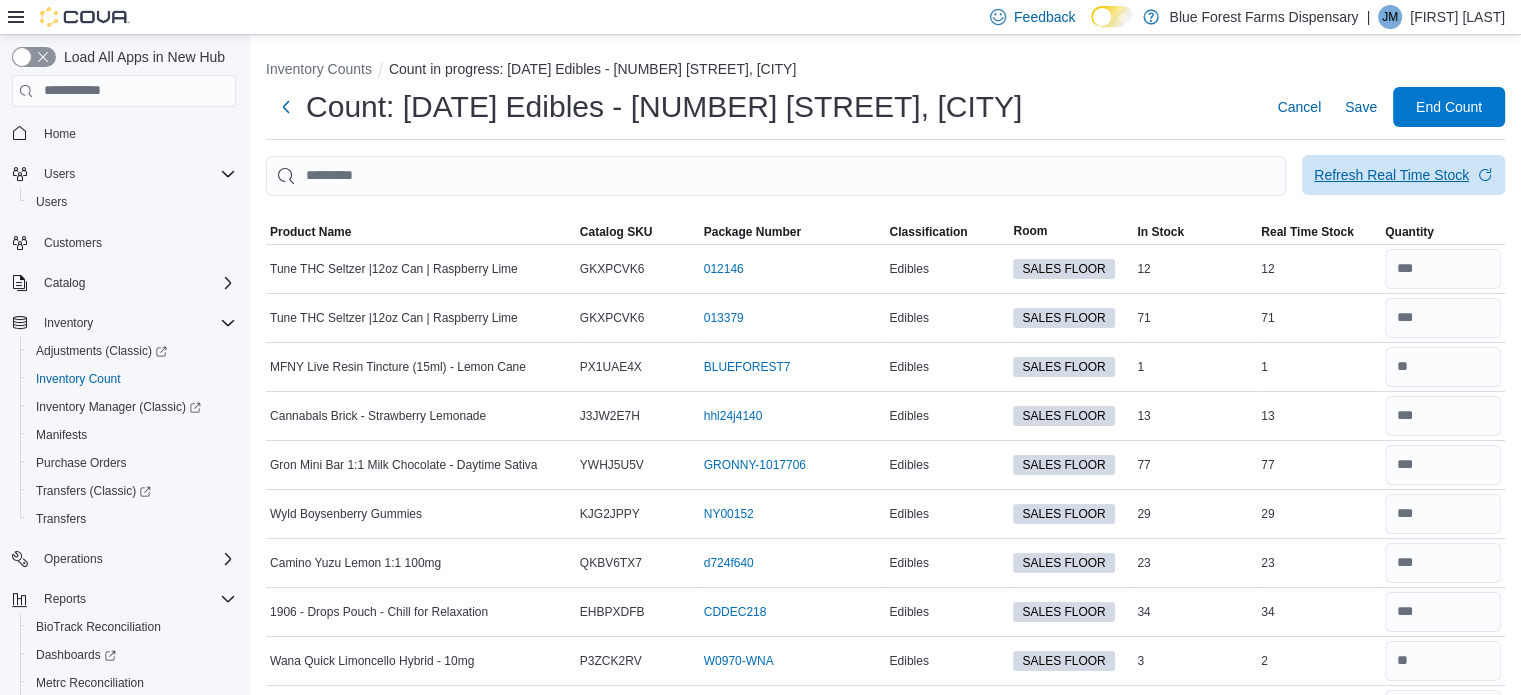 click on "Refresh Real Time Stock" at bounding box center [1391, 175] 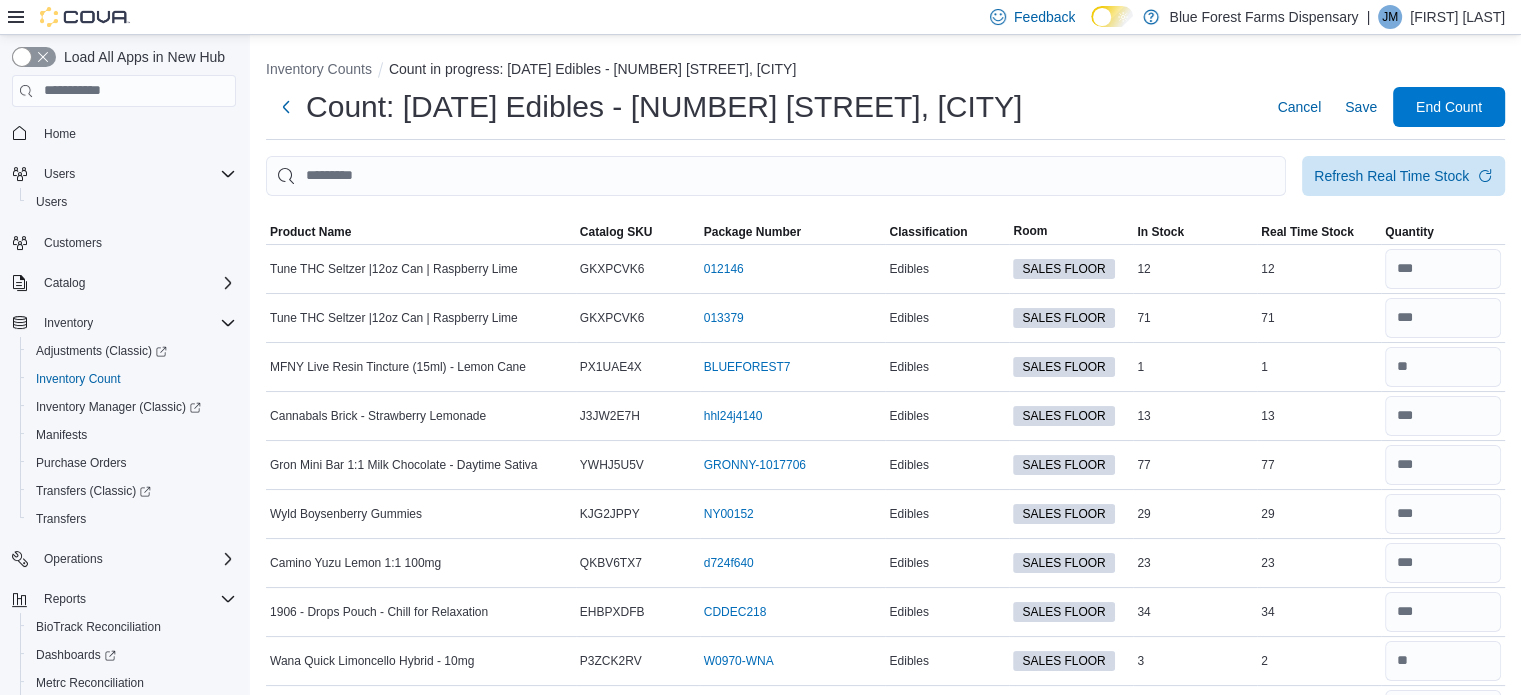 scroll, scrollTop: 0, scrollLeft: 0, axis: both 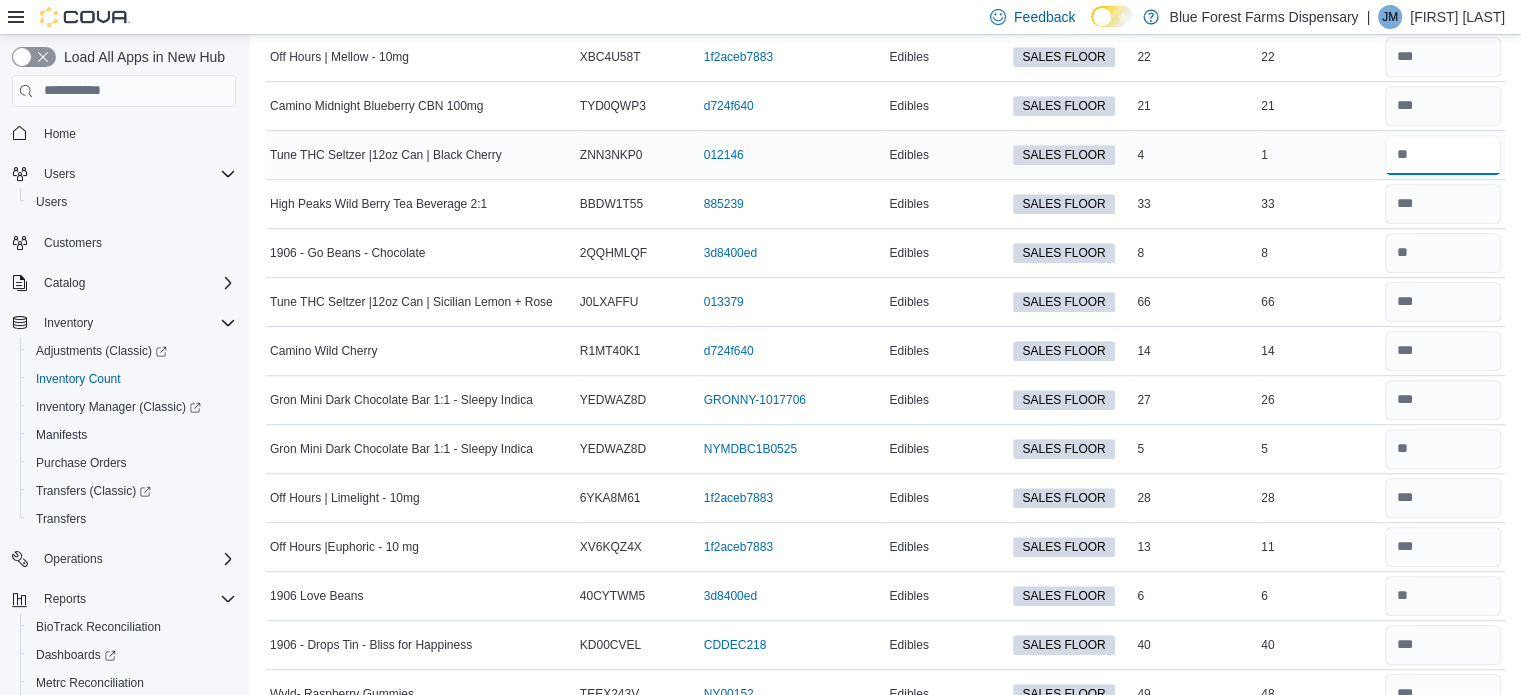 click at bounding box center [1443, 155] 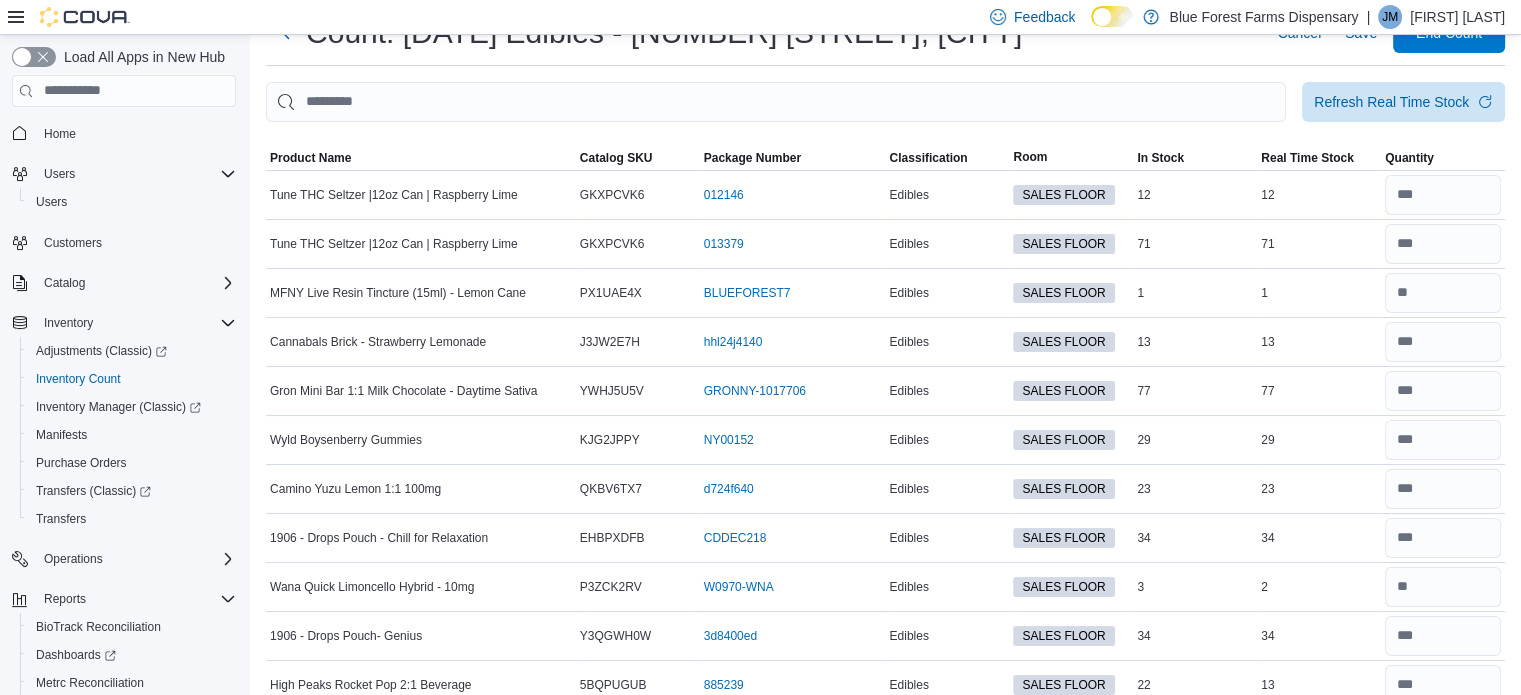 scroll, scrollTop: 0, scrollLeft: 0, axis: both 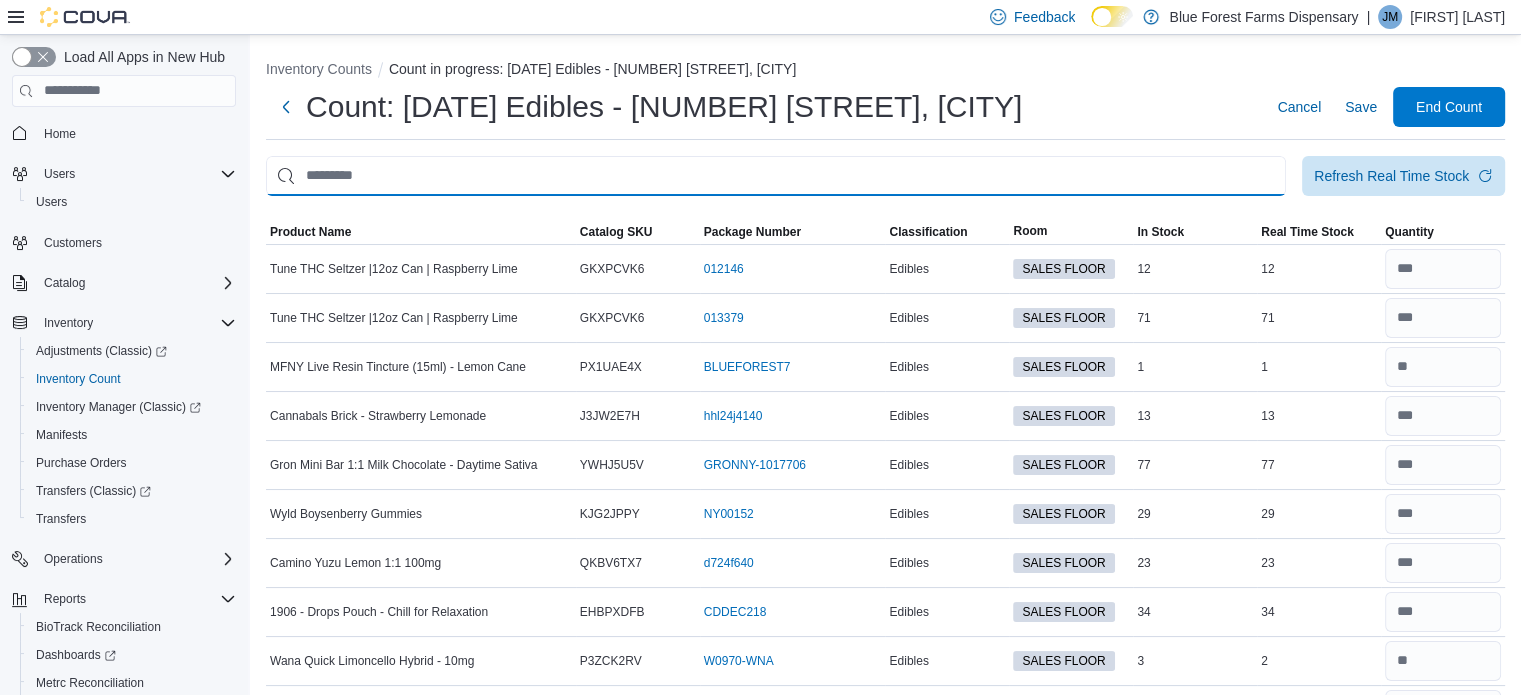 click at bounding box center (776, 176) 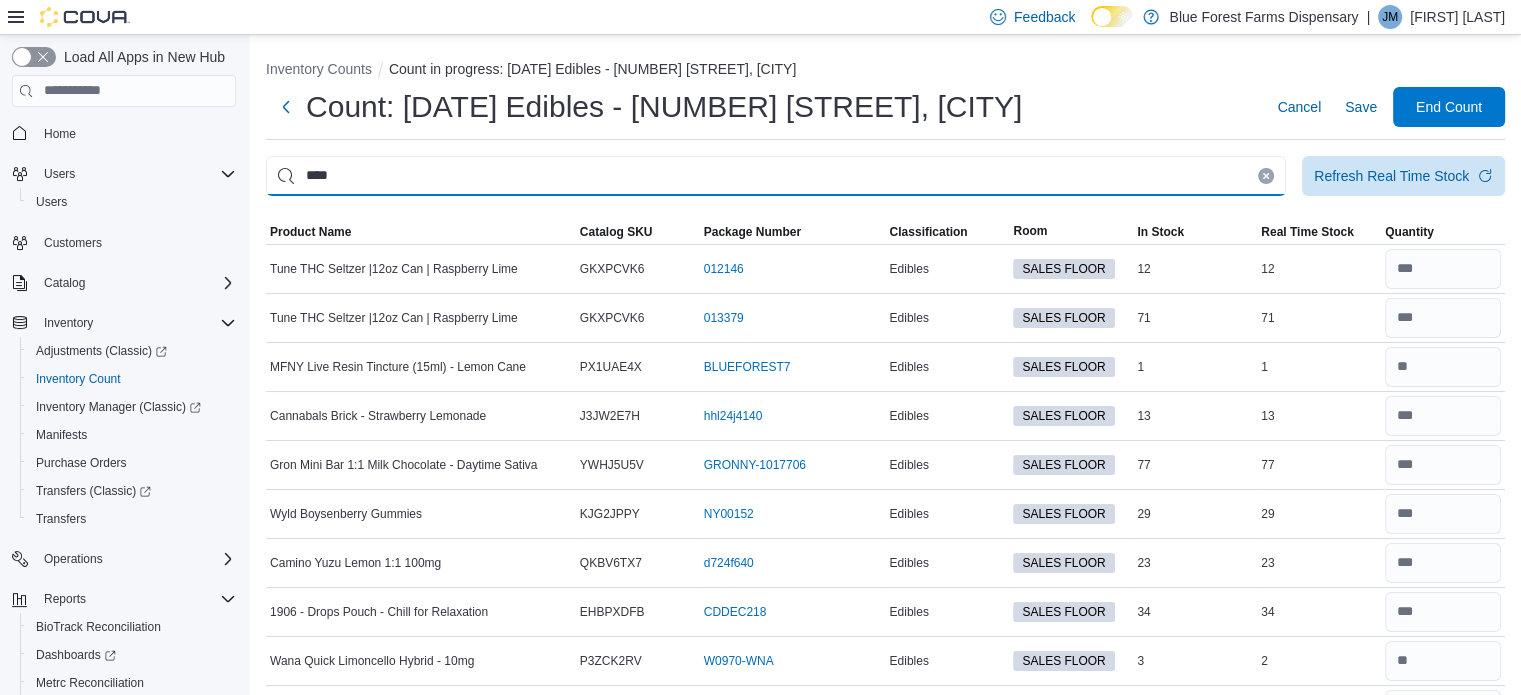 type on "****" 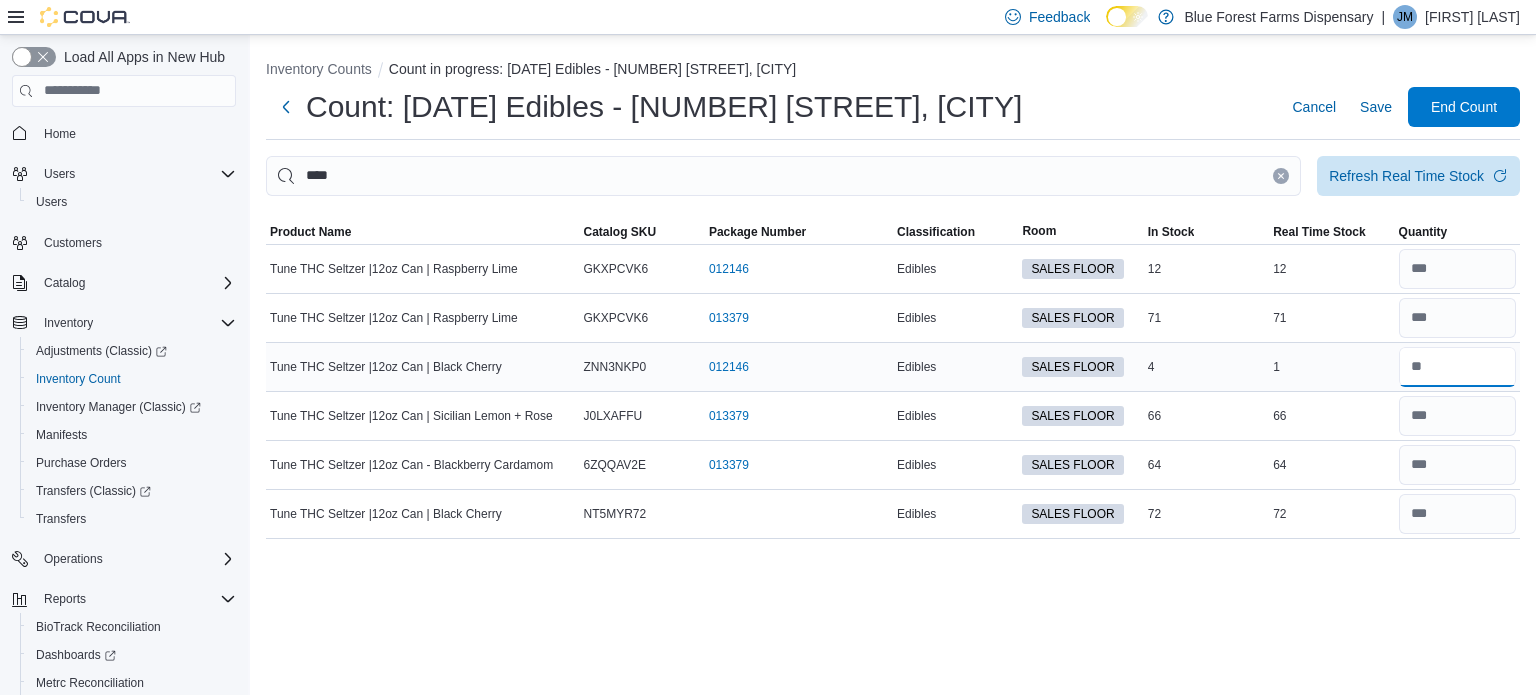 click at bounding box center (1457, 367) 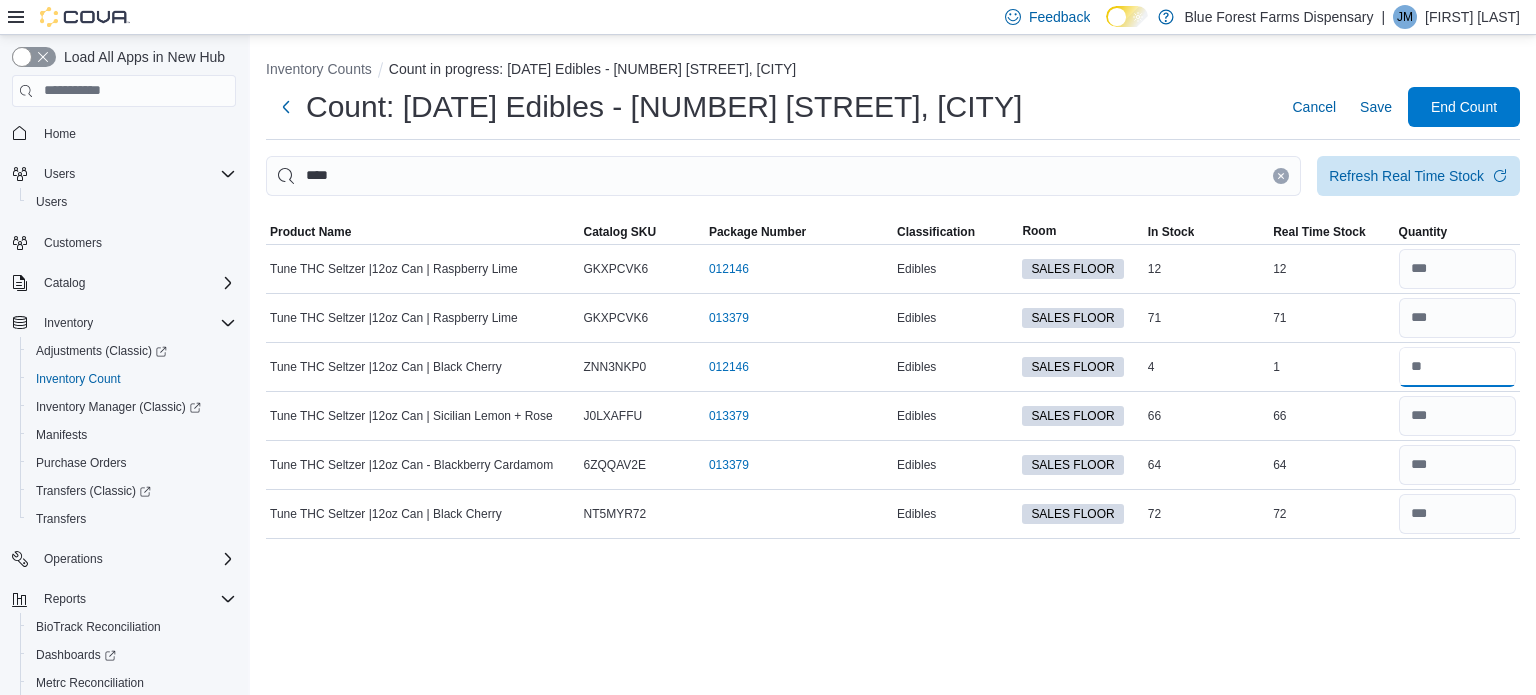 type on "*" 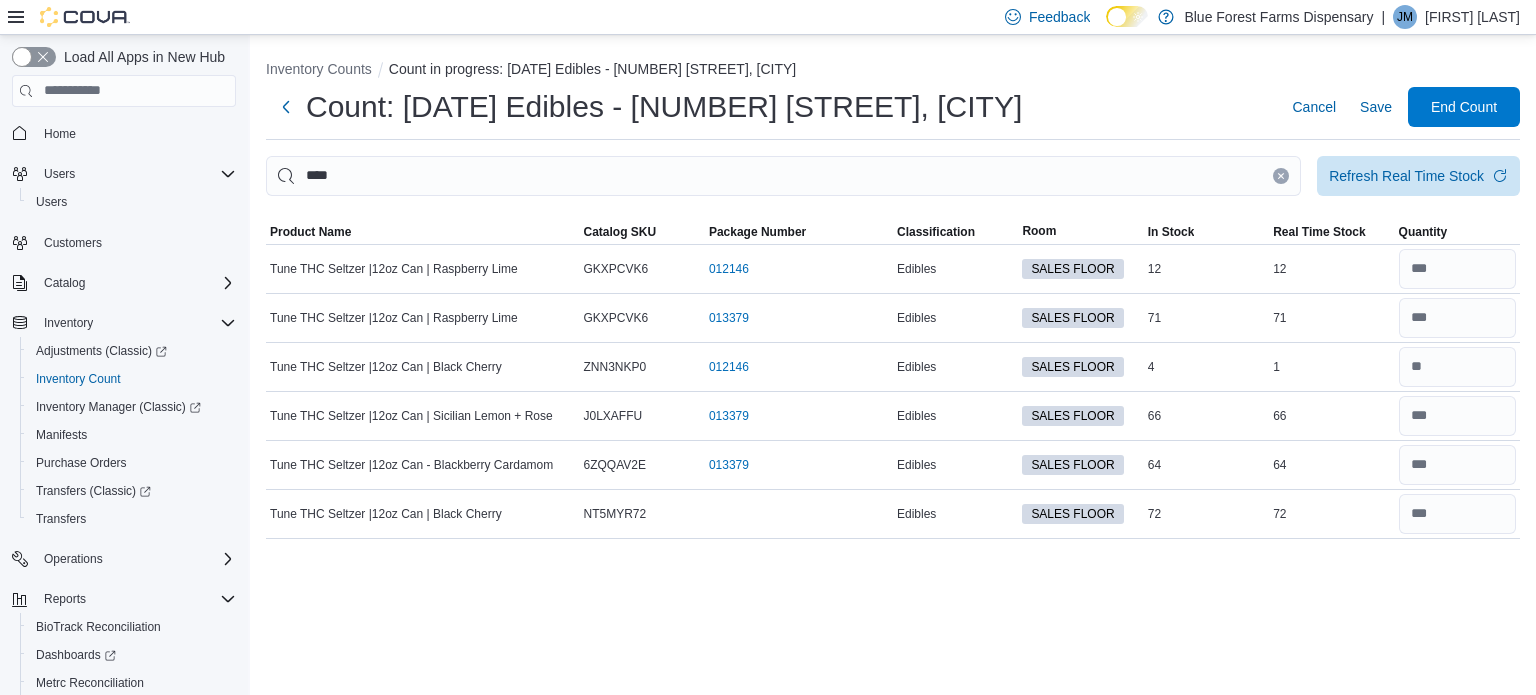 type 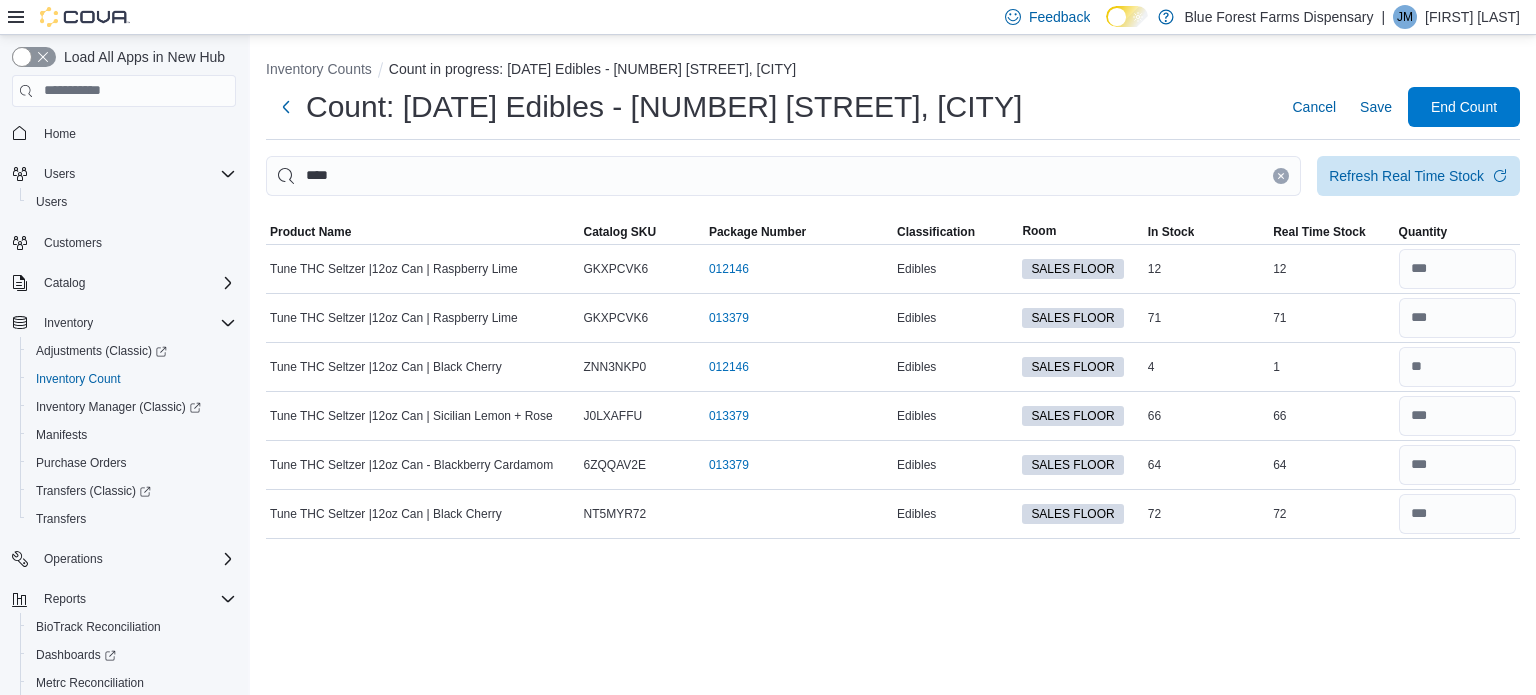 click at bounding box center [1281, 176] 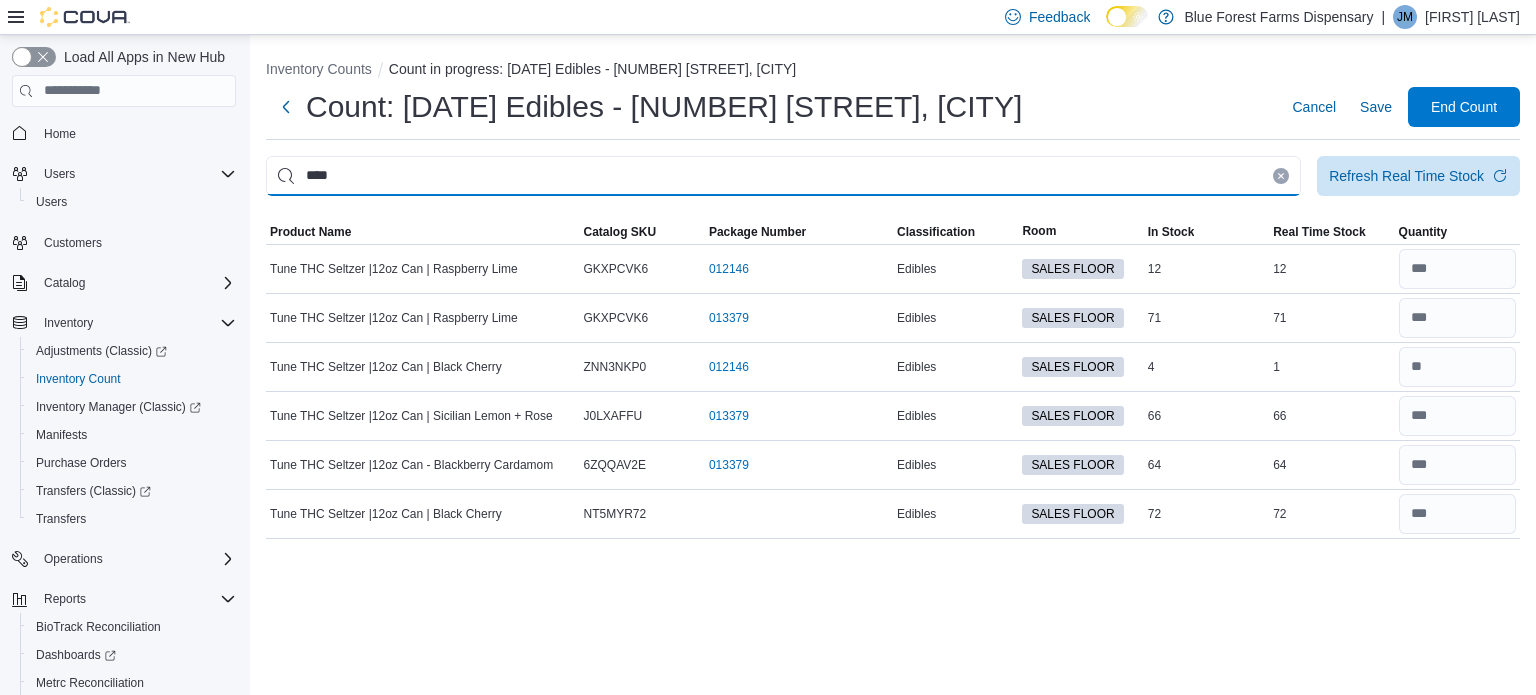 type 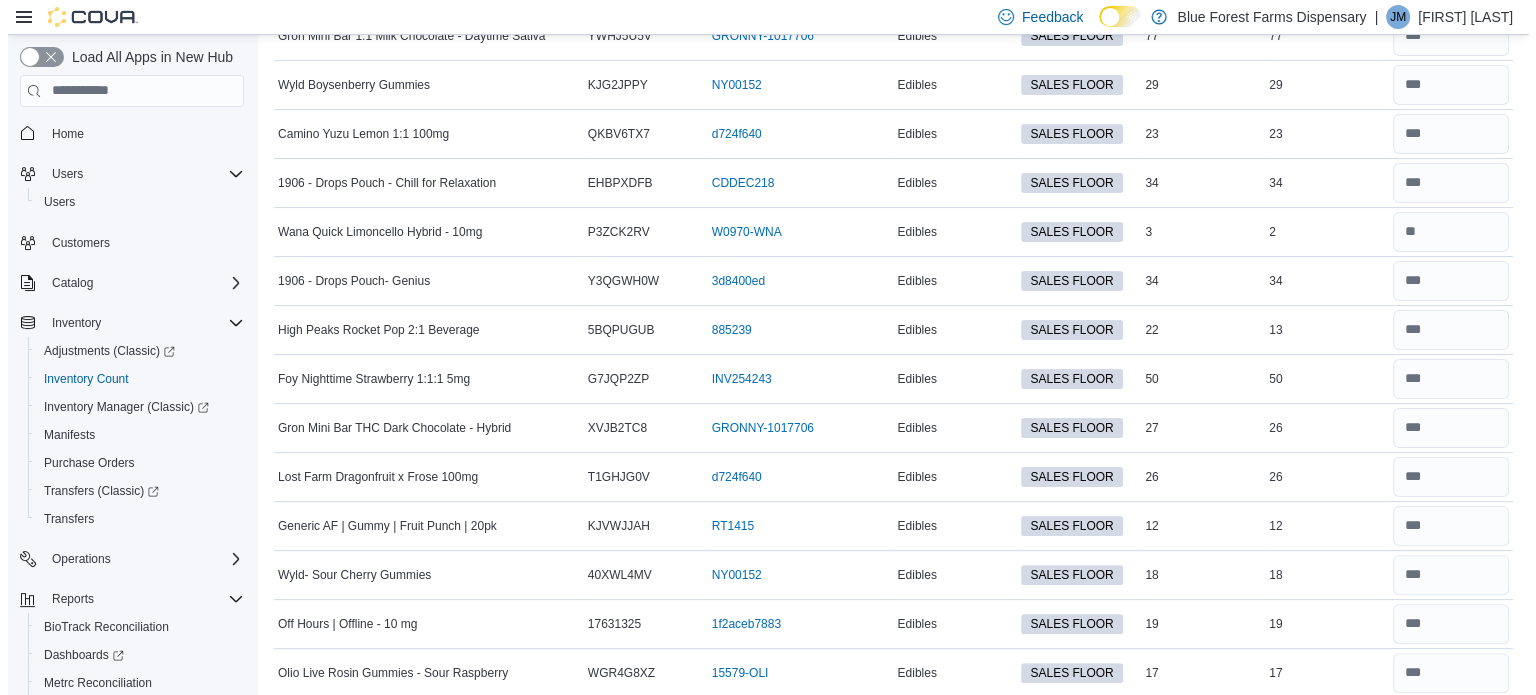 scroll, scrollTop: 0, scrollLeft: 0, axis: both 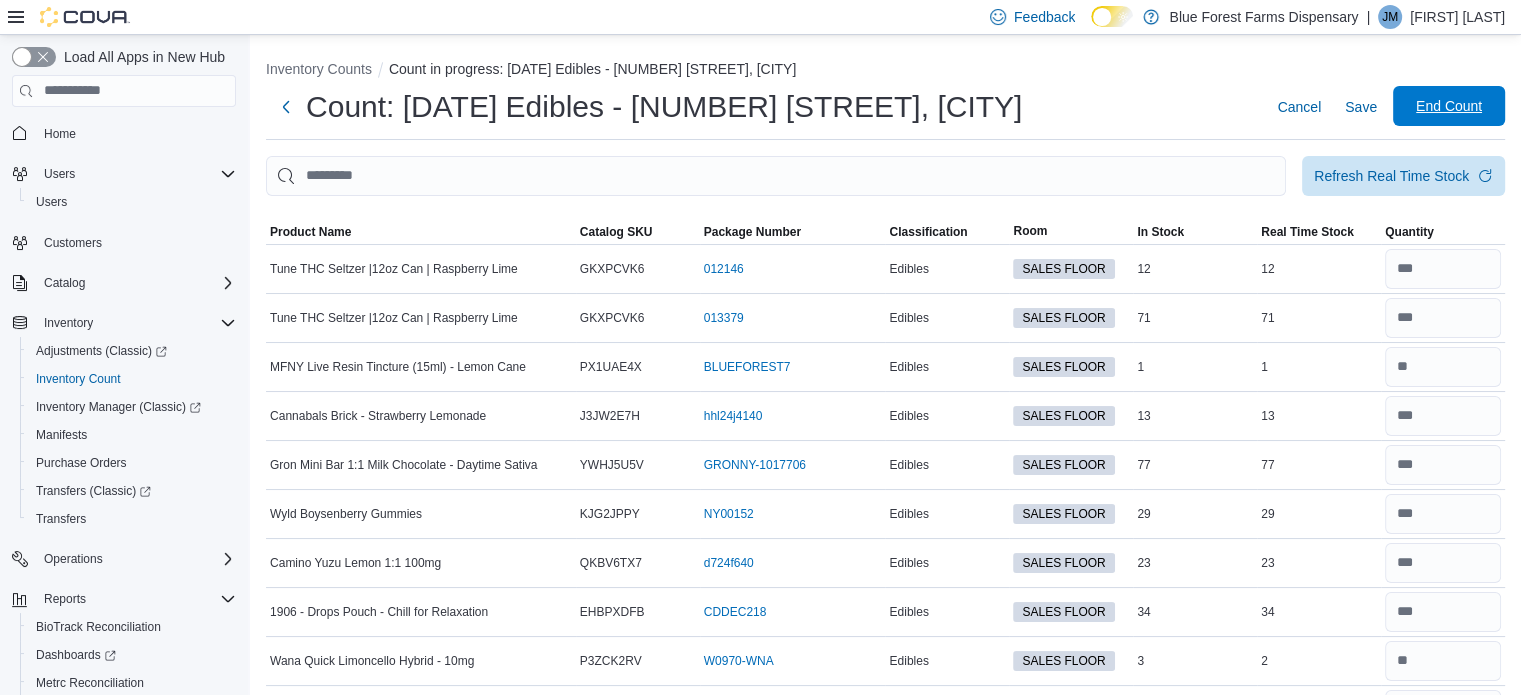 click on "End Count" at bounding box center (1449, 106) 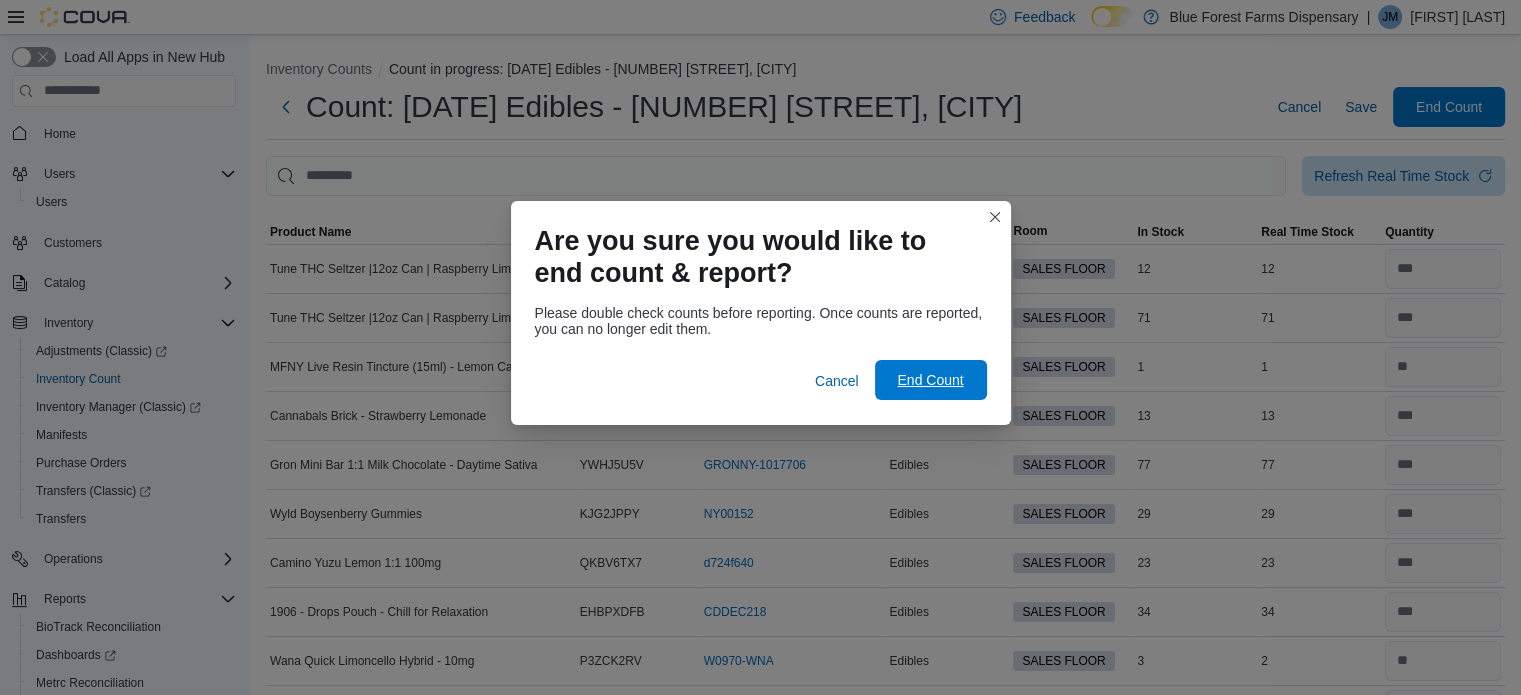 click on "End Count" at bounding box center [930, 380] 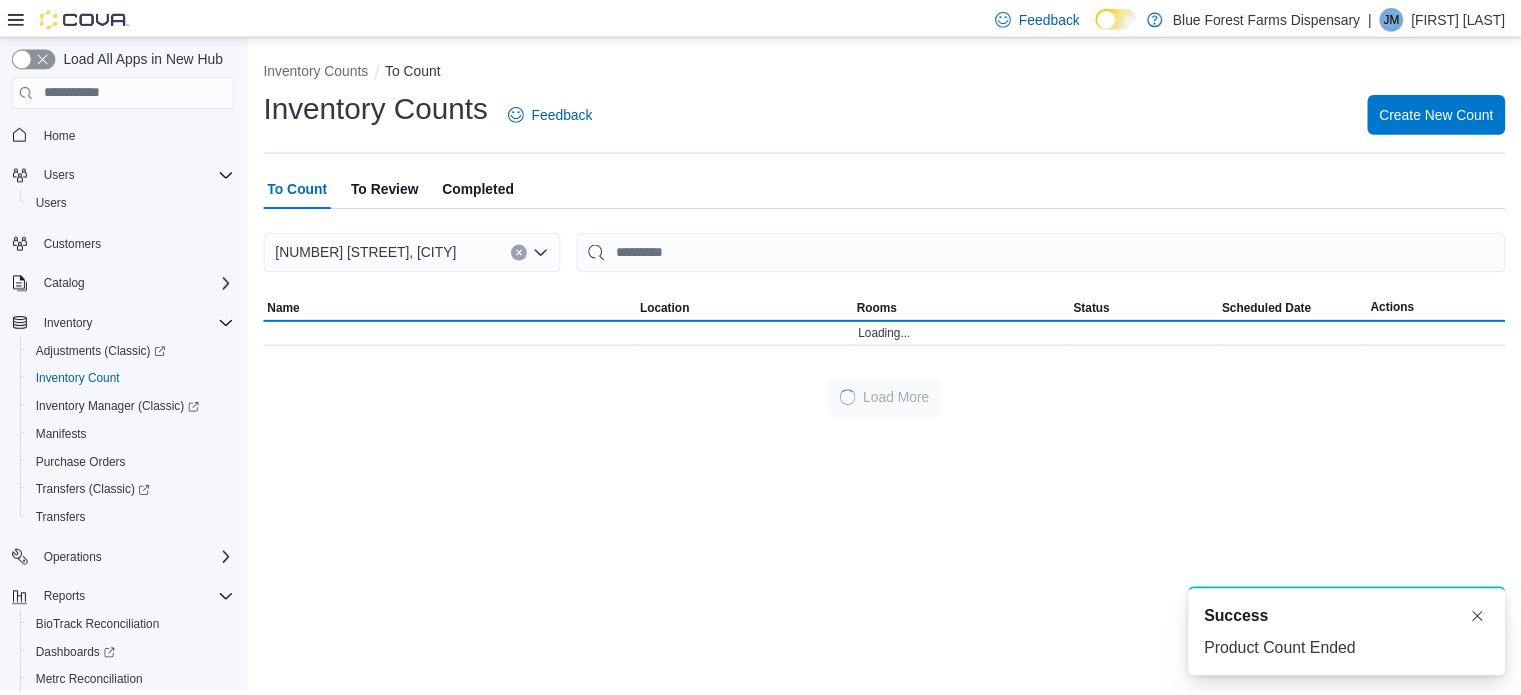 scroll, scrollTop: 0, scrollLeft: 0, axis: both 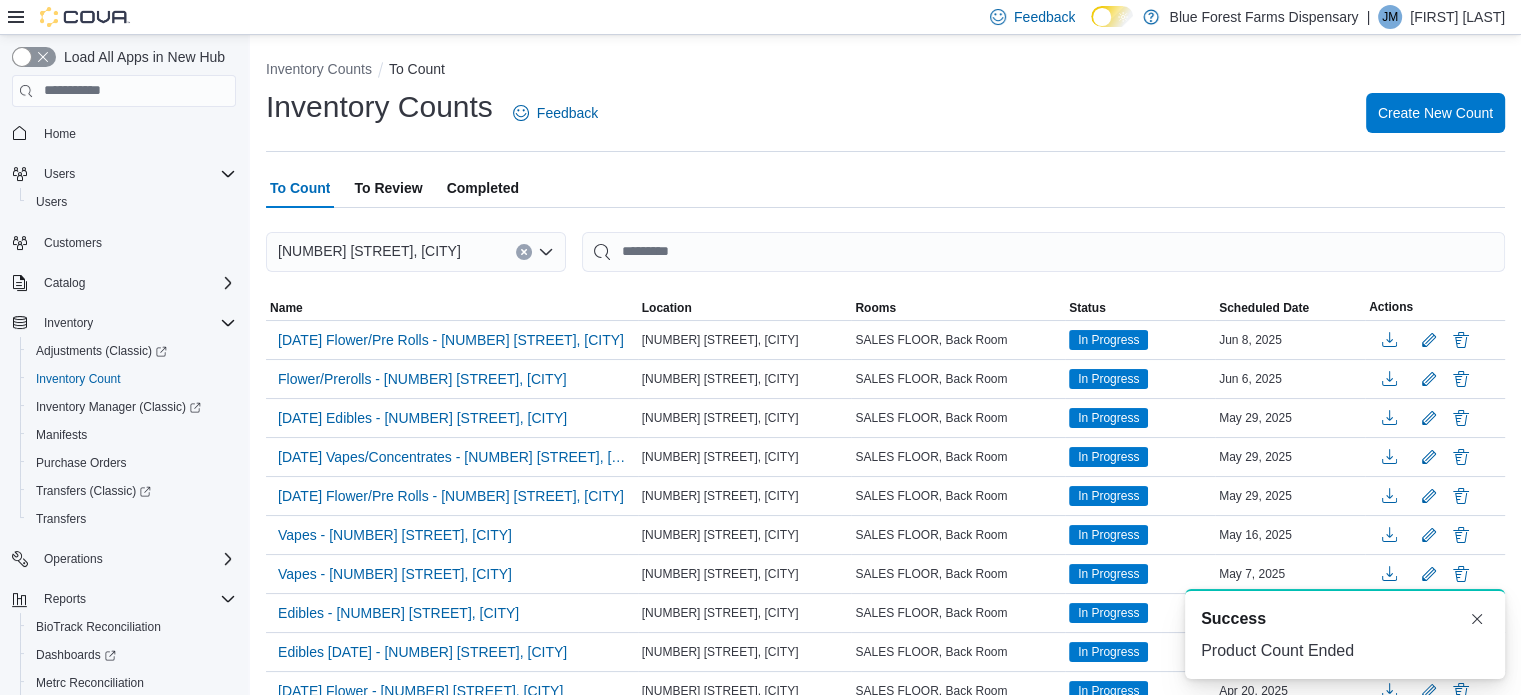 click on "To Review" at bounding box center [388, 188] 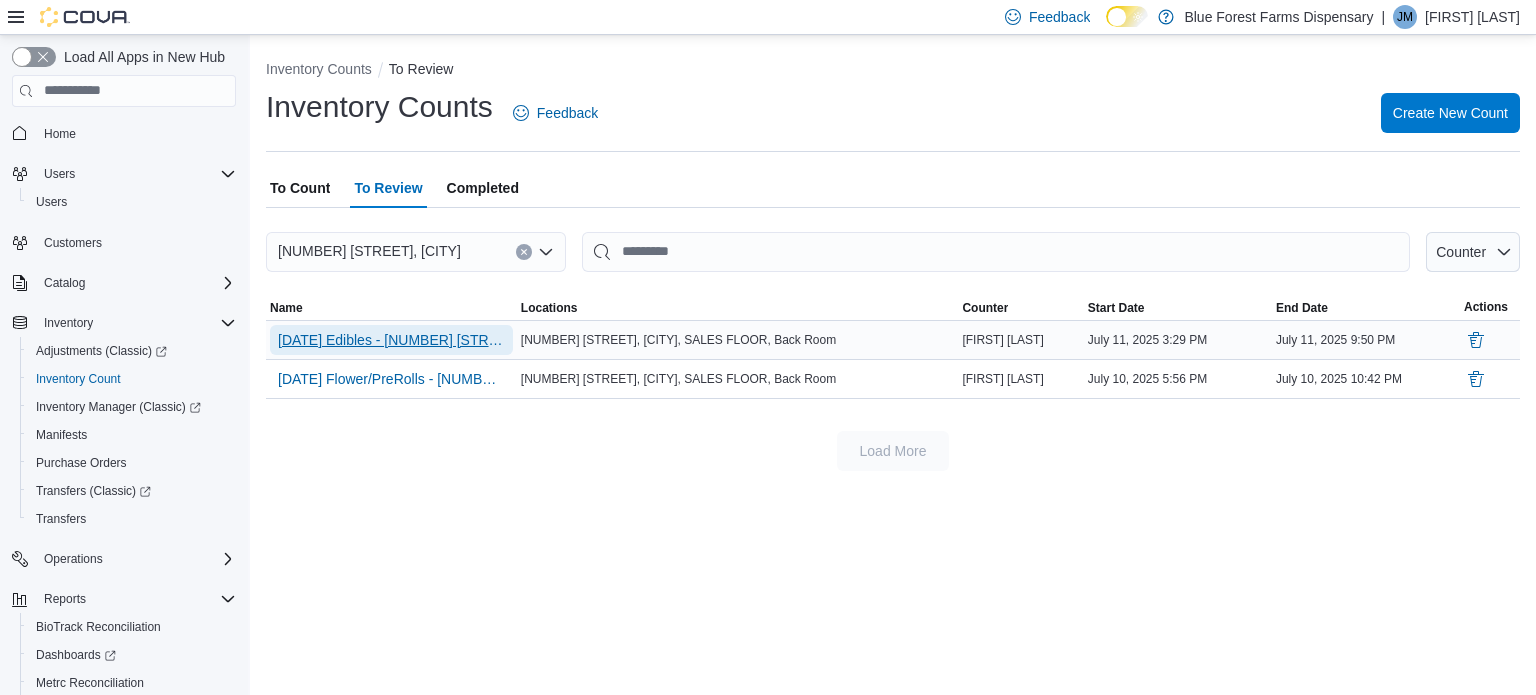 click on "[DATE] Edibles - [NUMBER] [STREET], [CITY]" at bounding box center [391, 340] 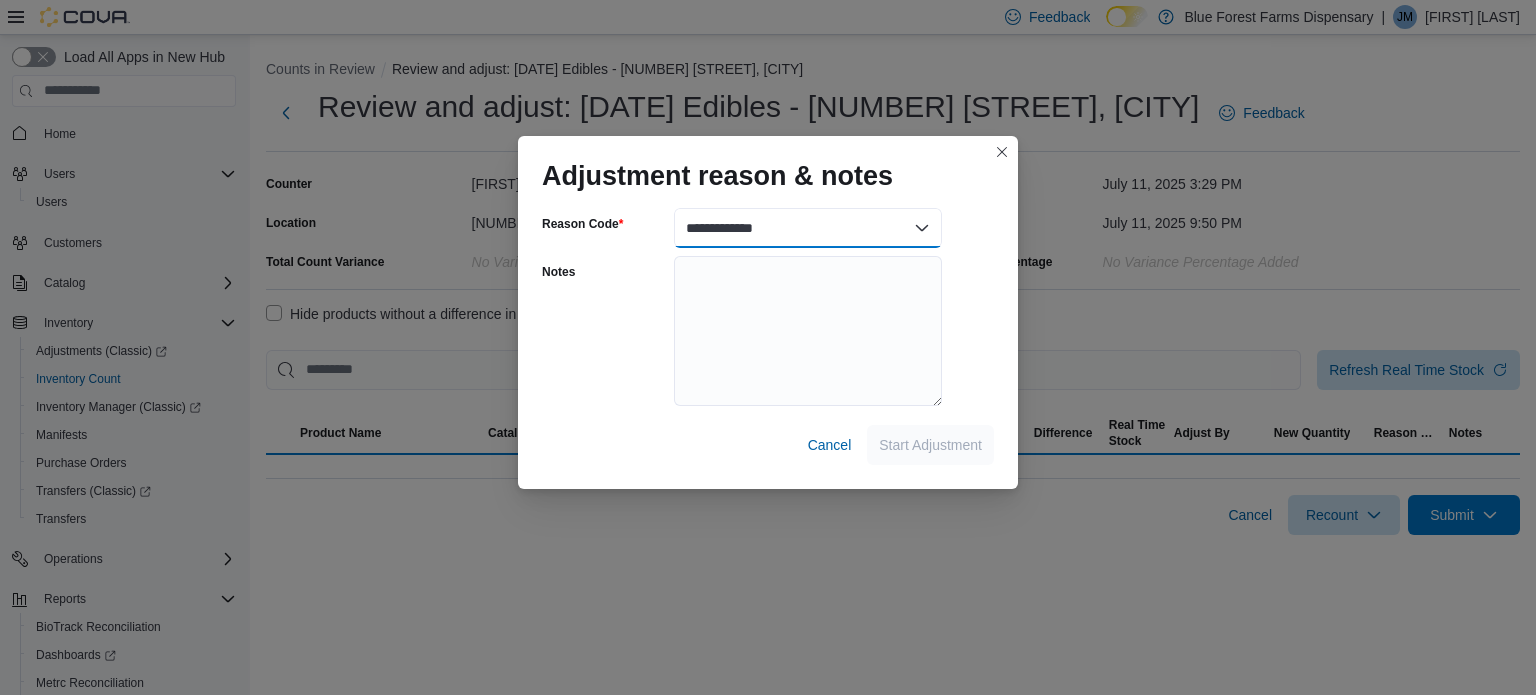click on "**********" at bounding box center [808, 228] 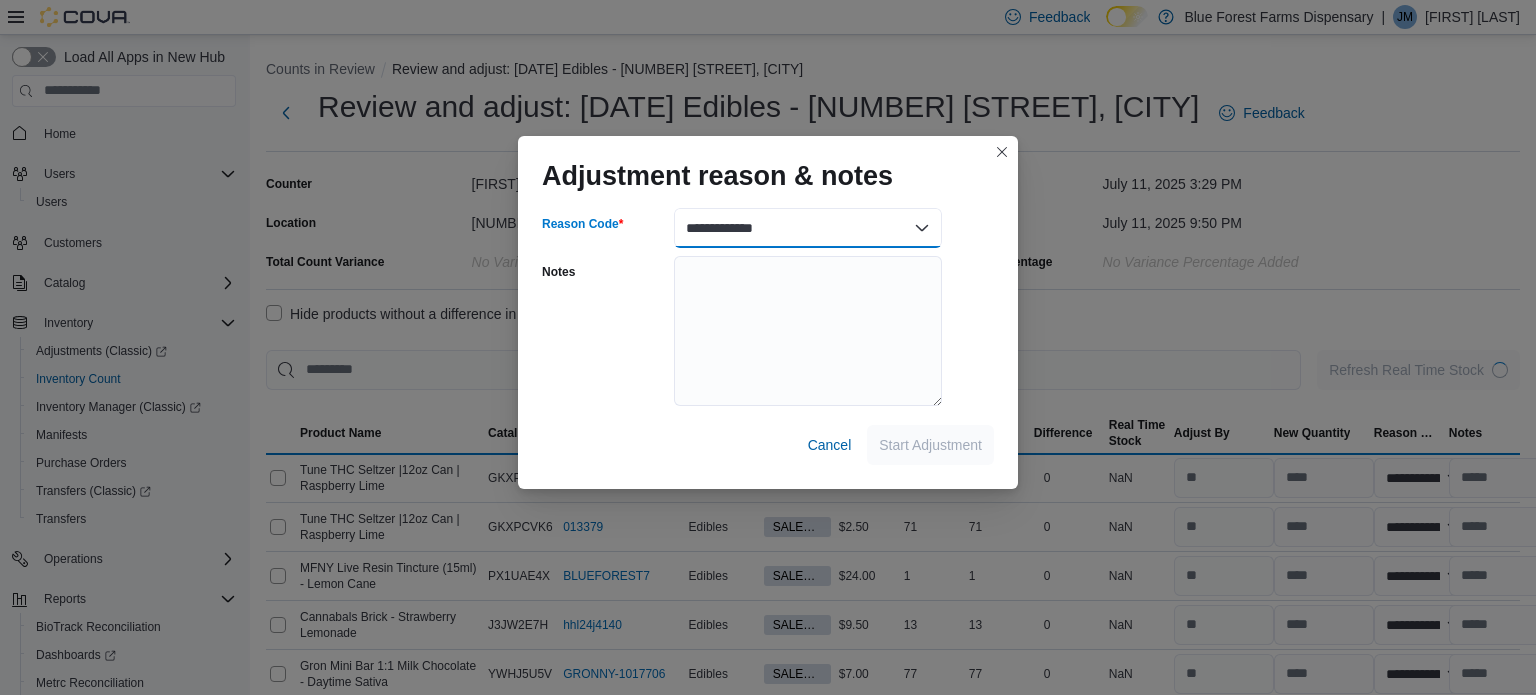 click on "**********" at bounding box center [808, 228] 